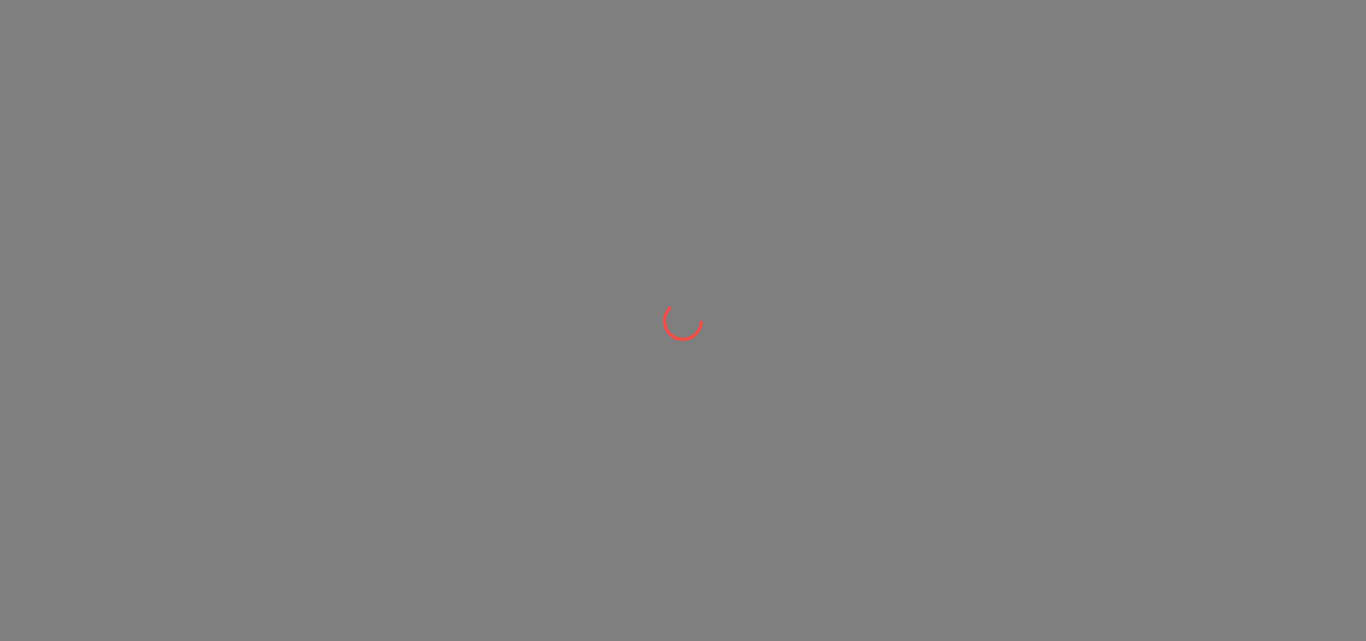 scroll, scrollTop: 0, scrollLeft: 0, axis: both 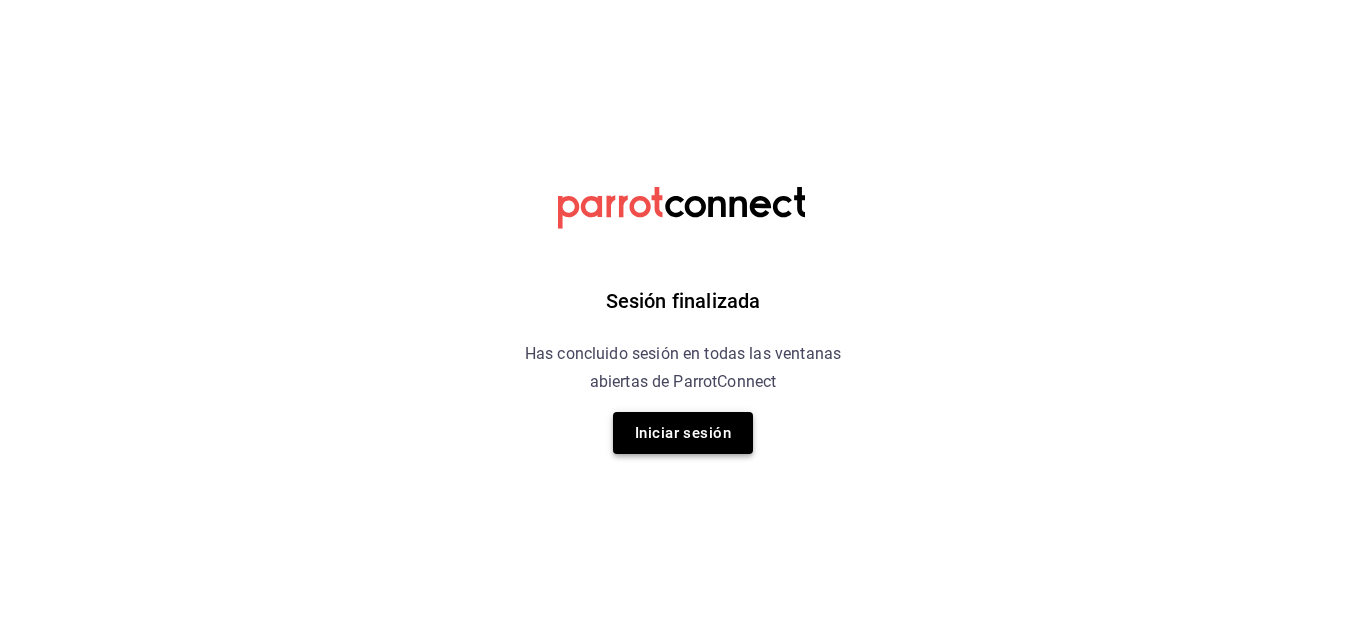 click on "Iniciar sesión" at bounding box center [683, 433] 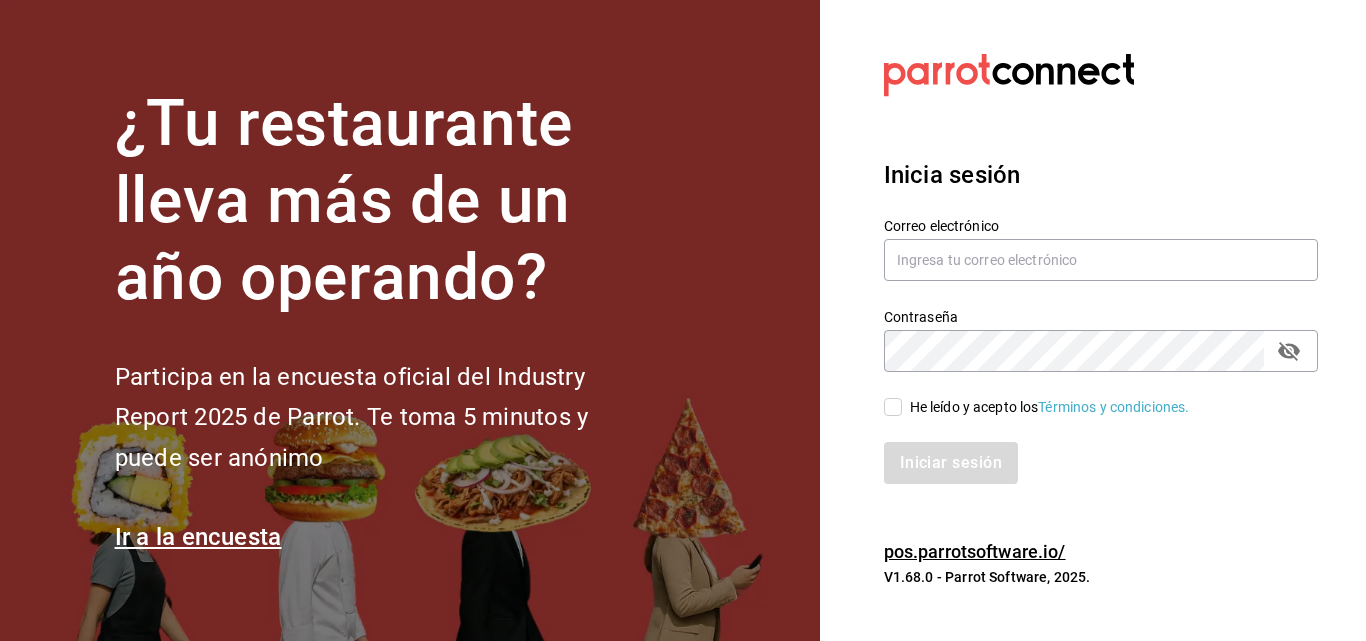 click on "¿Tu restaurante lleva más de un año operando? Participa en la encuesta oficial del Industry Report 2025 de Parrot. Te toma 5 minutos y puede ser anónimo Ir a la encuesta" at bounding box center [410, 320] 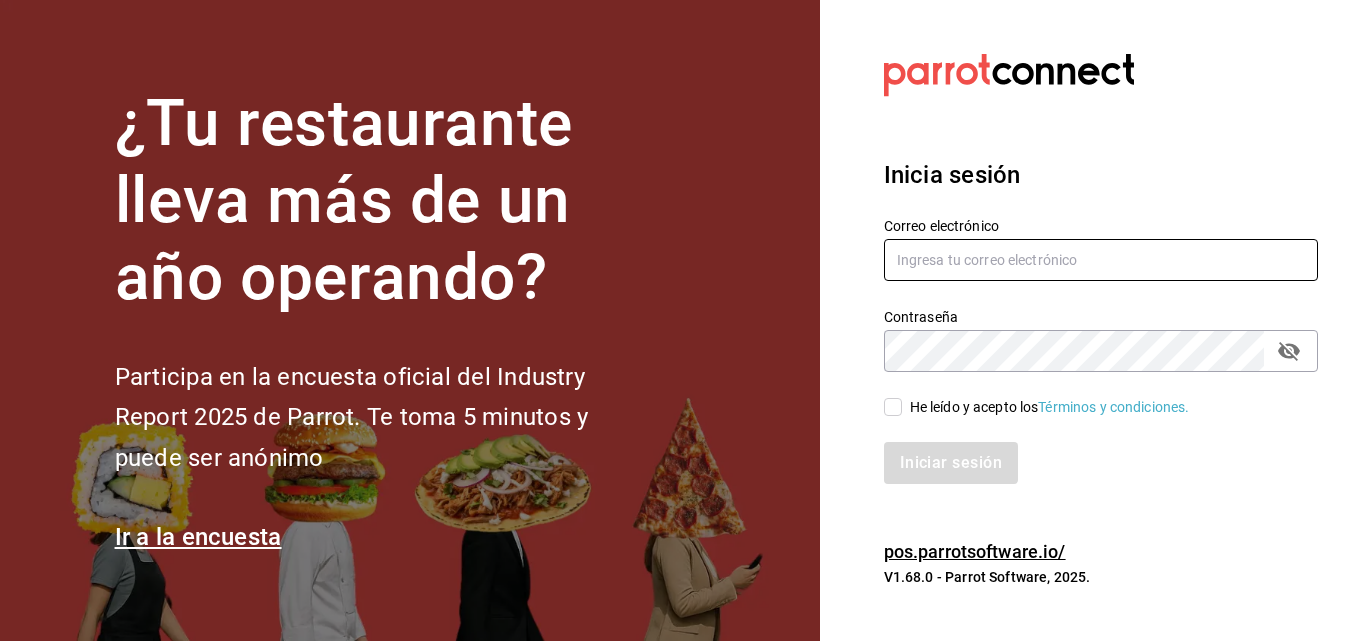 click at bounding box center [1101, 260] 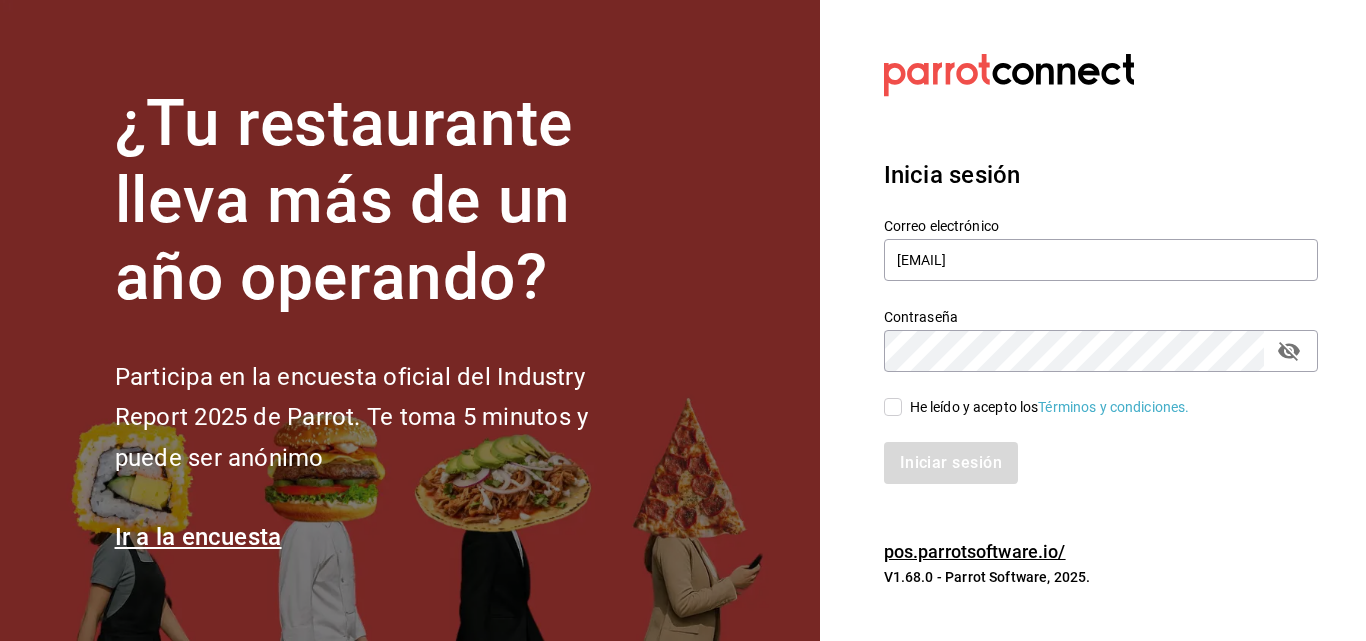 click on "He leído y acepto los  Términos y condiciones." at bounding box center (1046, 407) 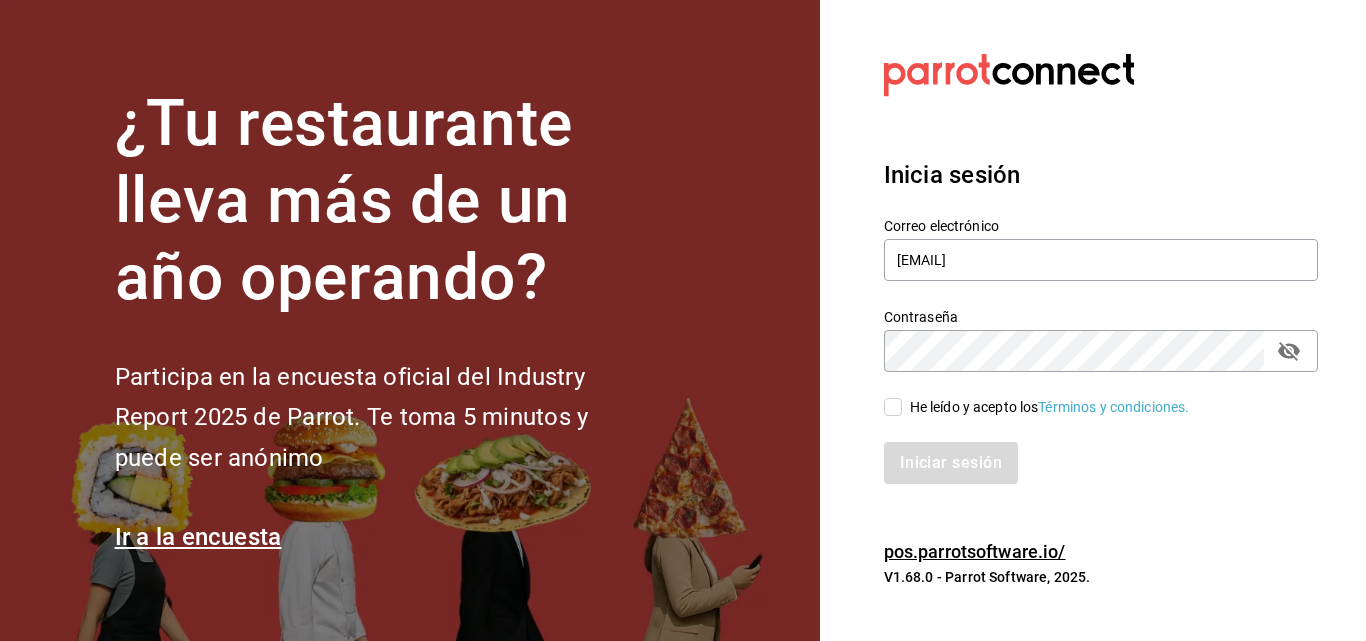 checkbox on "true" 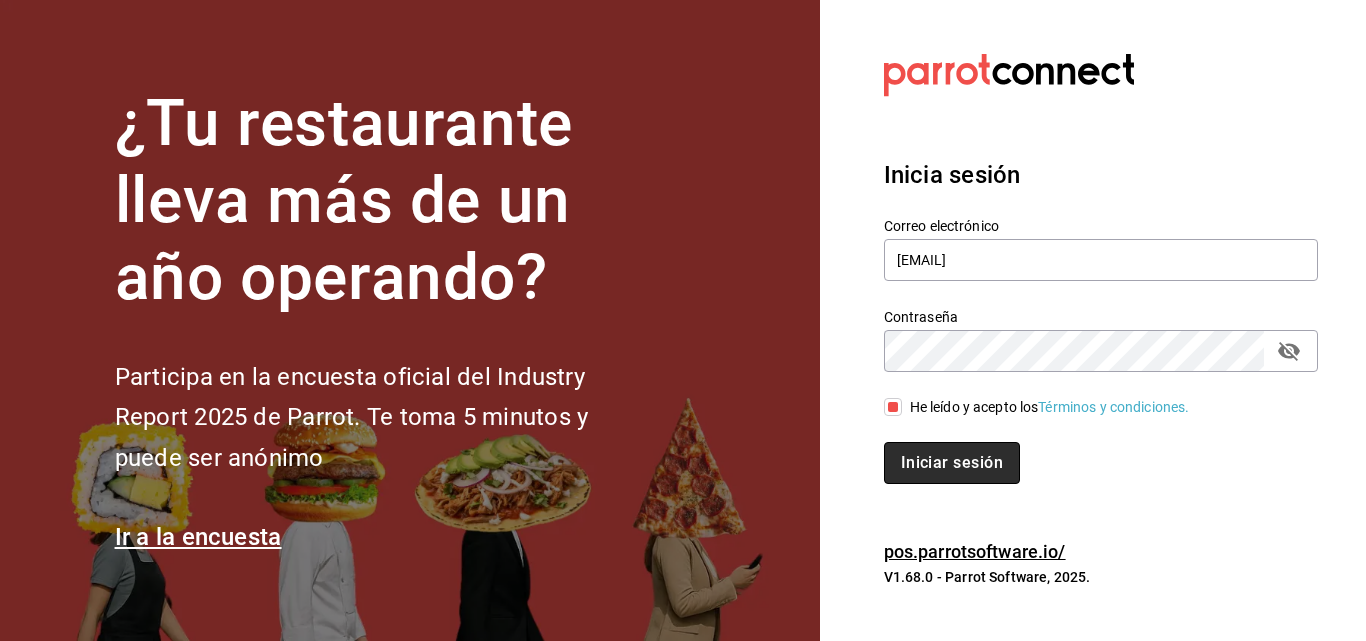 click on "Iniciar sesión" at bounding box center [952, 463] 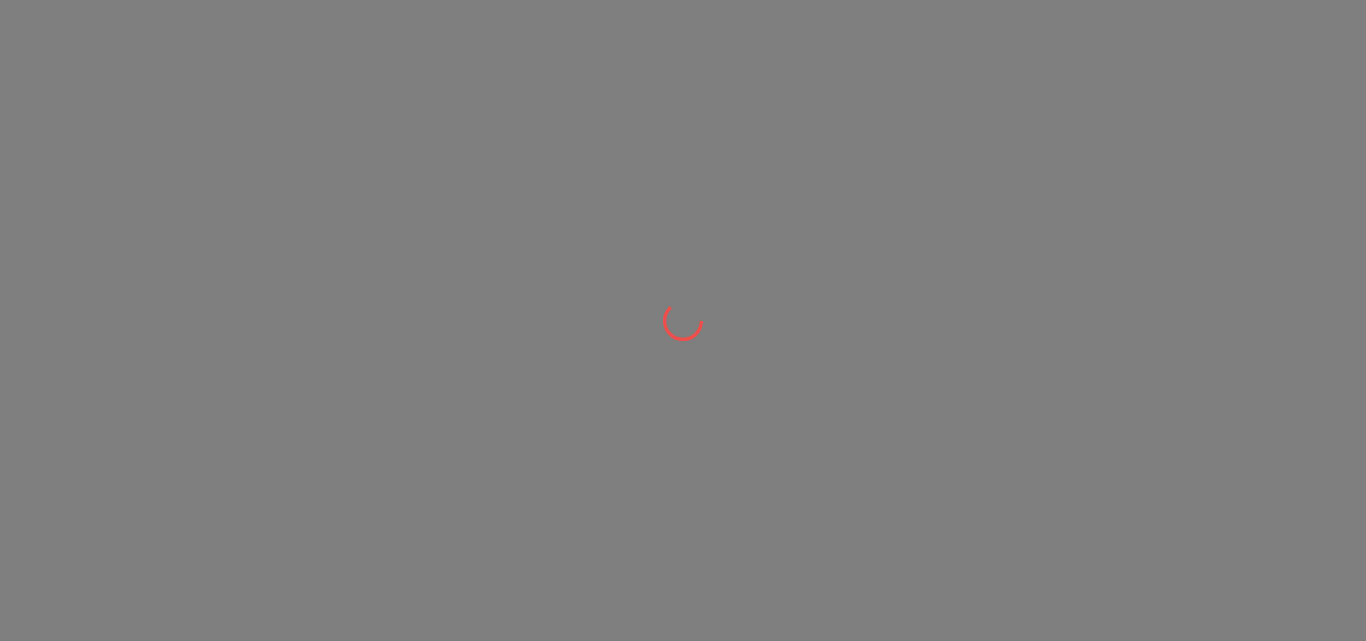 scroll, scrollTop: 0, scrollLeft: 0, axis: both 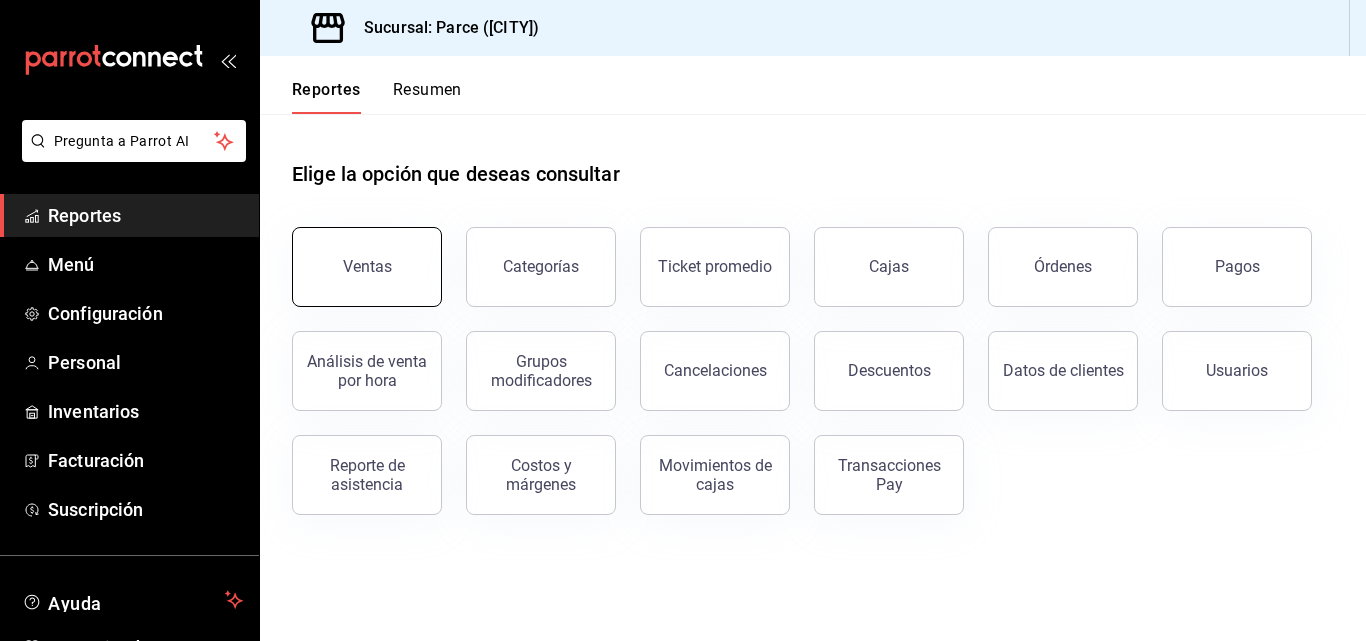 click on "Ventas" at bounding box center (367, 267) 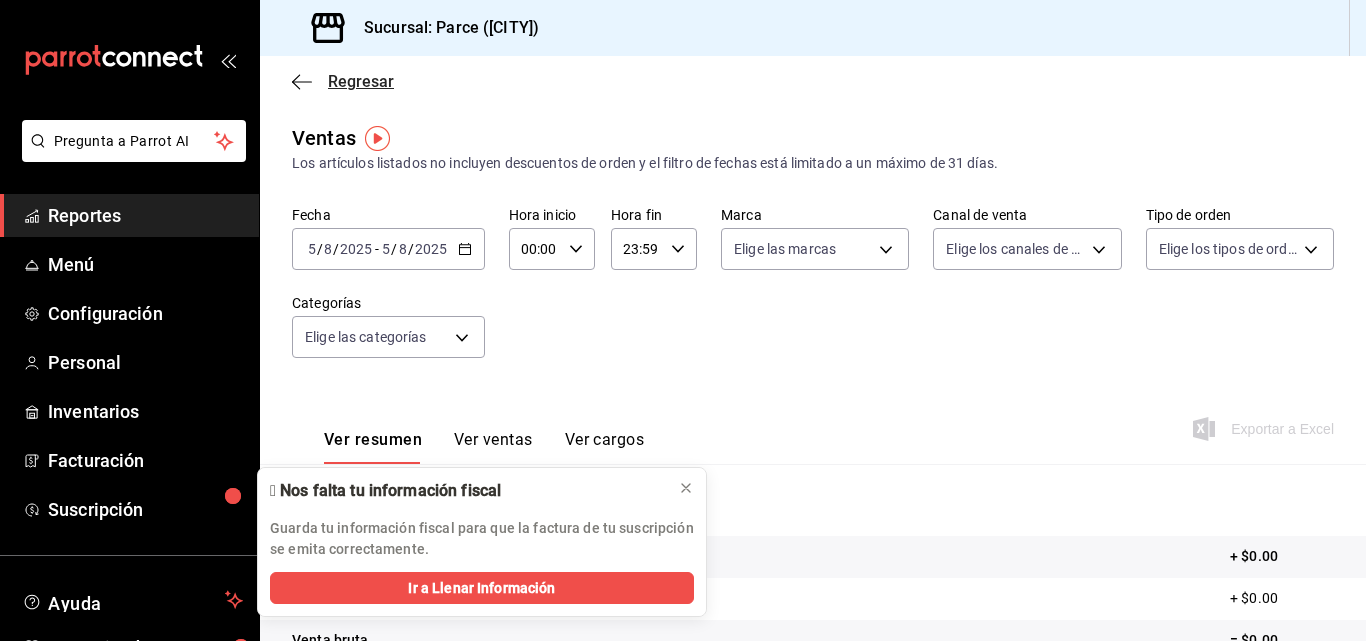 click 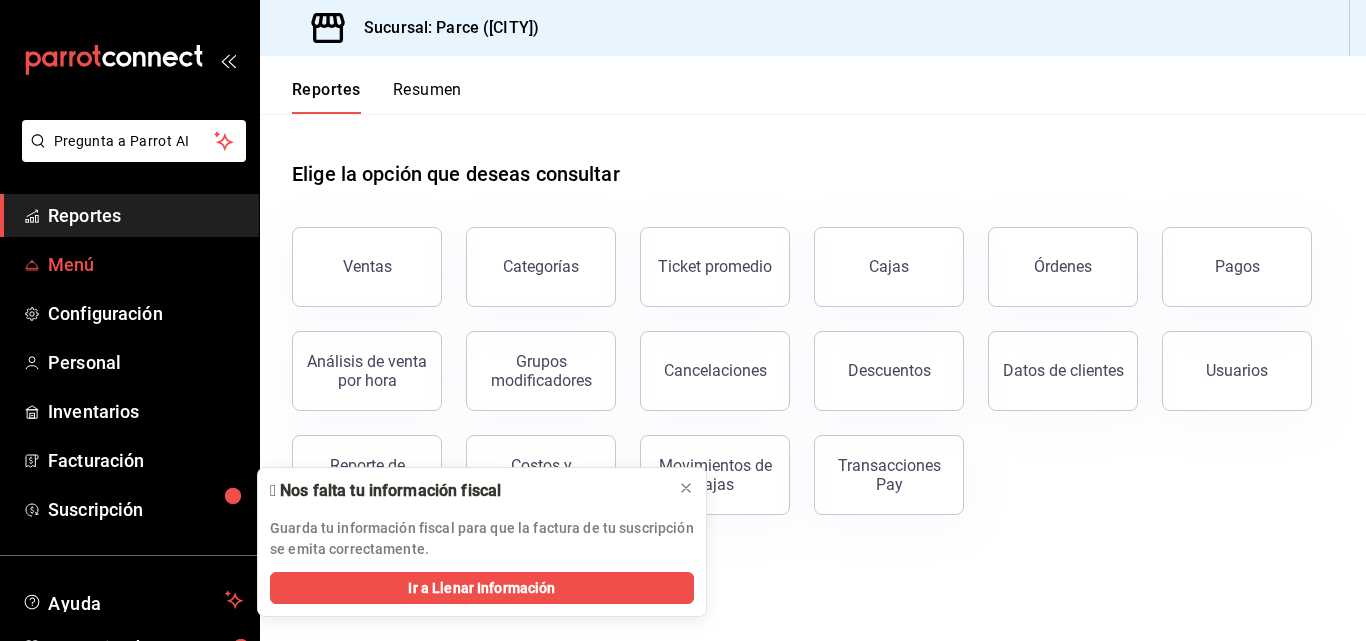 click on "Menú" at bounding box center (129, 264) 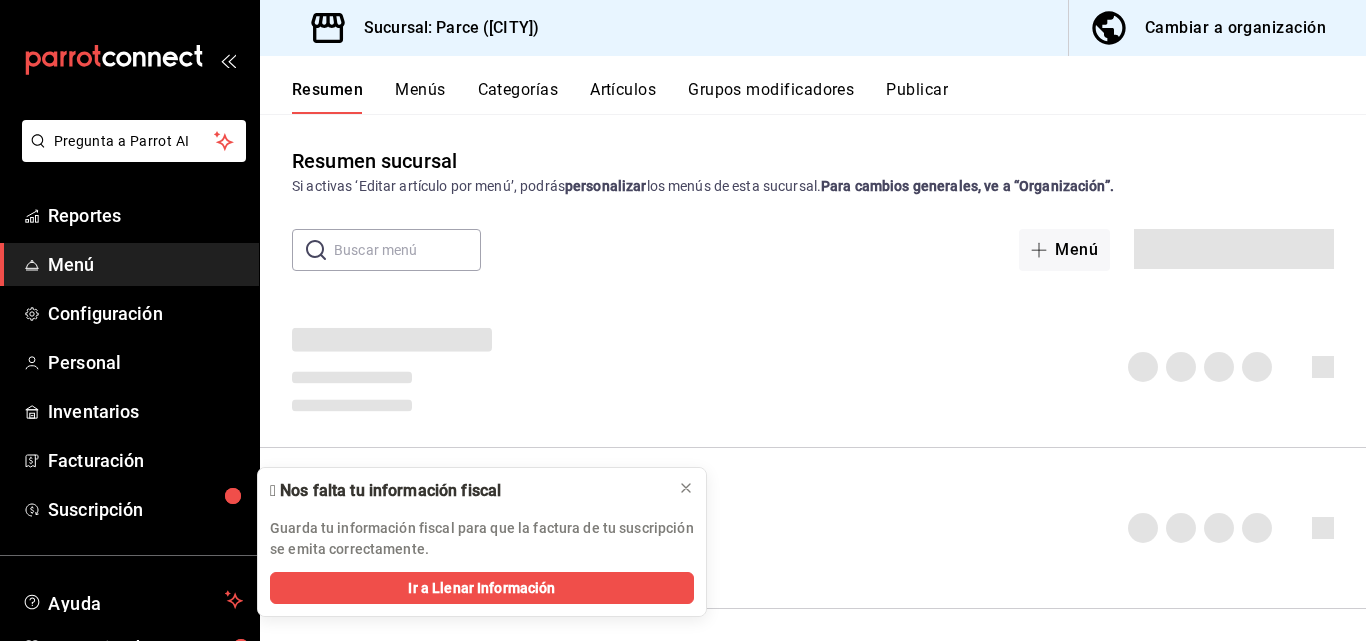 click on "Cambiar a organización" at bounding box center [1235, 28] 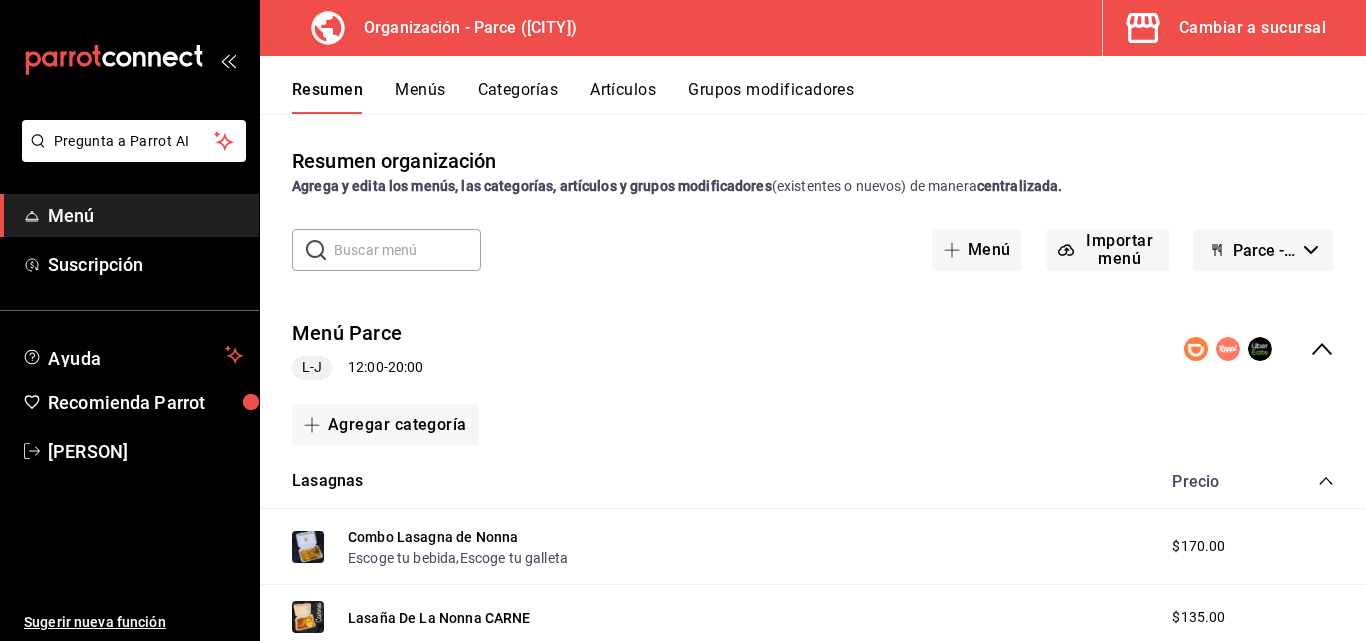 click on "Menús" at bounding box center (420, 97) 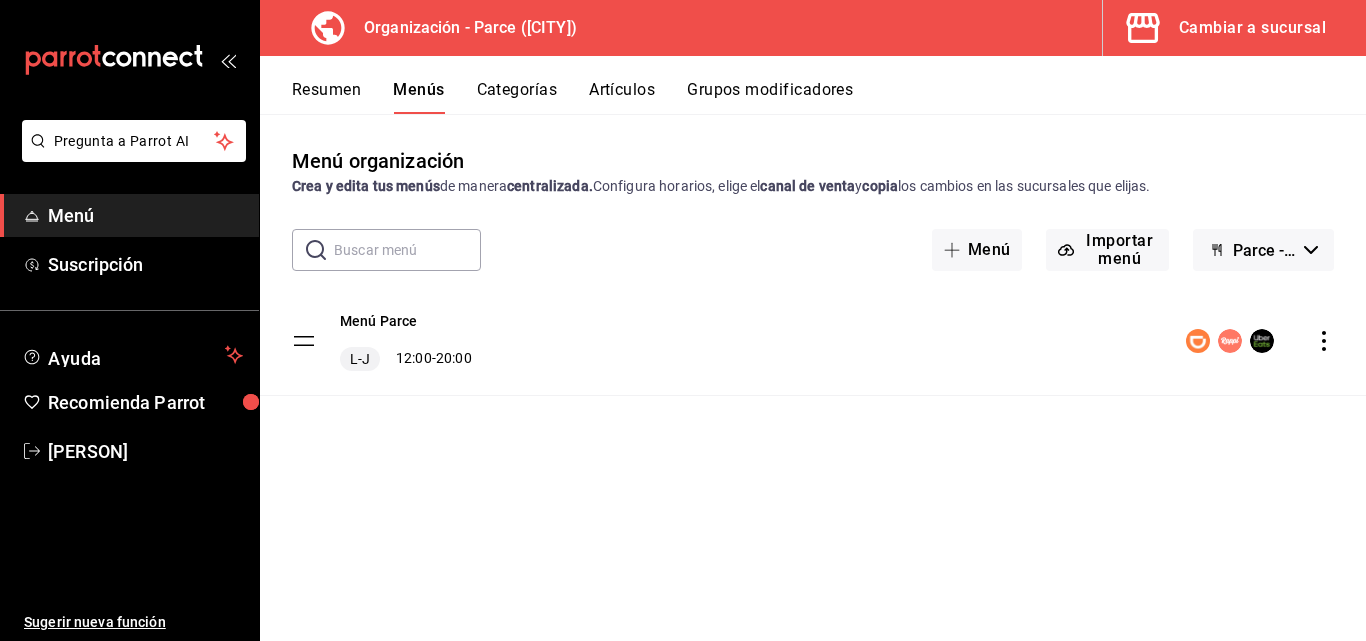 click on "Categorías" at bounding box center (517, 97) 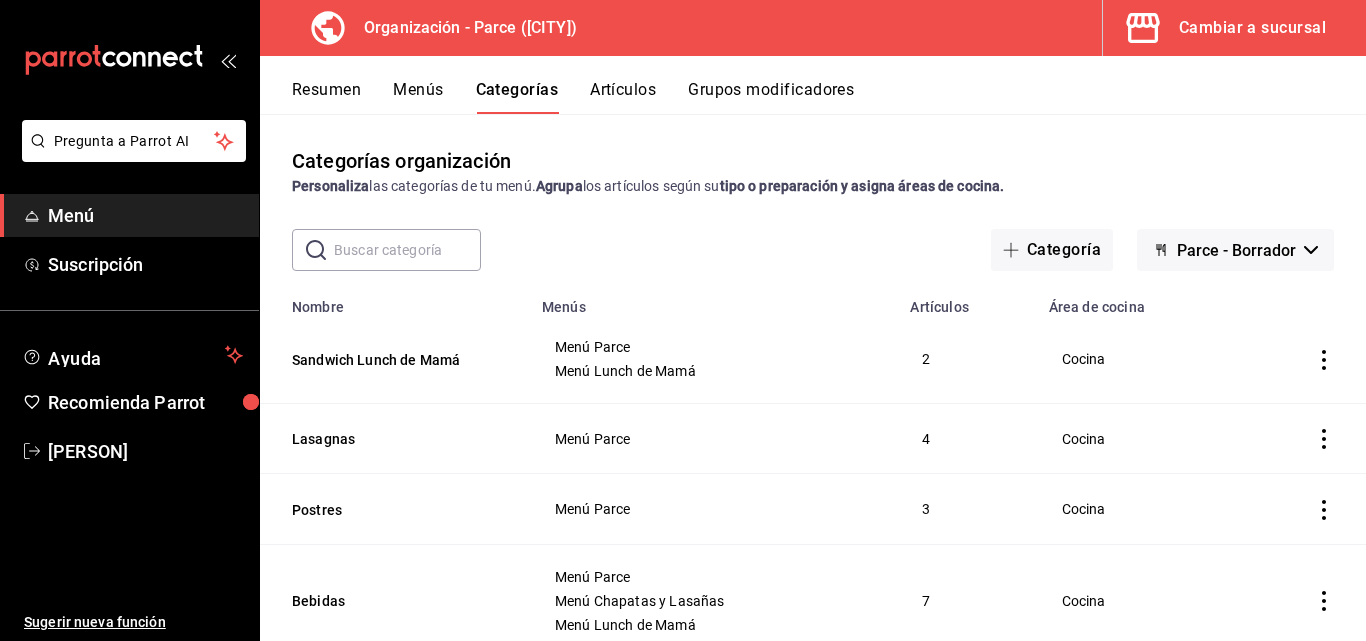 click on "Artículos" at bounding box center [623, 97] 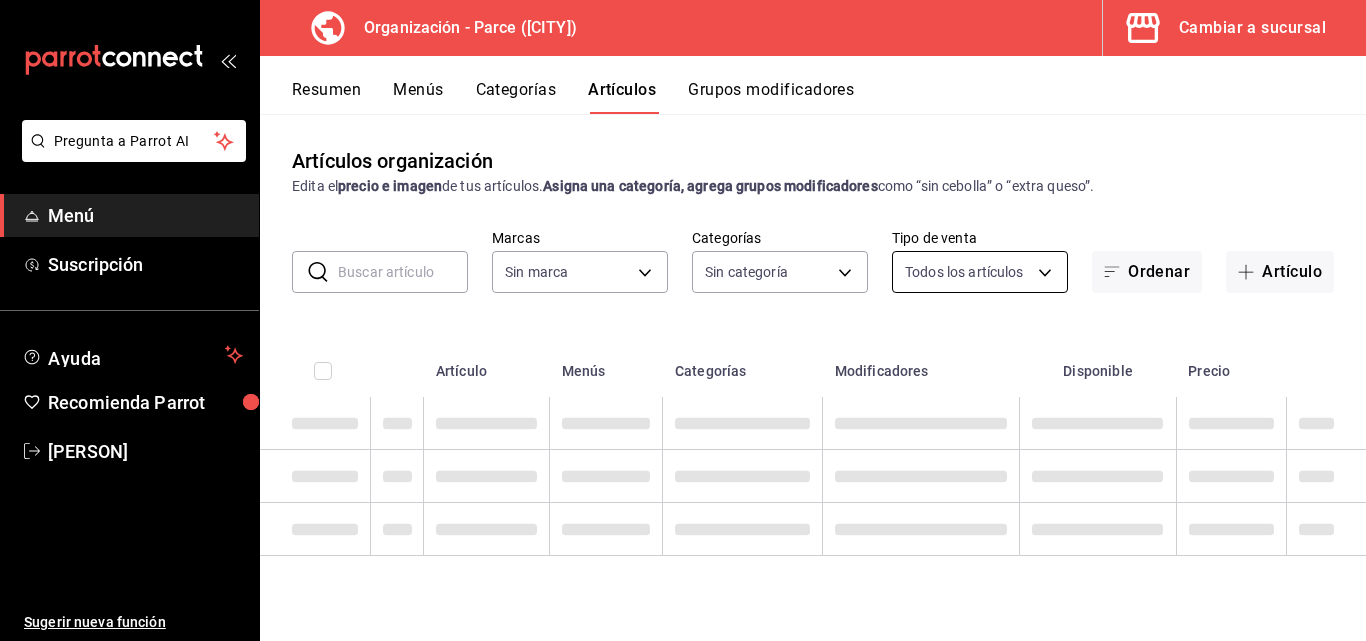 click on "Pregunta a Parrot AI Menú   Suscripción   Ayuda Recomienda Parrot   [PERSON]   Sugerir nueva función   Organización - Parce (Cuauhtemoc) Cambiar a sucursal Resumen Menús Categorías Artículos Grupos modificadores Artículos organización Edita el  precio e imagen  de tus artículos.  Asigna una categoría, agrega grupos modificadores  como “sin cebolla” o “extra queso”. ​ ​ Marcas Sin marca Categorías Sin categoría Tipo de venta Todos los artículos ALL Ordenar Artículo Artículo Menús Categorías Modificadores Disponible Precio Guardar GANA 1 MES GRATIS EN TU SUSCRIPCIÓN AQUÍ ¿Recuerdas cómo empezó tu restaurante?
Hoy puedes ayudar a un colega a tener el mismo cambio que tú viviste.
Recomienda Parrot directamente desde tu Portal Administrador.
Es fácil y rápido.
🎁 Por cada restaurante que se una, ganas 1 mes gratis. Ver video tutorial Ir a video Pregunta a Parrot AI Menú   Suscripción   Ayuda Recomienda Parrot   [PERSON]   Sugerir nueva función   Editar" at bounding box center (683, 320) 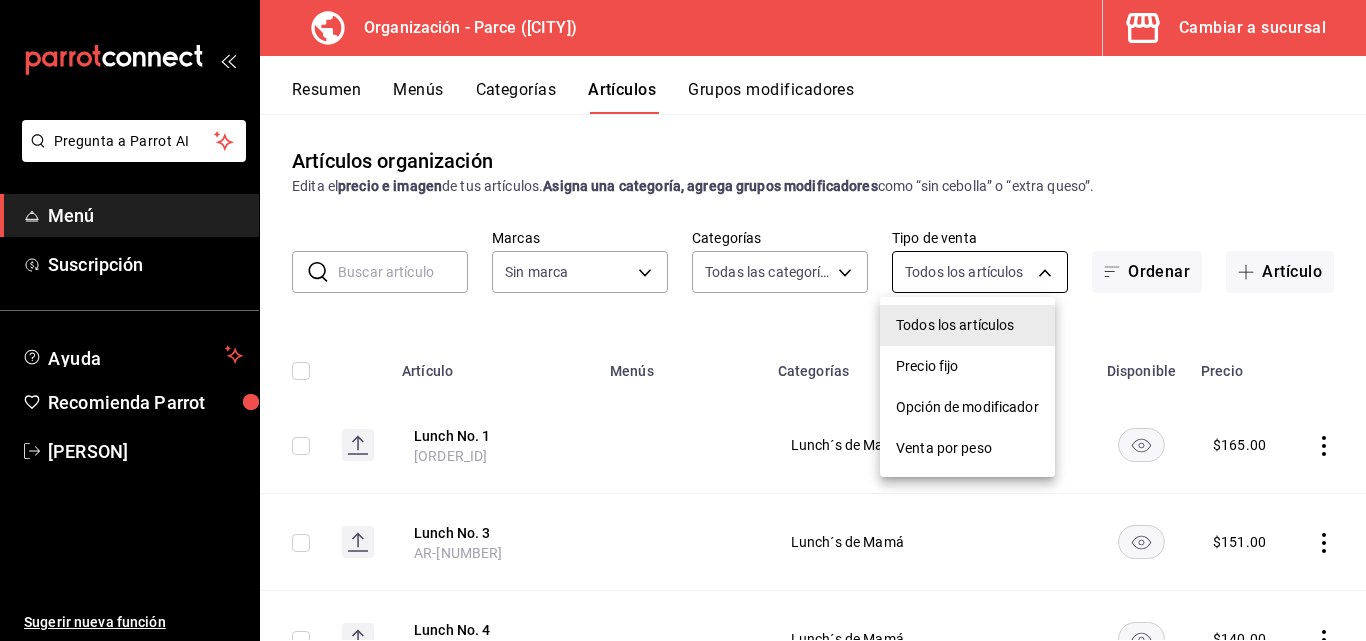 type on "[ORDER_ID],[ORDER_ID],[ORDER_ID],[ORDER_ID],[ORDER_ID],[ORDER_ID],[ORDER_ID],[ORDER_ID],[ORDER_ID],[ORDER_ID],[ORDER_ID],[ORDER_ID],[ORDER_ID],[ORDER_ID],[ORDER_ID],[ORDER_ID],[ORDER_ID],[ORDER_ID],[ORDER_ID]" 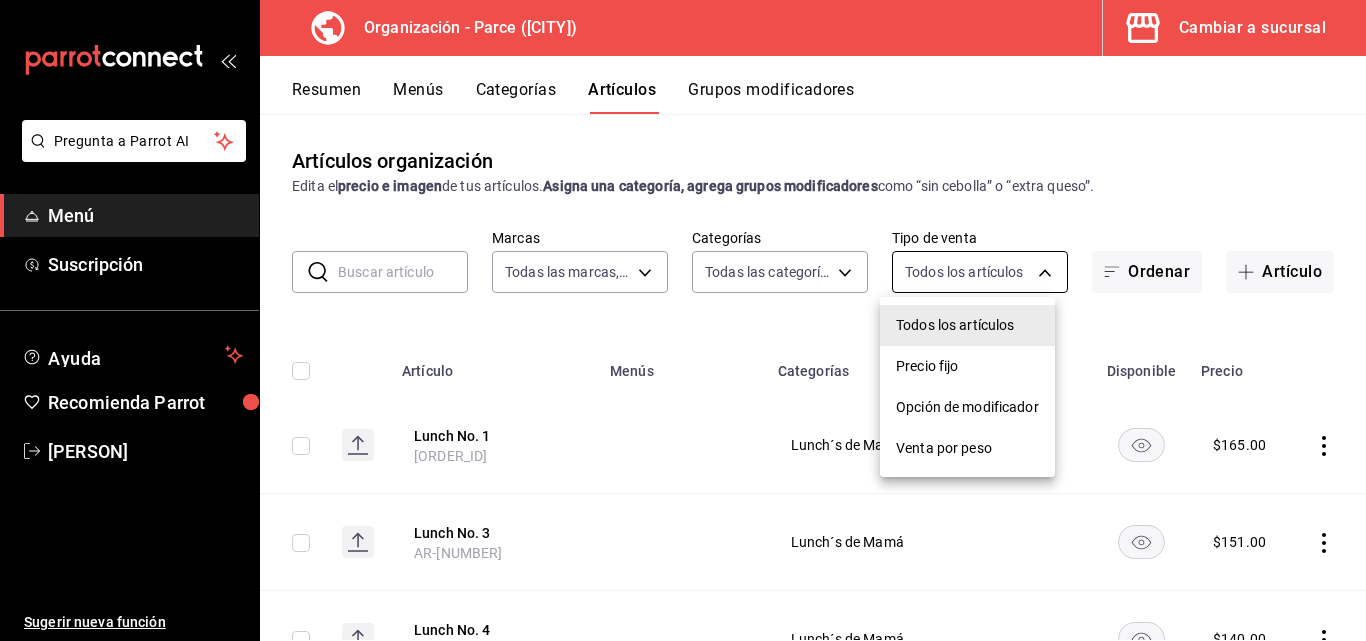 type on "[ORDER_ID],[ORDER_ID],[ORDER_ID],[ORDER_ID],[ORDER_ID],[ORDER_ID]" 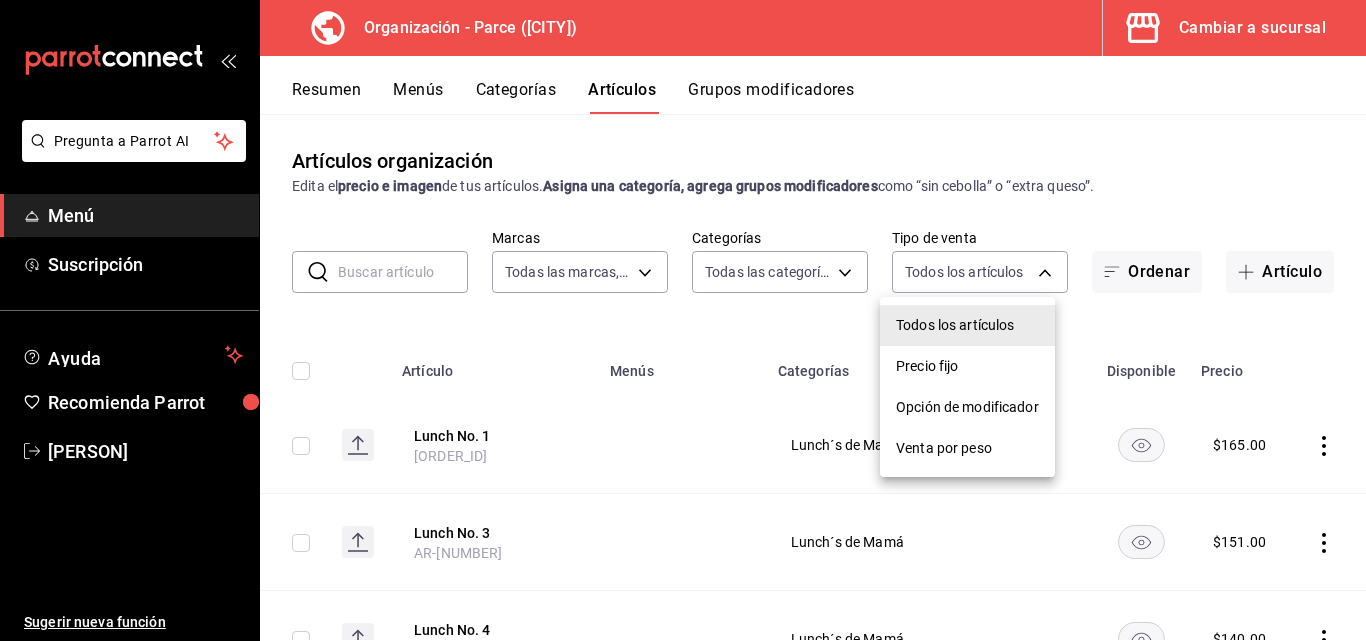 click at bounding box center (683, 320) 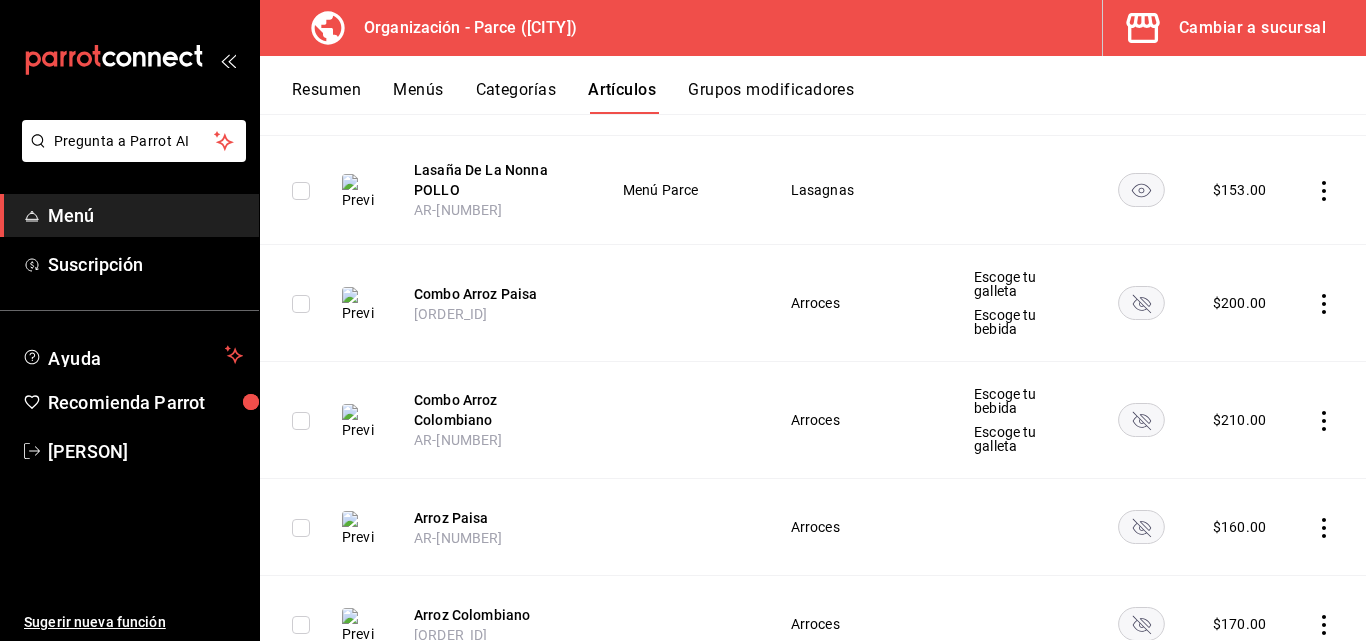 scroll, scrollTop: 1269, scrollLeft: 0, axis: vertical 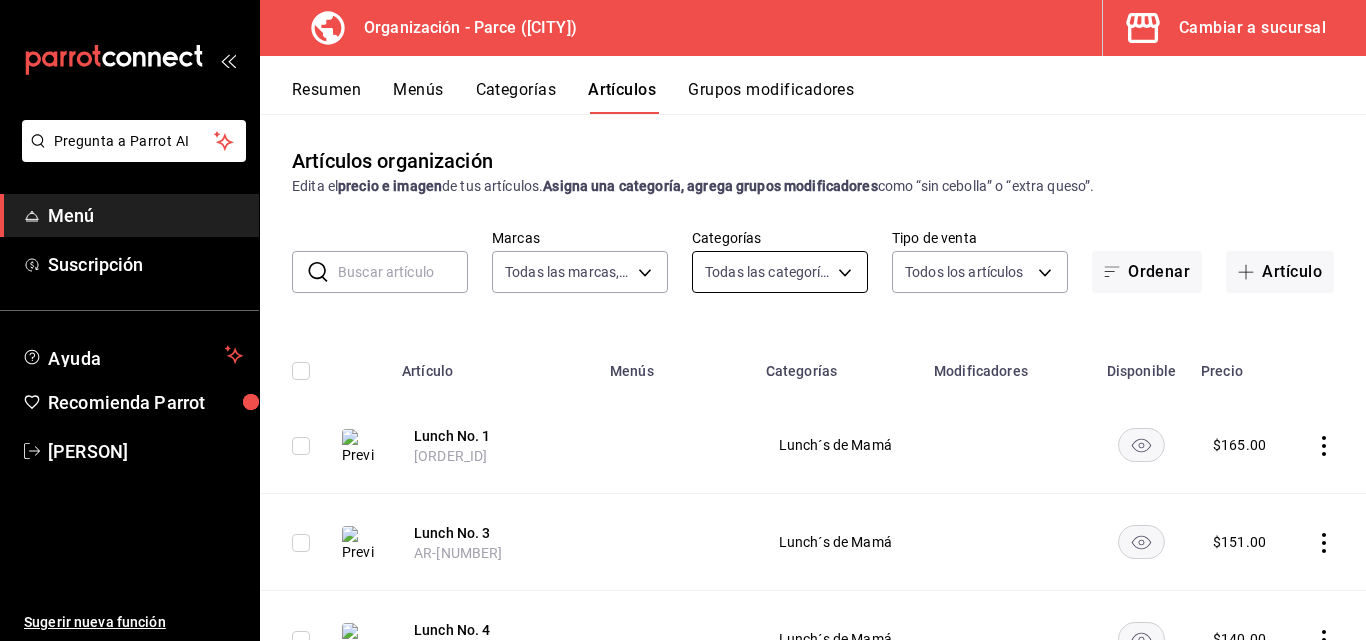 click on "Pregunta a Parrot AI Menú   Suscripción   Ayuda Recomienda Parrot   María Jauregui   Sugerir nueva función   Organización - Parce ([CITY]) Cambiar a sucursal Resumen Menús Categorías Artículos Grupos modificadores Artículos organización Edita el  precio e imagen  de tus artículos.  Asigna una categoría, agrega grupos modificadores  como “sin cebolla” o “extra queso”. ​ ​ Marcas Todas las marcas, Sin marca [UUID], [UUID], [UUID], [UUID], [UUID], [UUID] Categorías Todas las categorías, Sin categoría Tipo de venta Todos los artículos ALL Ordenar Artículo Artículo Menús Categorías Modificadores Disponible Precio Lunch No. 1 AR-[NUMBER] Lunch´s de Mamá $ 165.00 Lunch No. 3 AR-[NUMBER] Lunch´s de Mamá $ 151.00 Lunch No. 4 AR-[NUMBER] Lunch´s de Mamá $ 140.00 Lunch No. 2 $ 149.00 $" at bounding box center [683, 320] 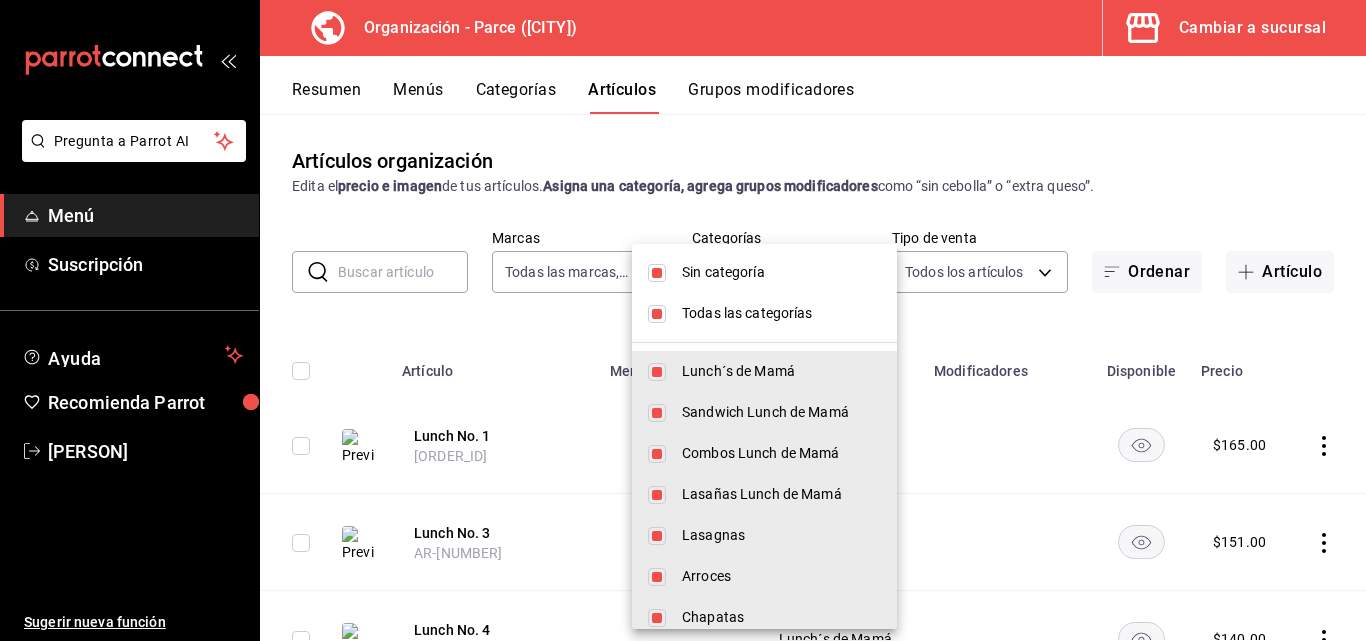 click at bounding box center [657, 314] 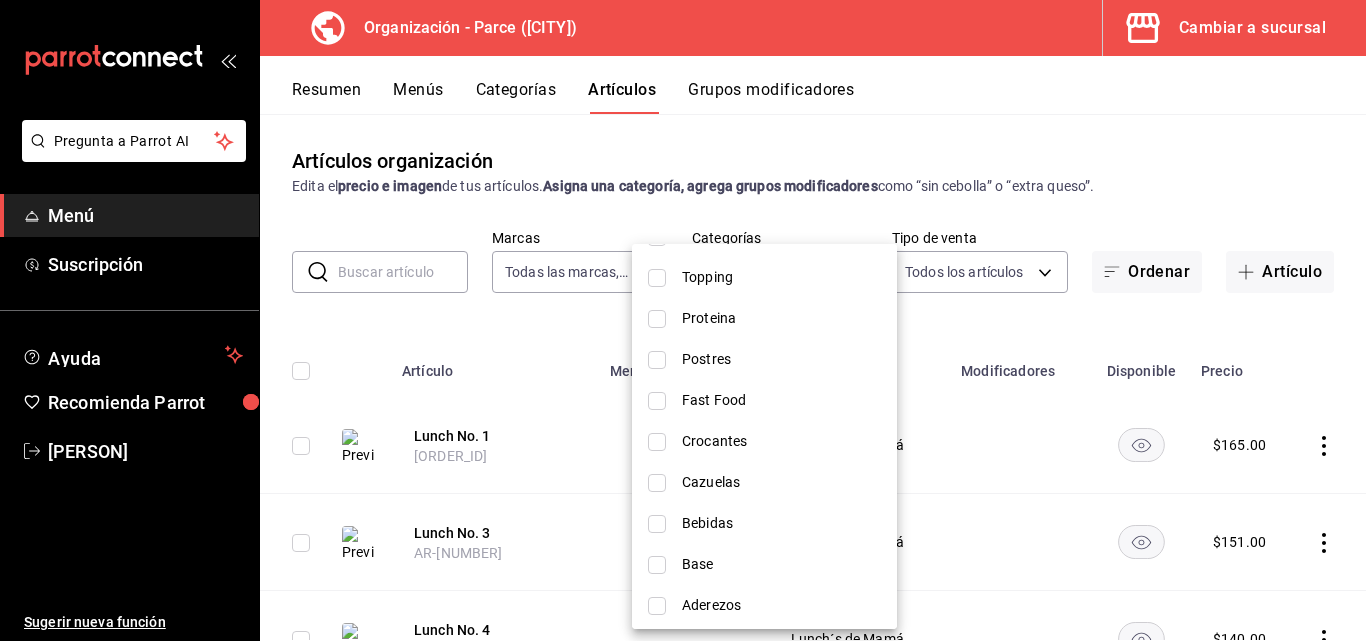 scroll, scrollTop: 509, scrollLeft: 0, axis: vertical 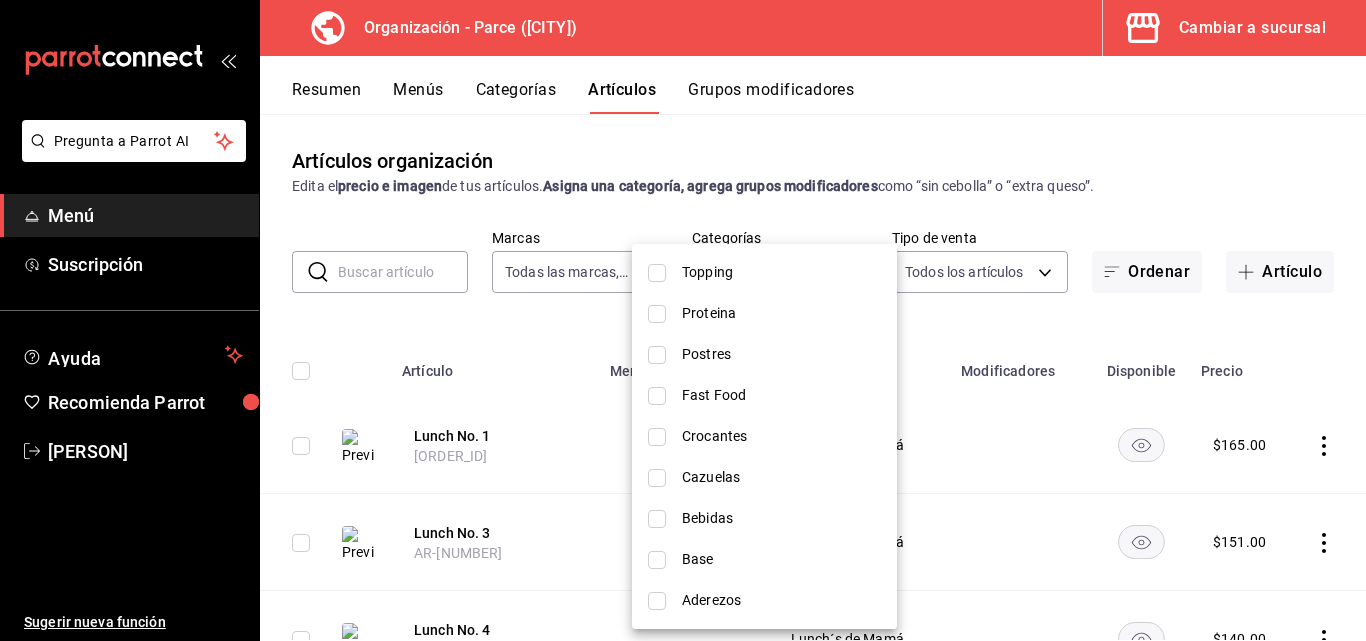 click on "Cazuelas" at bounding box center [764, 477] 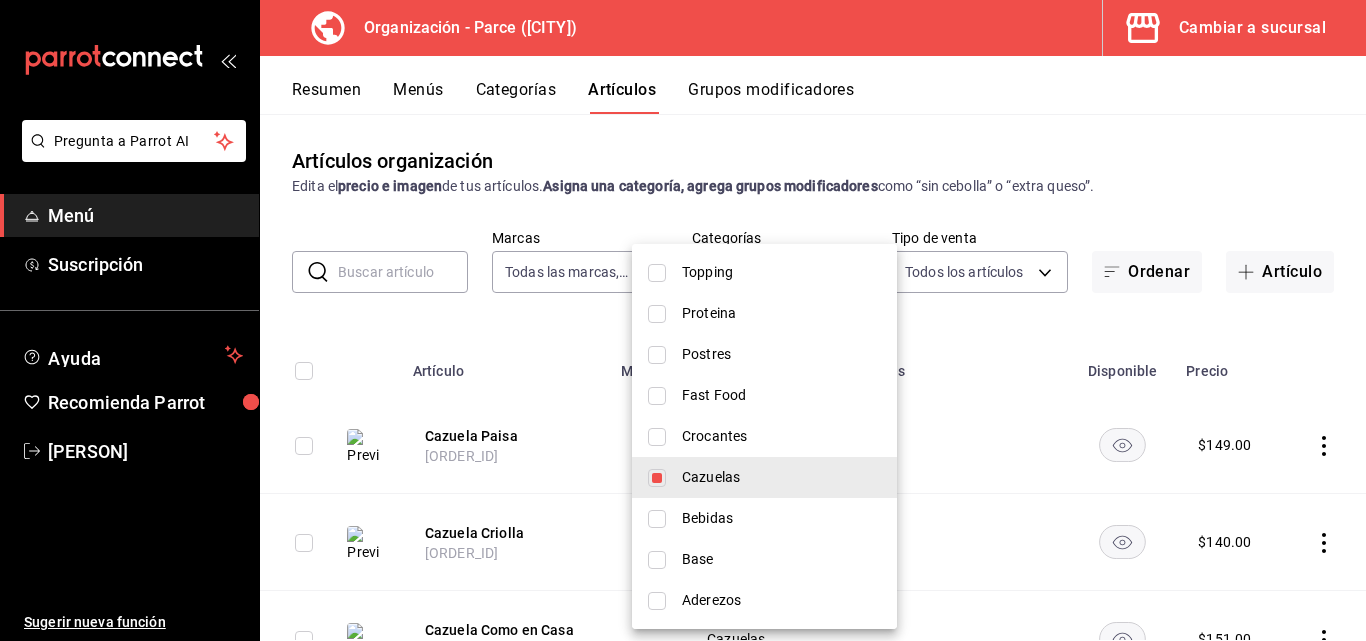 click at bounding box center [683, 320] 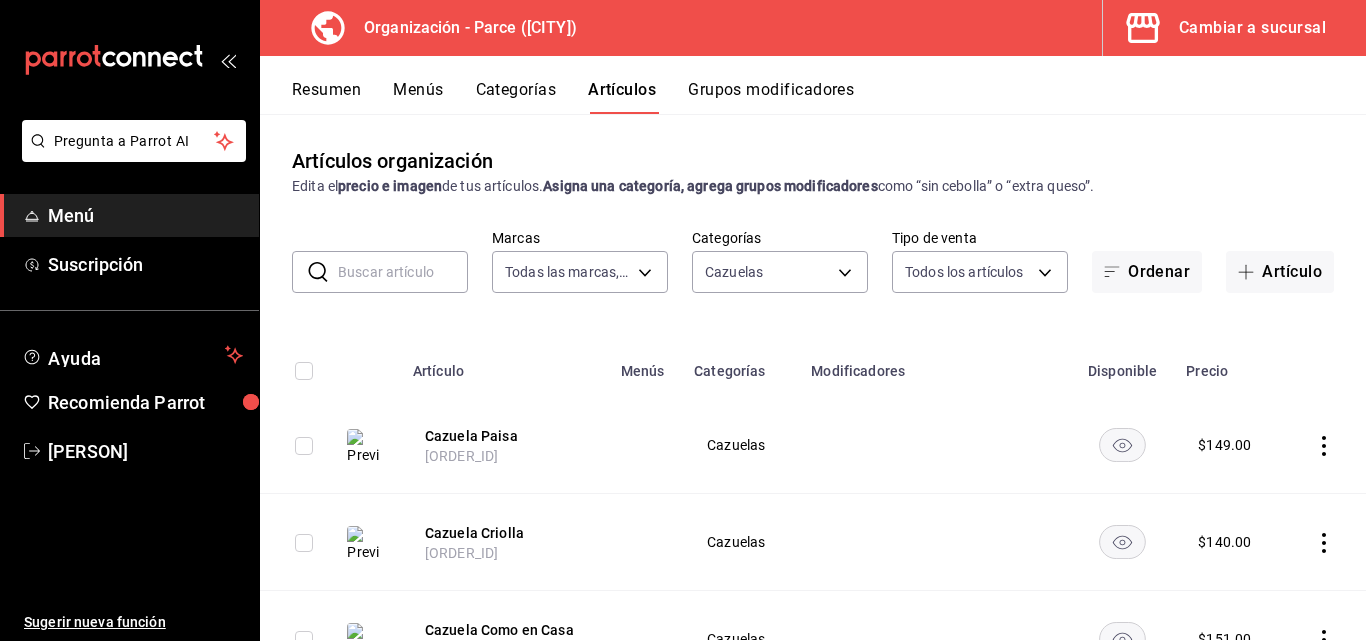 click on "Menús" at bounding box center [418, 97] 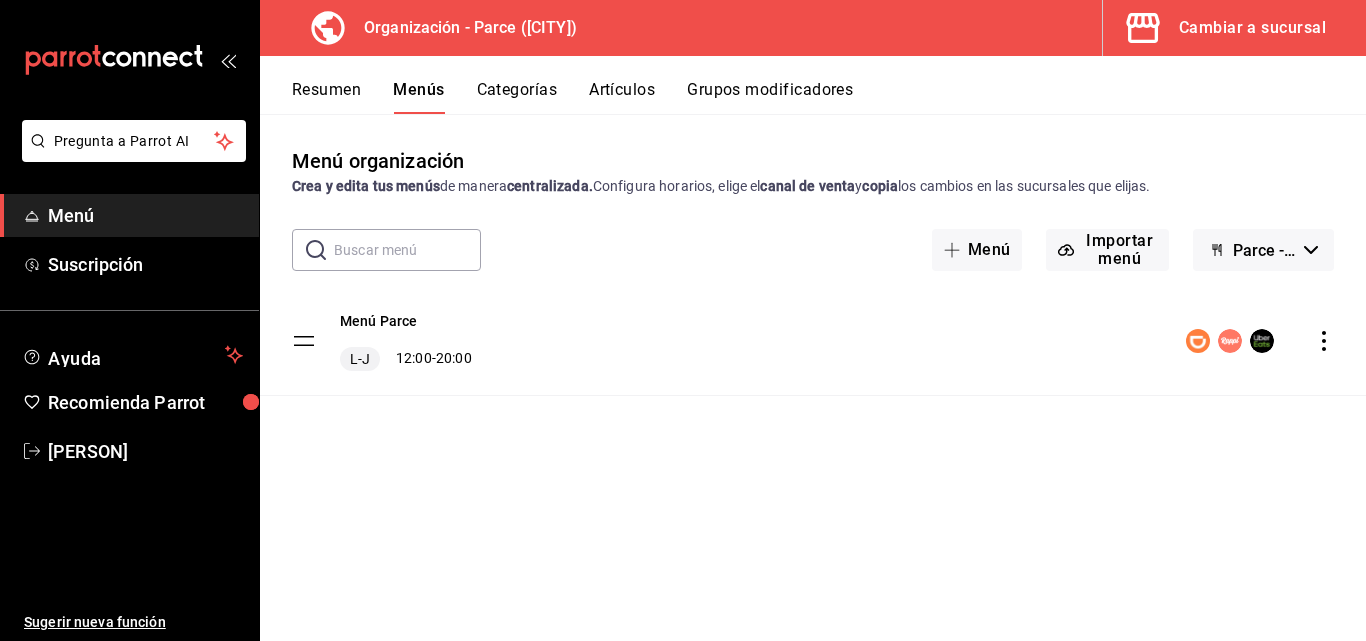 click 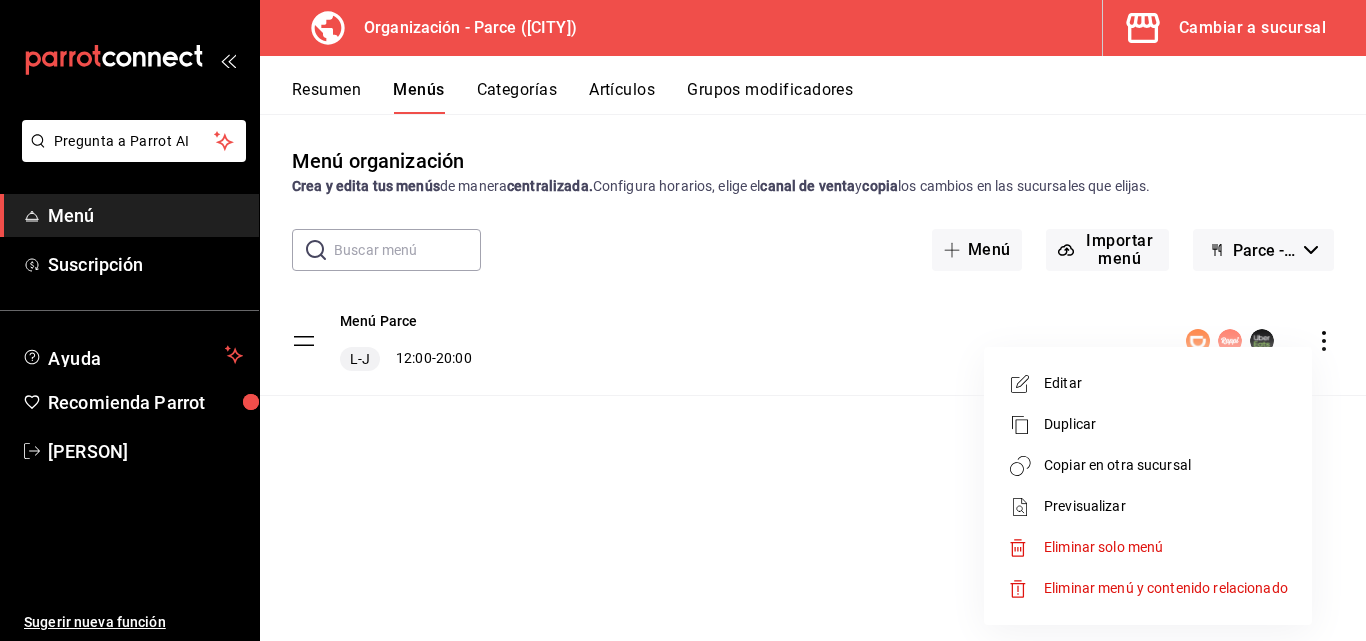 click on "Editar" at bounding box center [1166, 383] 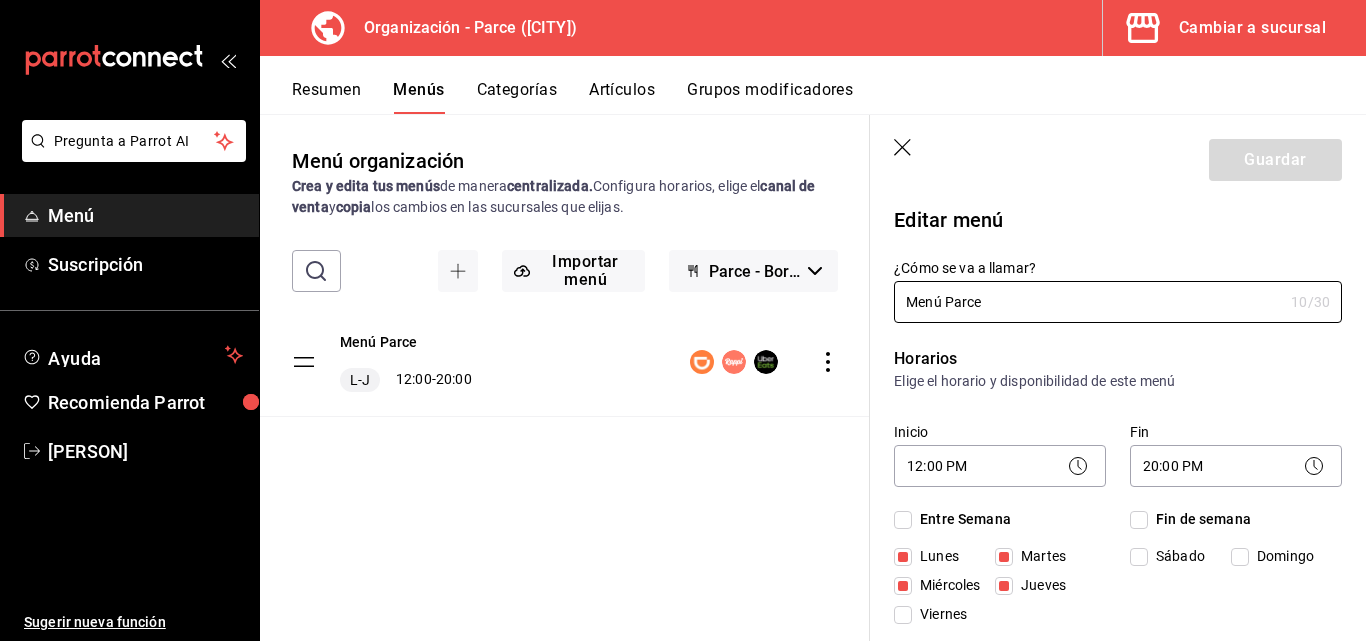 checkbox on "true" 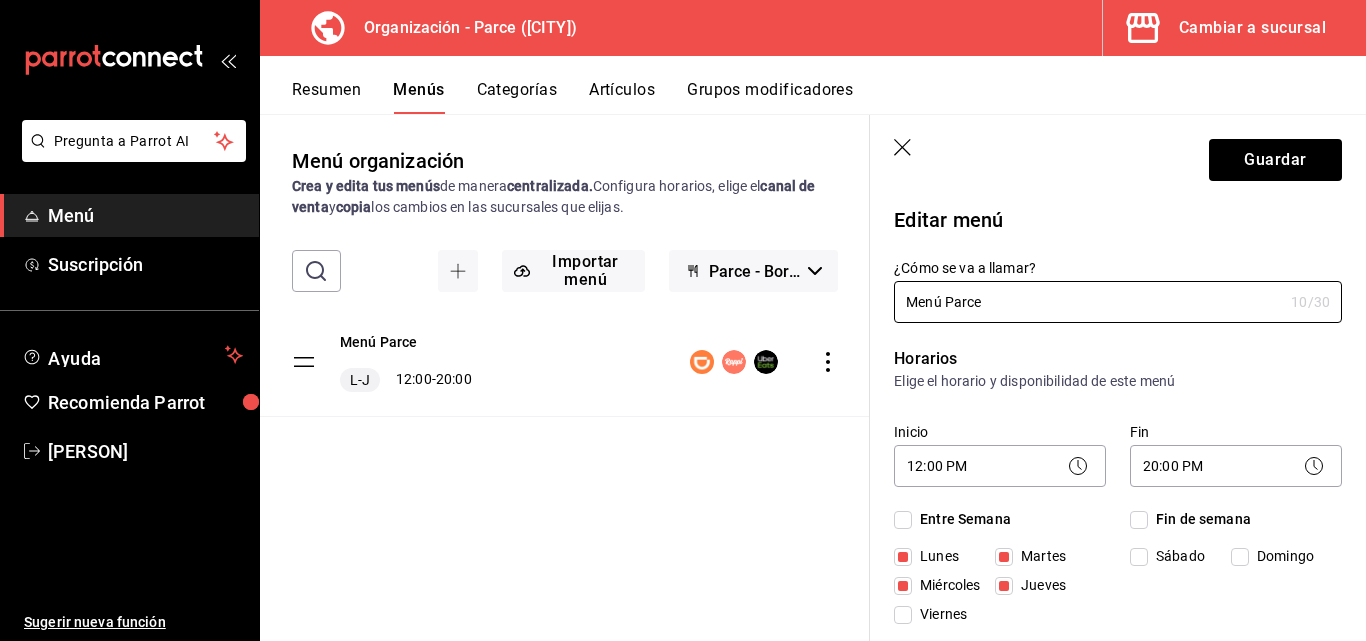 click on "Viernes" at bounding box center [903, 615] 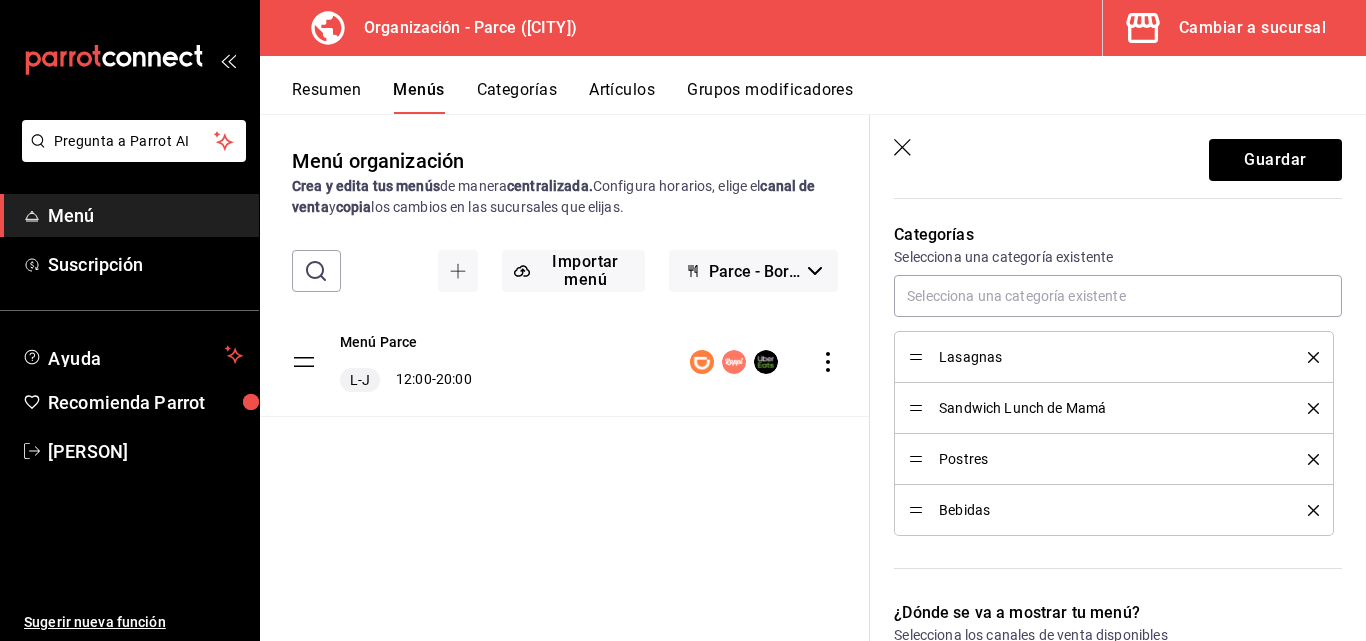 scroll, scrollTop: 545, scrollLeft: 0, axis: vertical 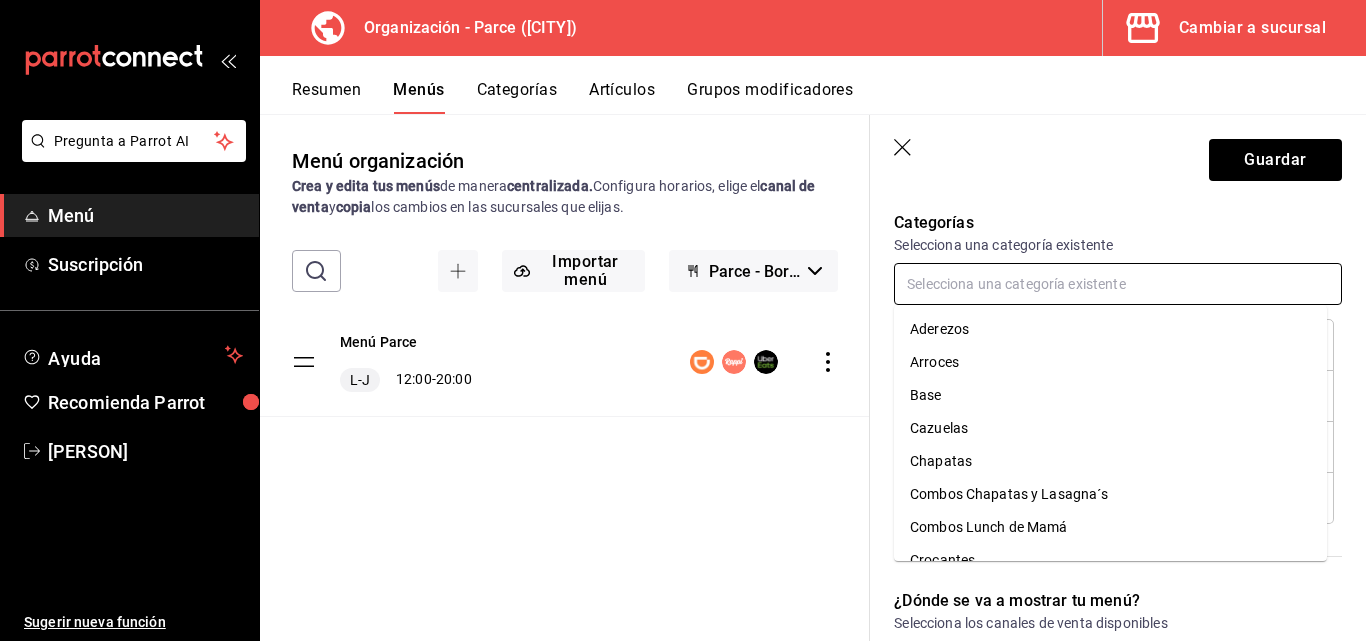 click at bounding box center (1118, 284) 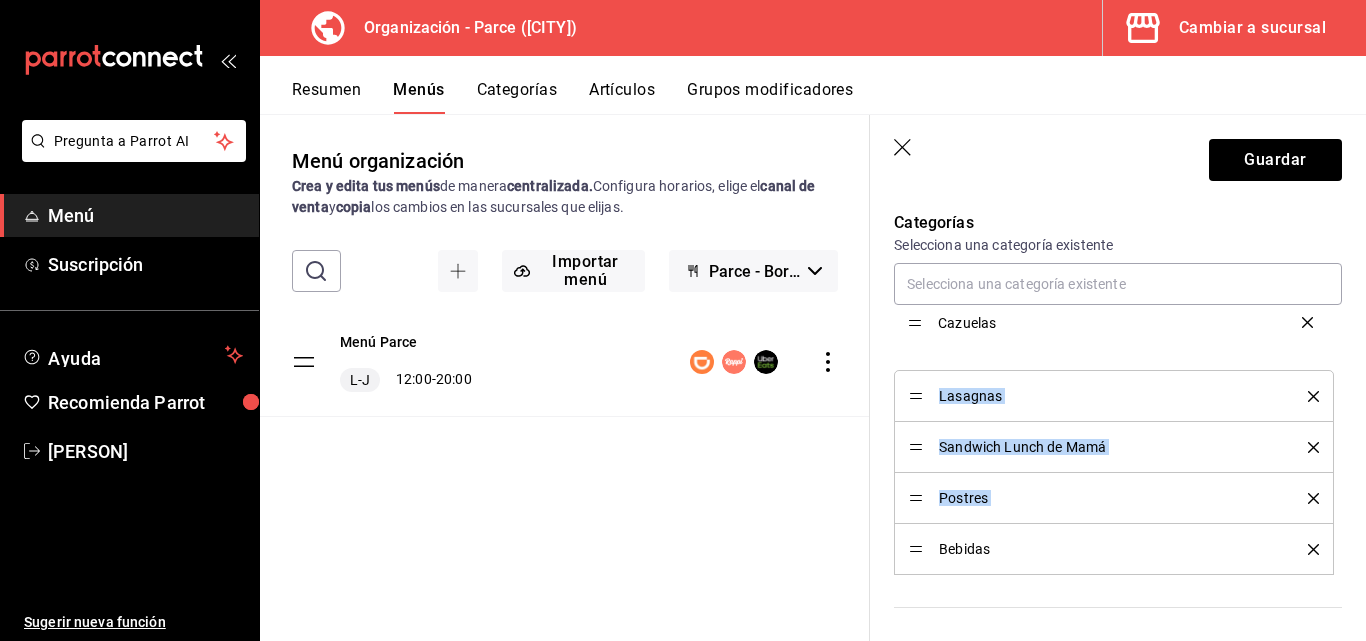drag, startPoint x: 914, startPoint y: 549, endPoint x: 926, endPoint y: 322, distance: 227.31696 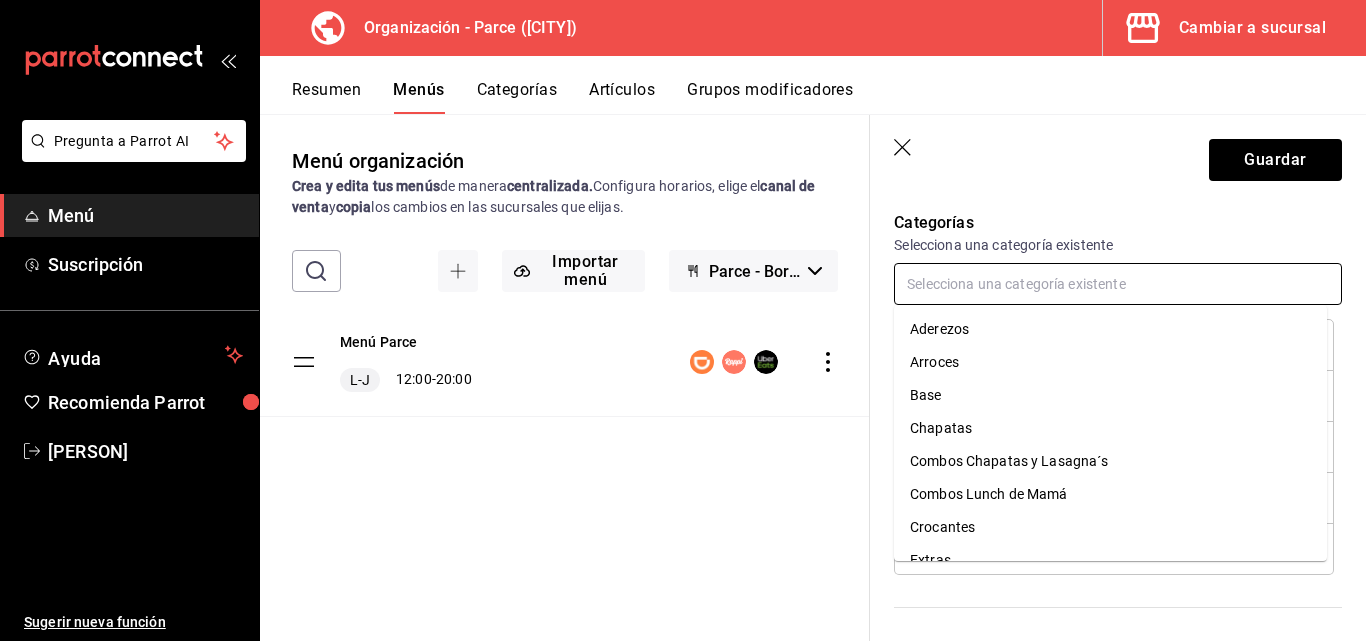 click at bounding box center [1118, 284] 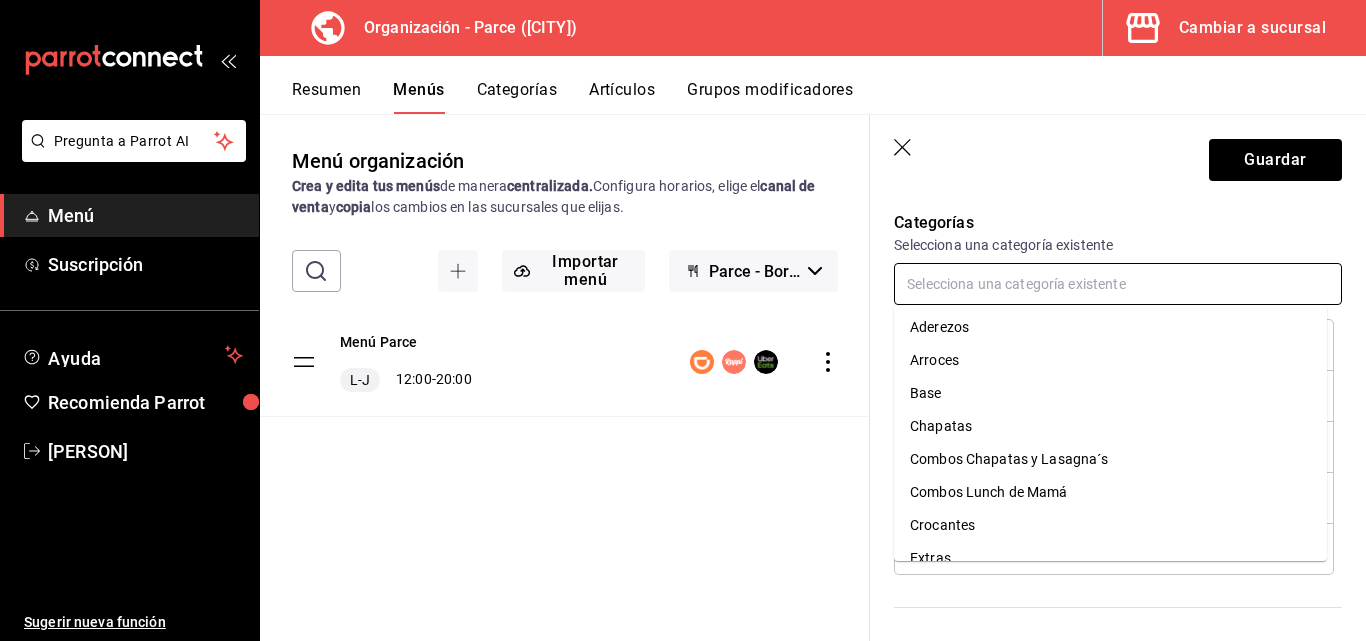 scroll, scrollTop: 0, scrollLeft: 0, axis: both 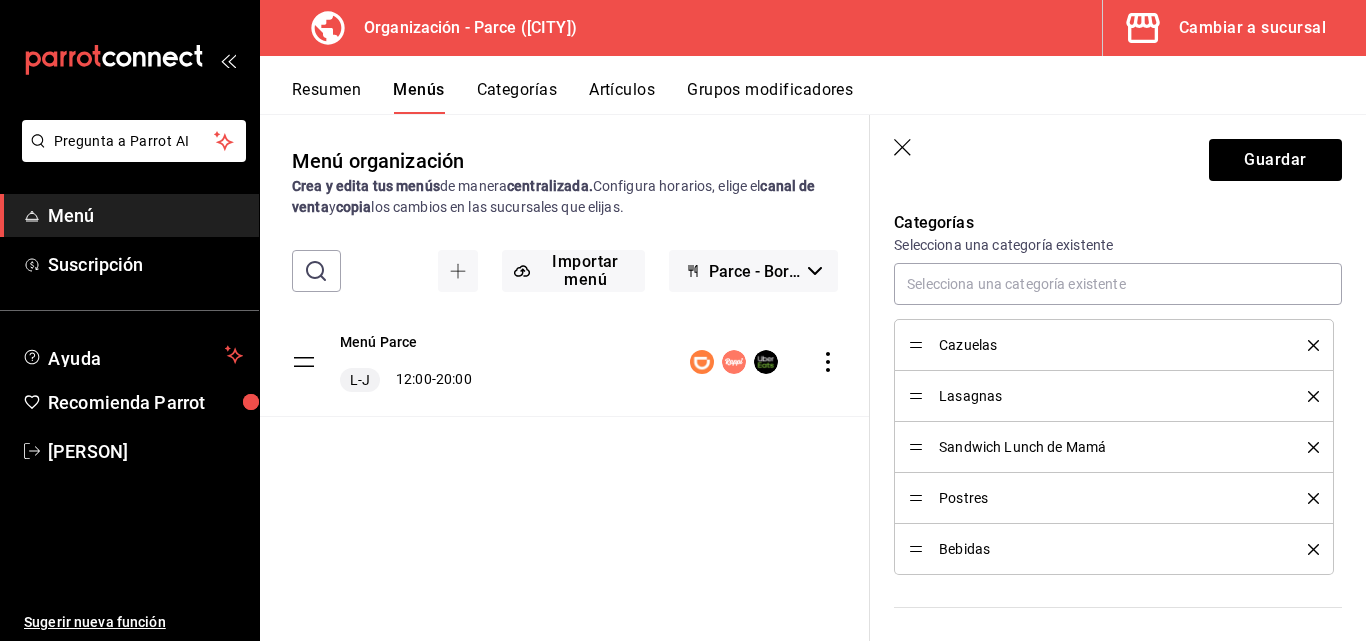 click on "Categorías Selecciona una categoría existente Cazuelas Lasagnas Sandwich Lunch de Mamá Postres Bebidas" at bounding box center (1106, 401) 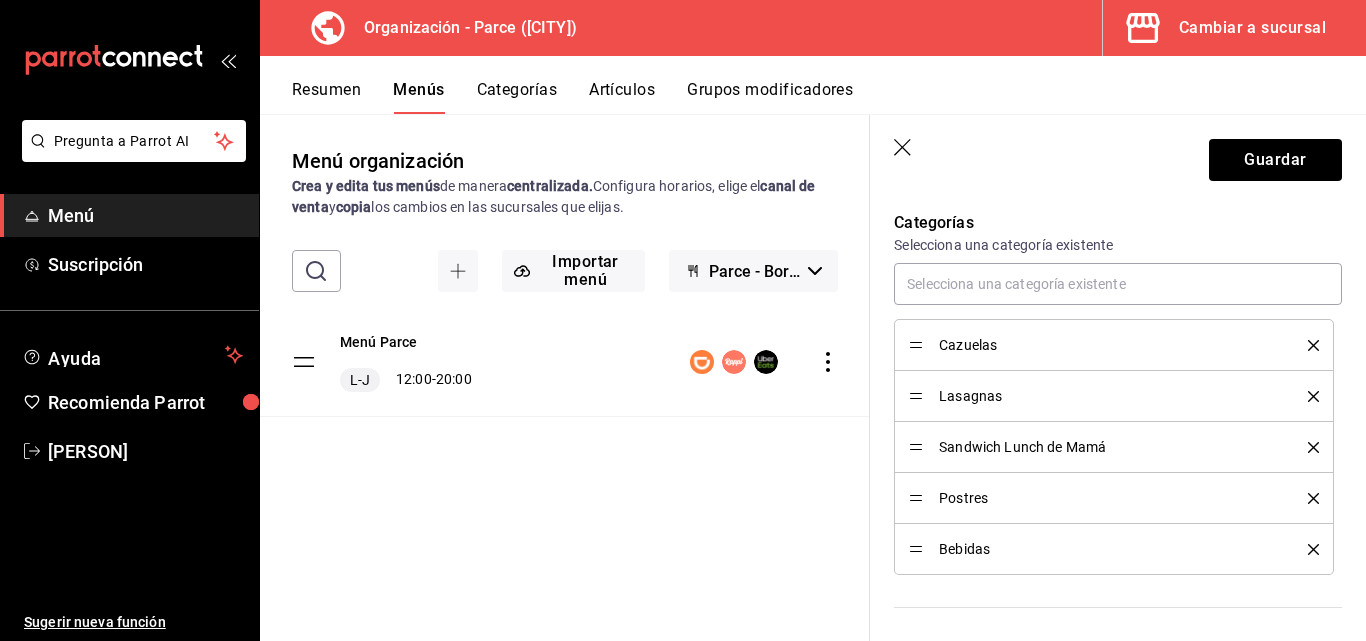 click on "Sandwich Lunch de Mamá" at bounding box center (1108, 447) 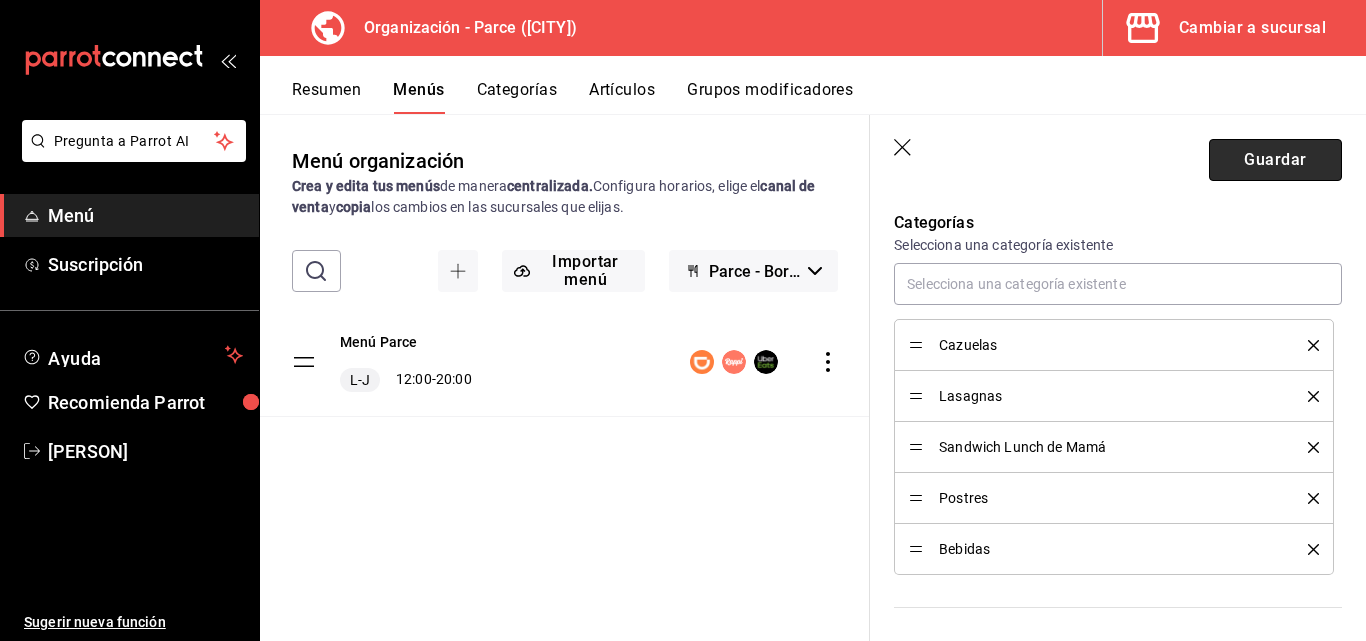 click on "Guardar" at bounding box center (1275, 160) 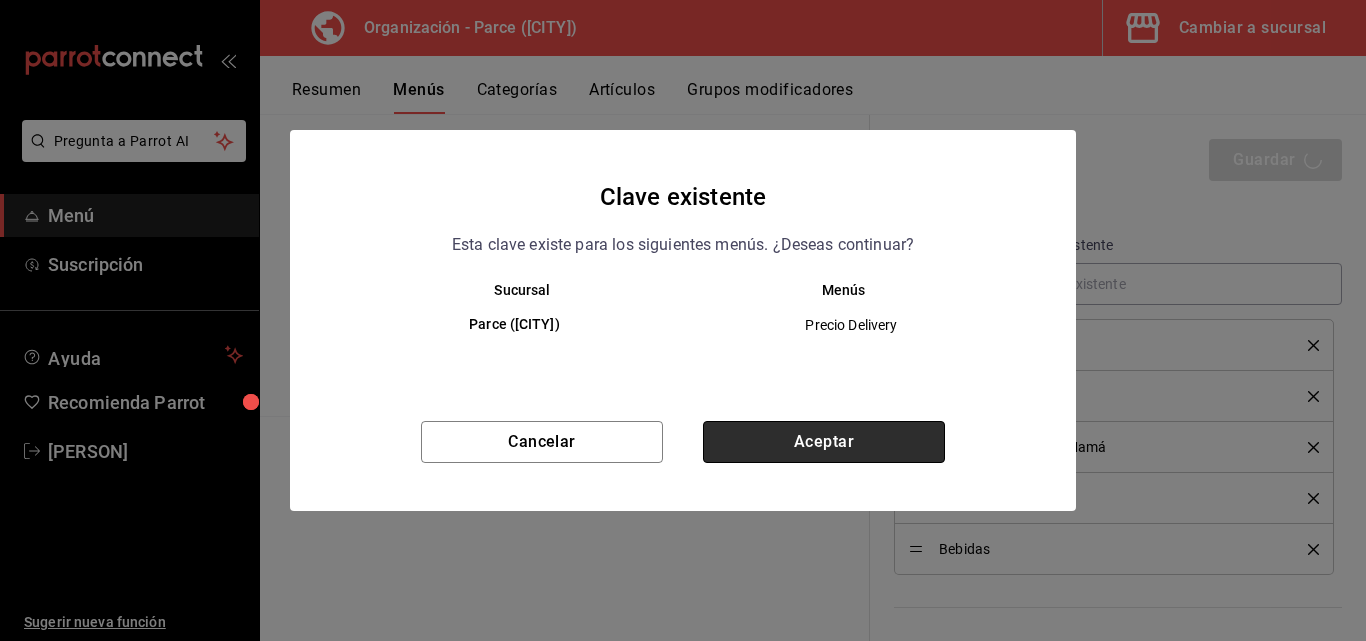 click on "Aceptar" at bounding box center (824, 442) 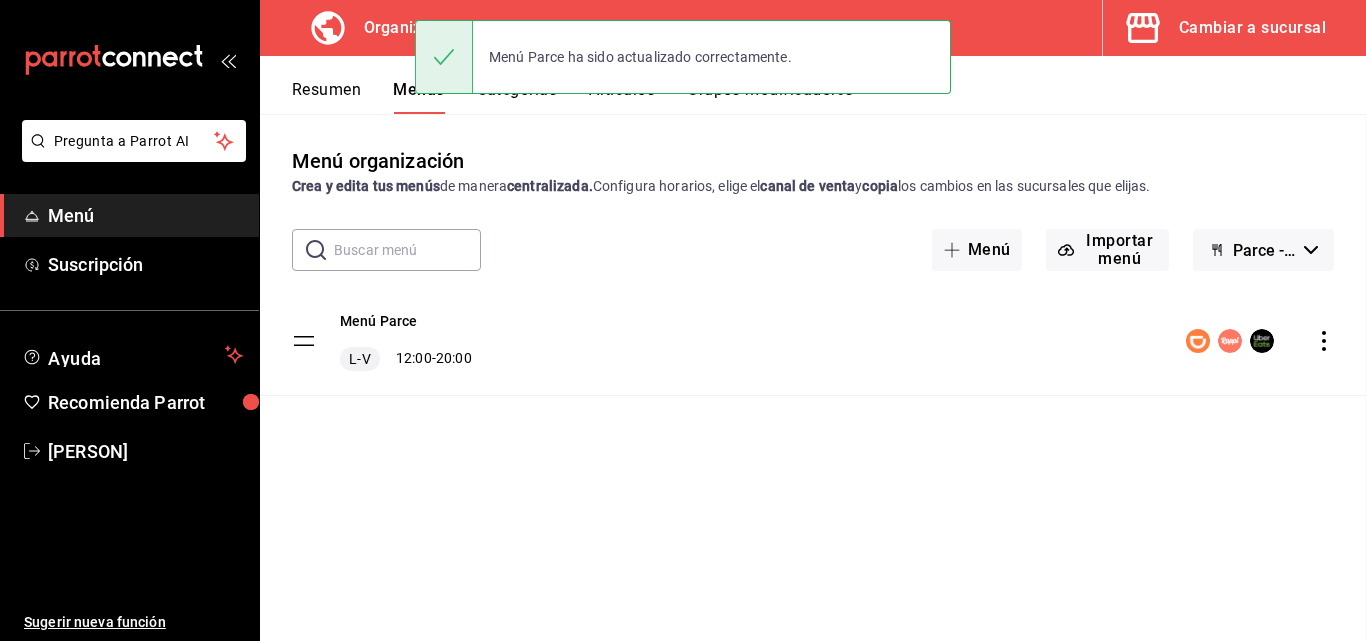 scroll, scrollTop: 0, scrollLeft: 0, axis: both 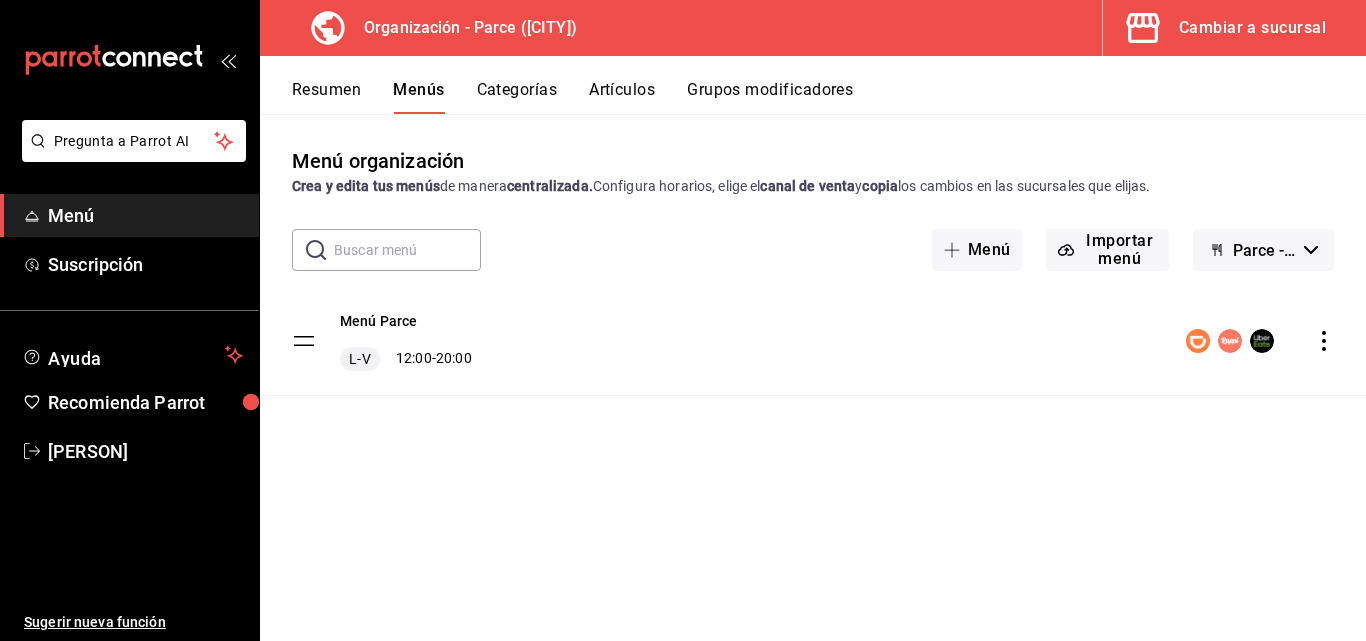 click on "Parce - Borrador" at bounding box center [1264, 250] 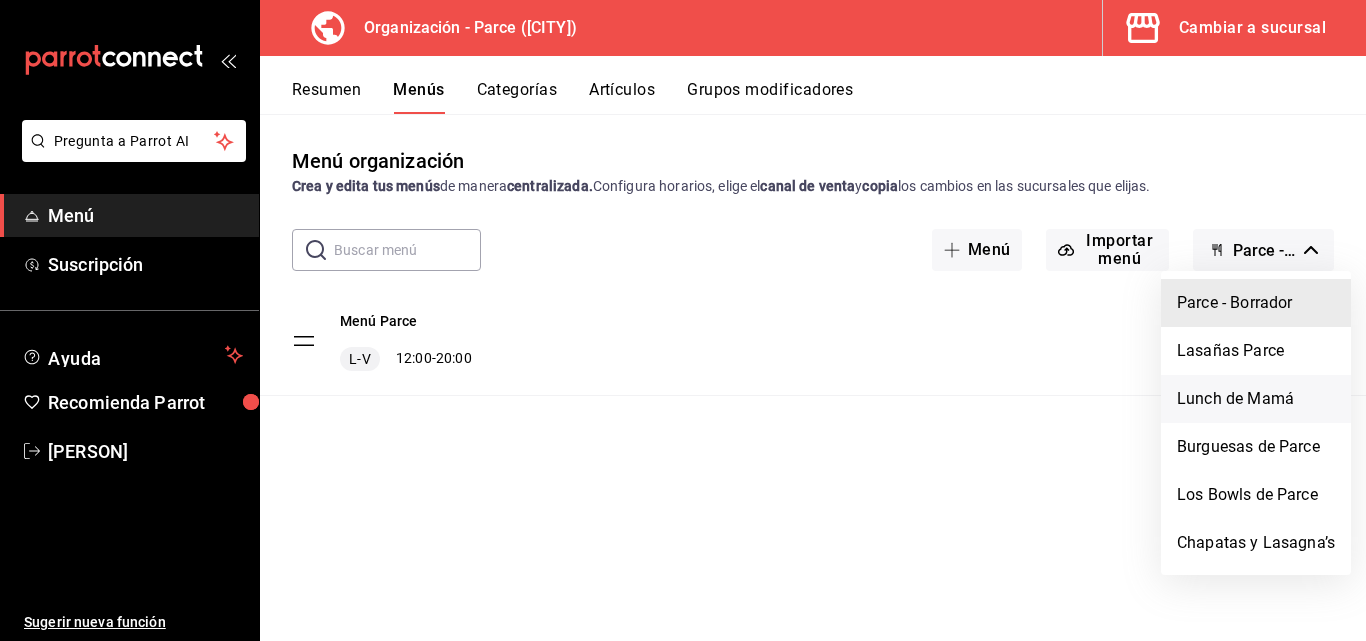 click on "Lunch de Mamá" at bounding box center [1256, 399] 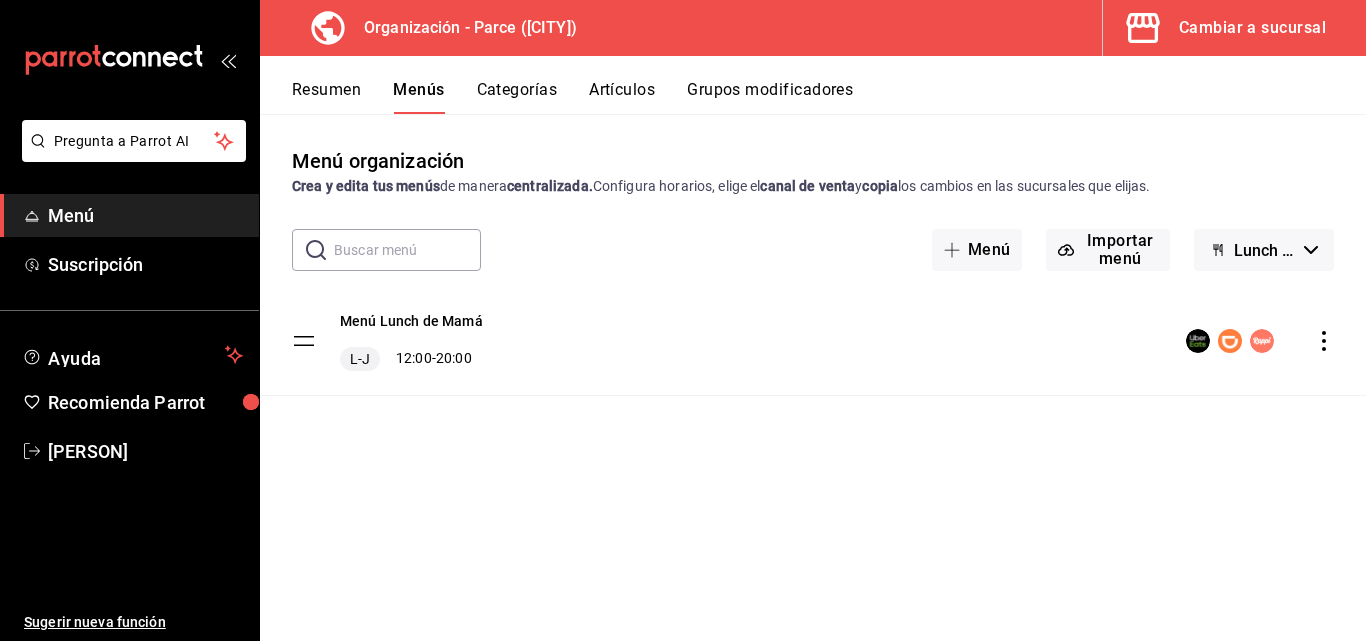 click 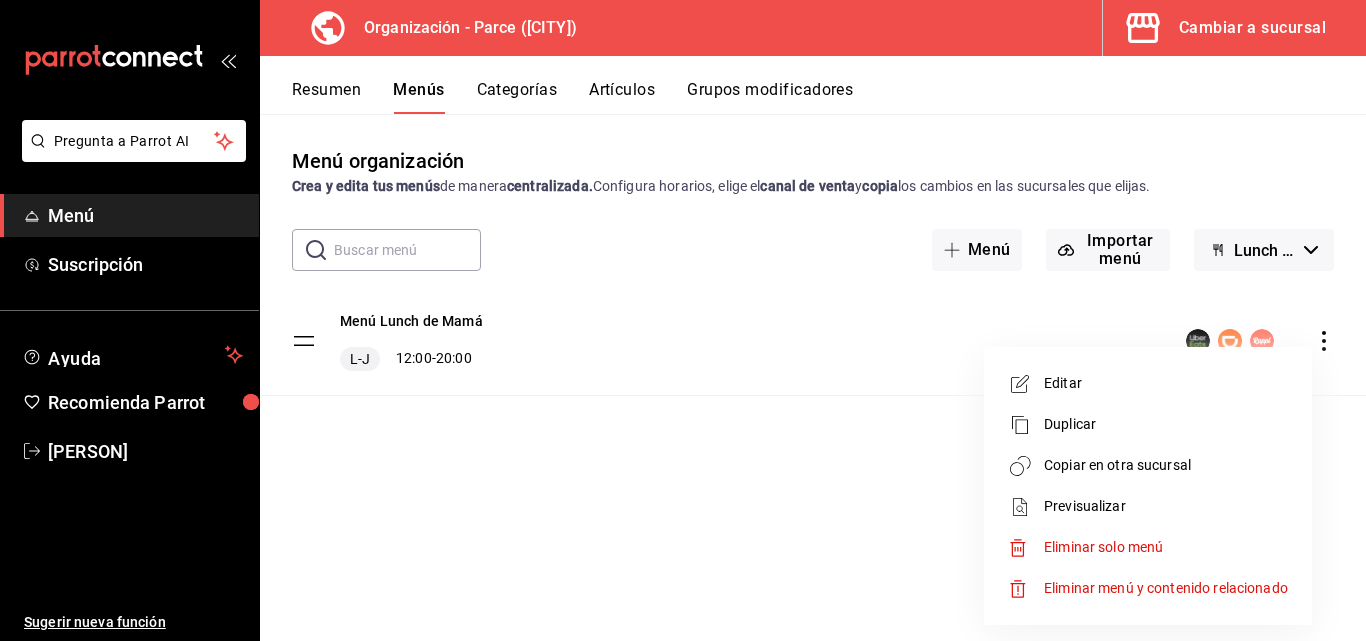 click on "Editar" at bounding box center [1166, 383] 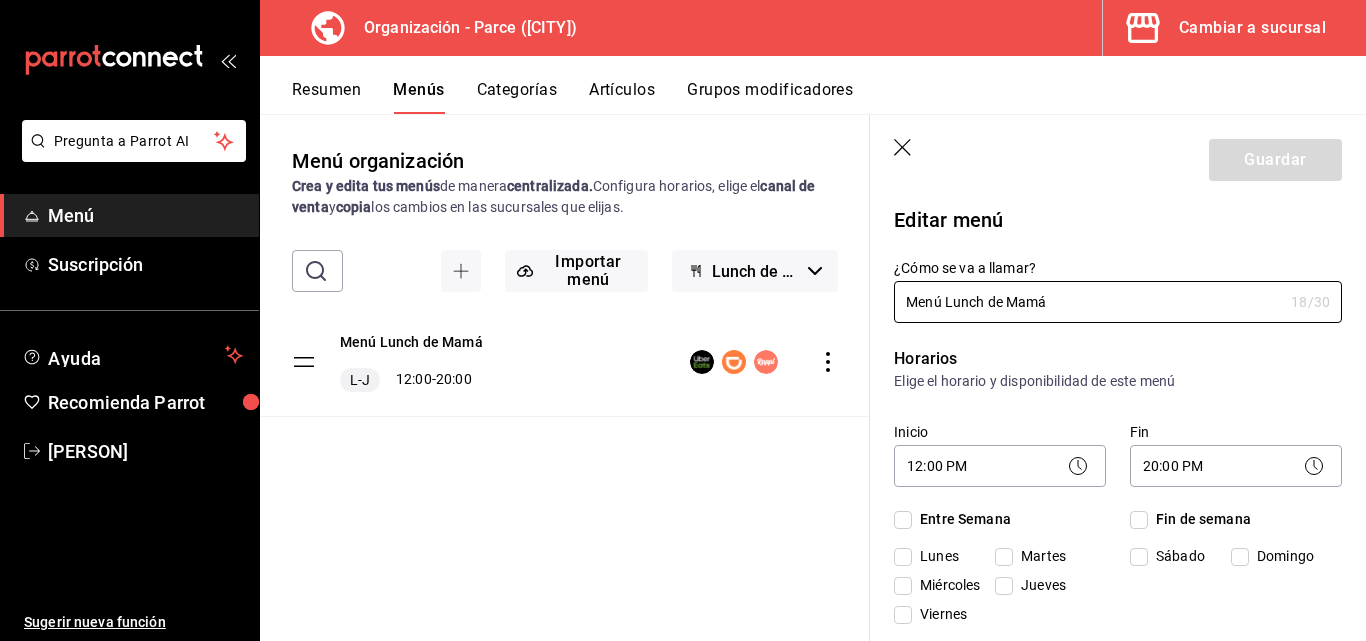 checkbox on "true" 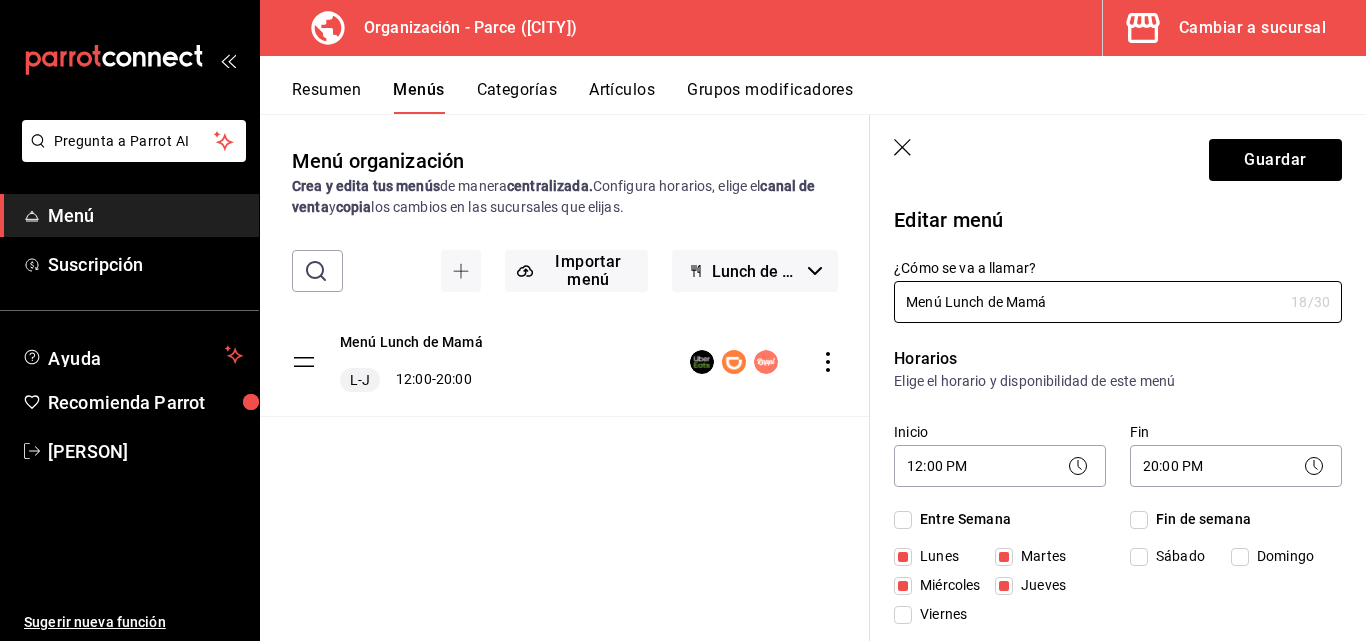 click on "Viernes" at bounding box center [903, 615] 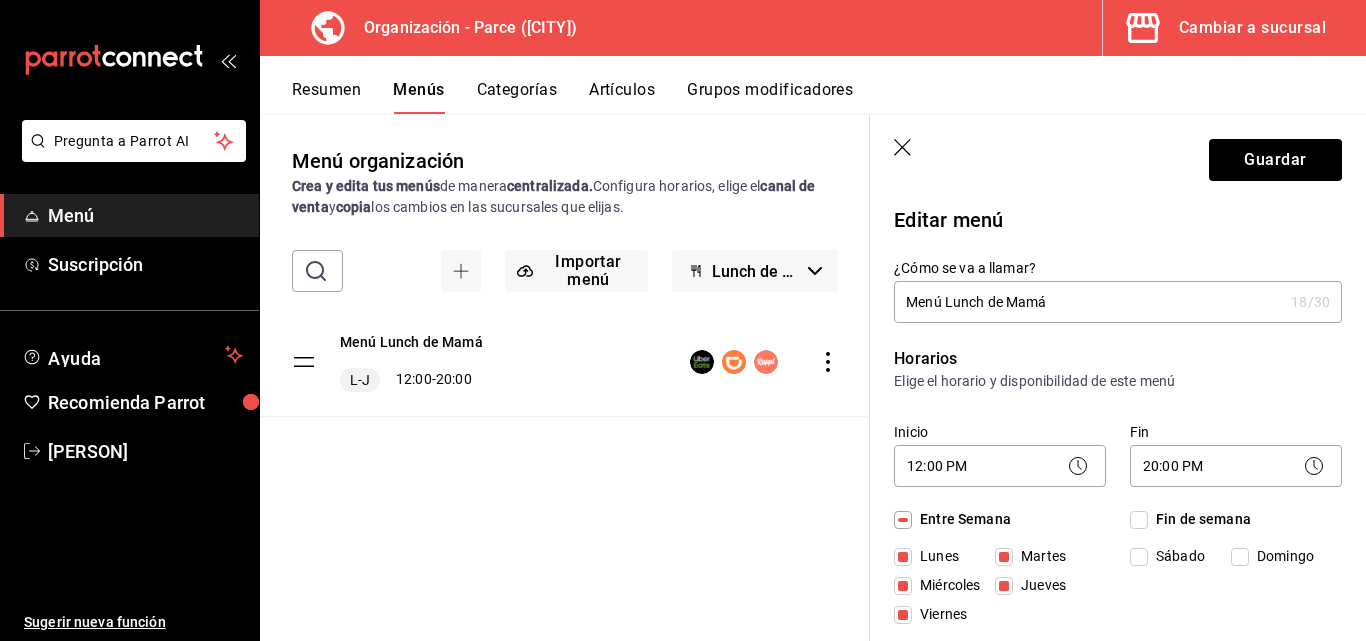 checkbox on "true" 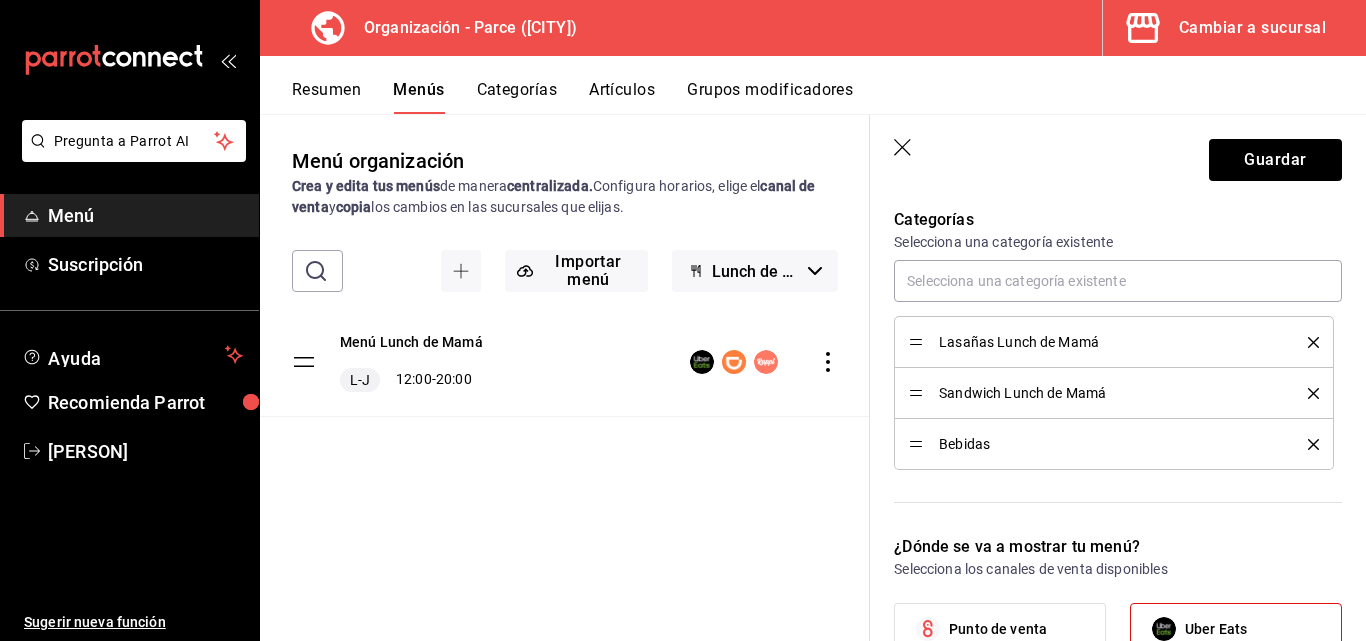 scroll, scrollTop: 551, scrollLeft: 0, axis: vertical 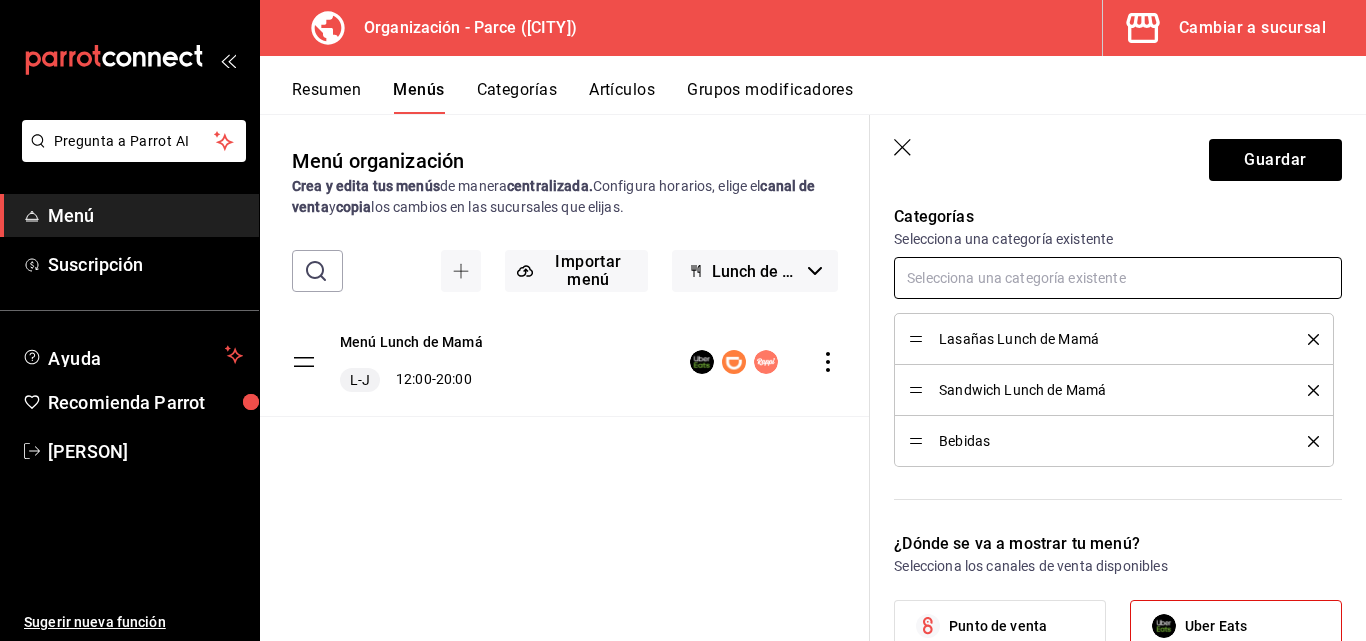 click at bounding box center [1118, 278] 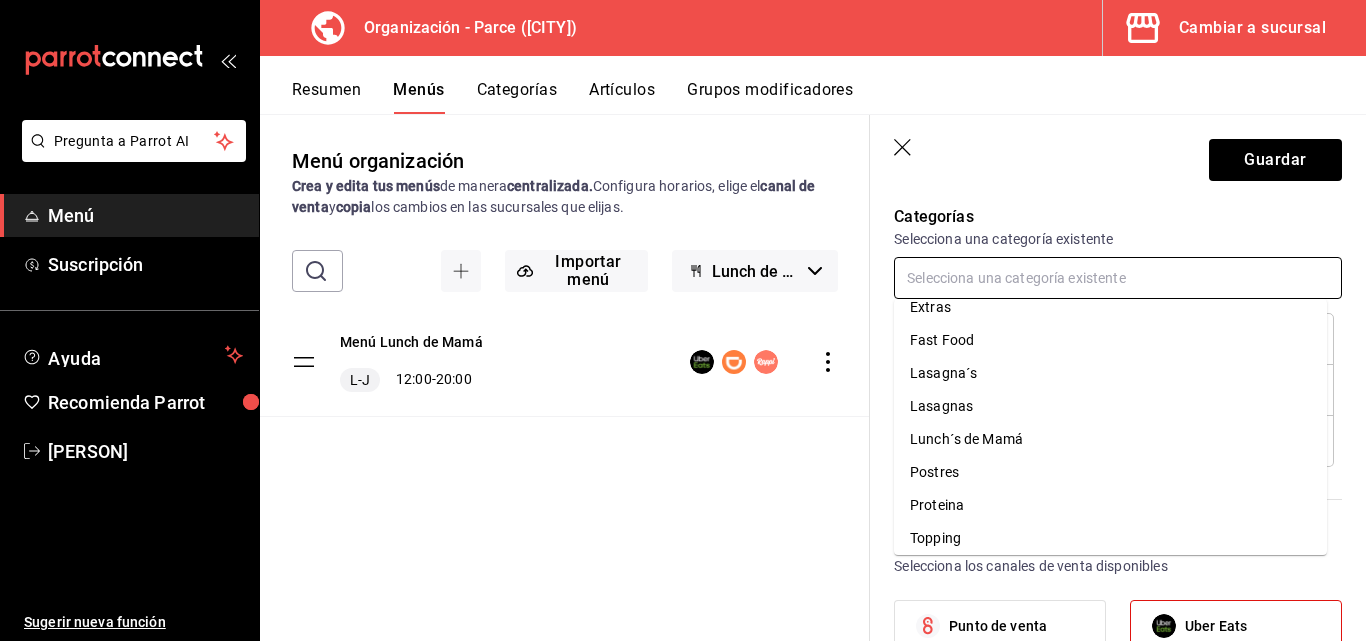 scroll, scrollTop: 288, scrollLeft: 0, axis: vertical 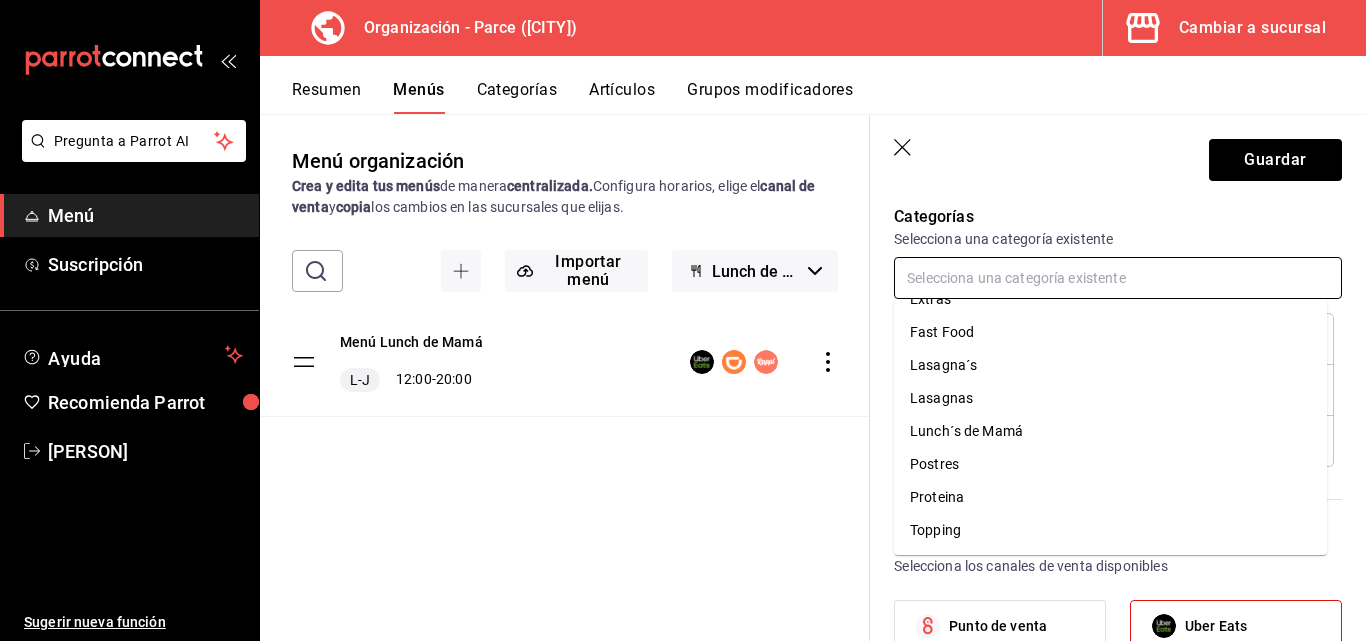 click on "Lunch´s de Mamá" at bounding box center [1110, 431] 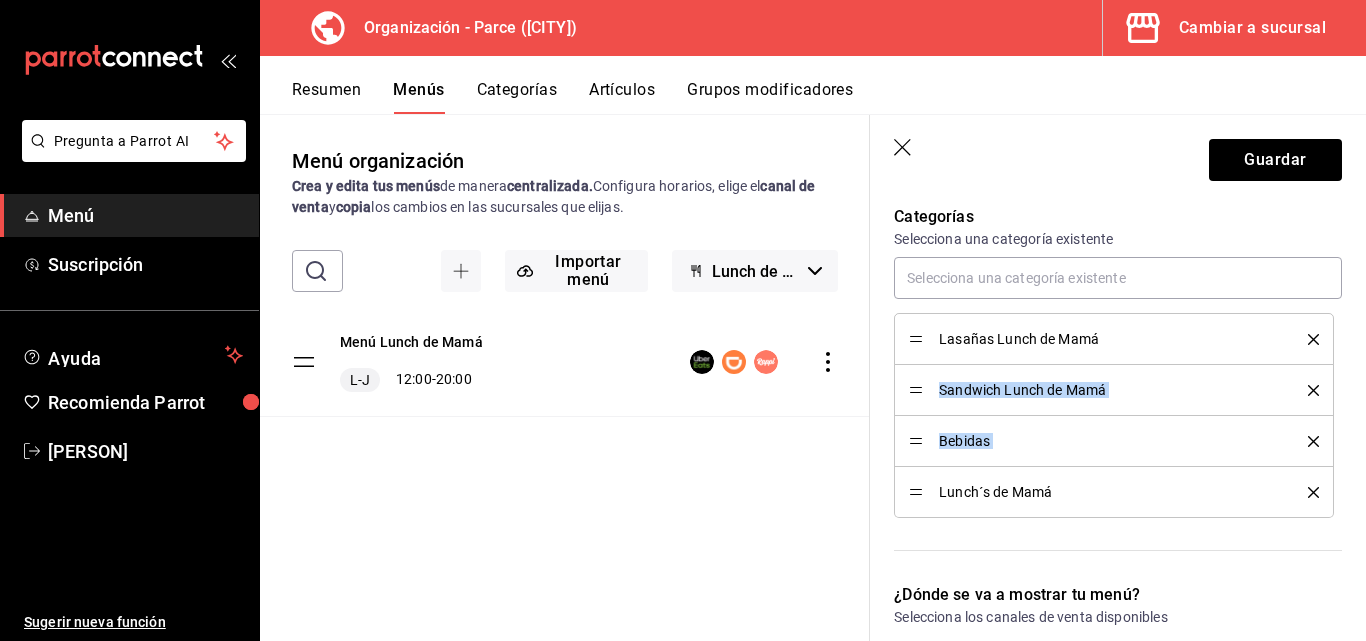 drag, startPoint x: 907, startPoint y: 492, endPoint x: 902, endPoint y: 425, distance: 67.18631 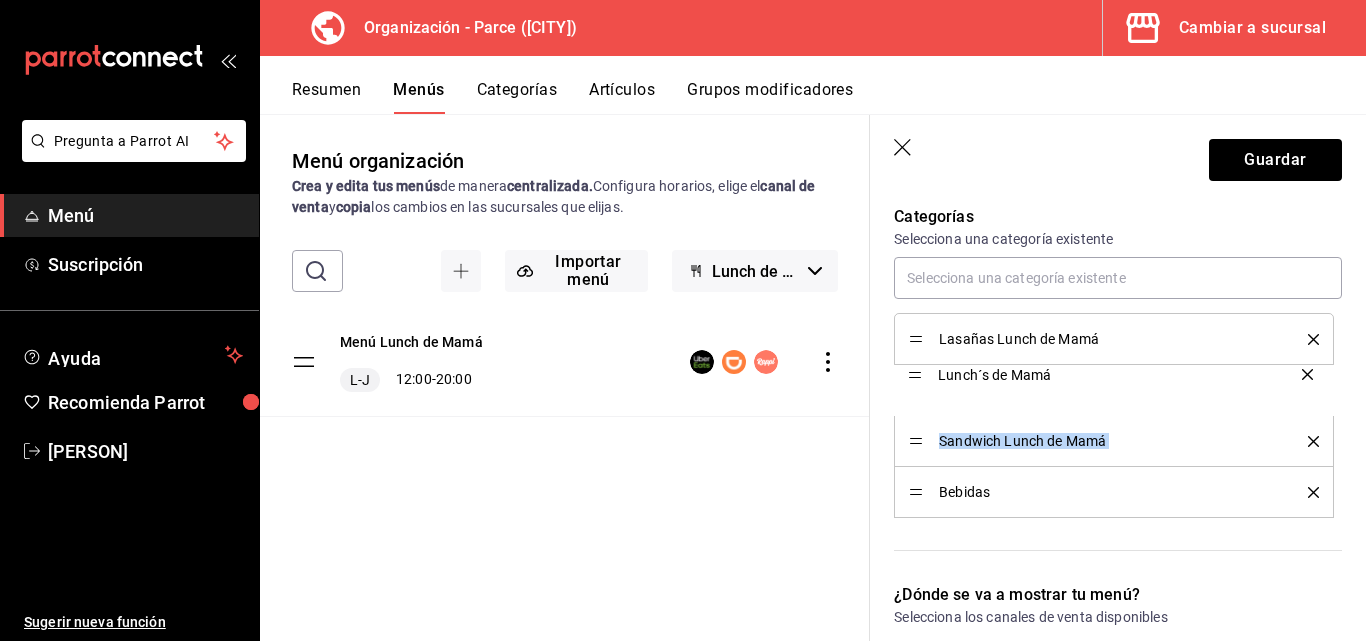 drag, startPoint x: 914, startPoint y: 491, endPoint x: 926, endPoint y: 373, distance: 118.6086 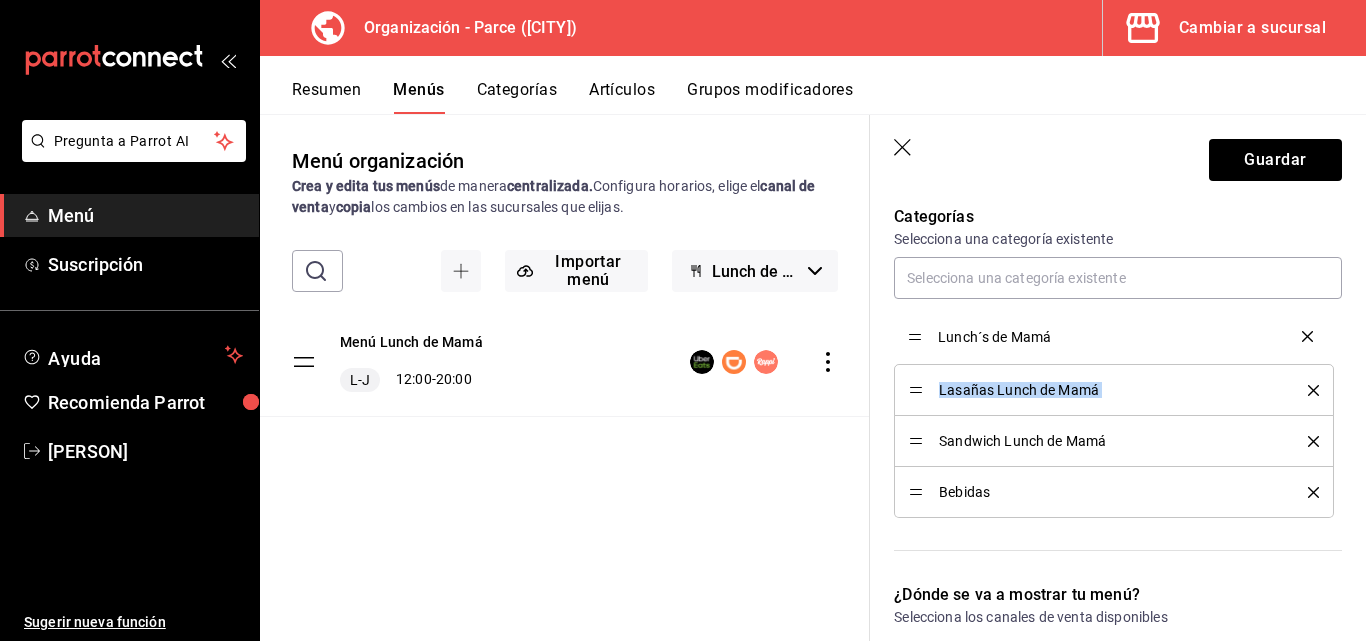 drag, startPoint x: 912, startPoint y: 390, endPoint x: 916, endPoint y: 336, distance: 54.147945 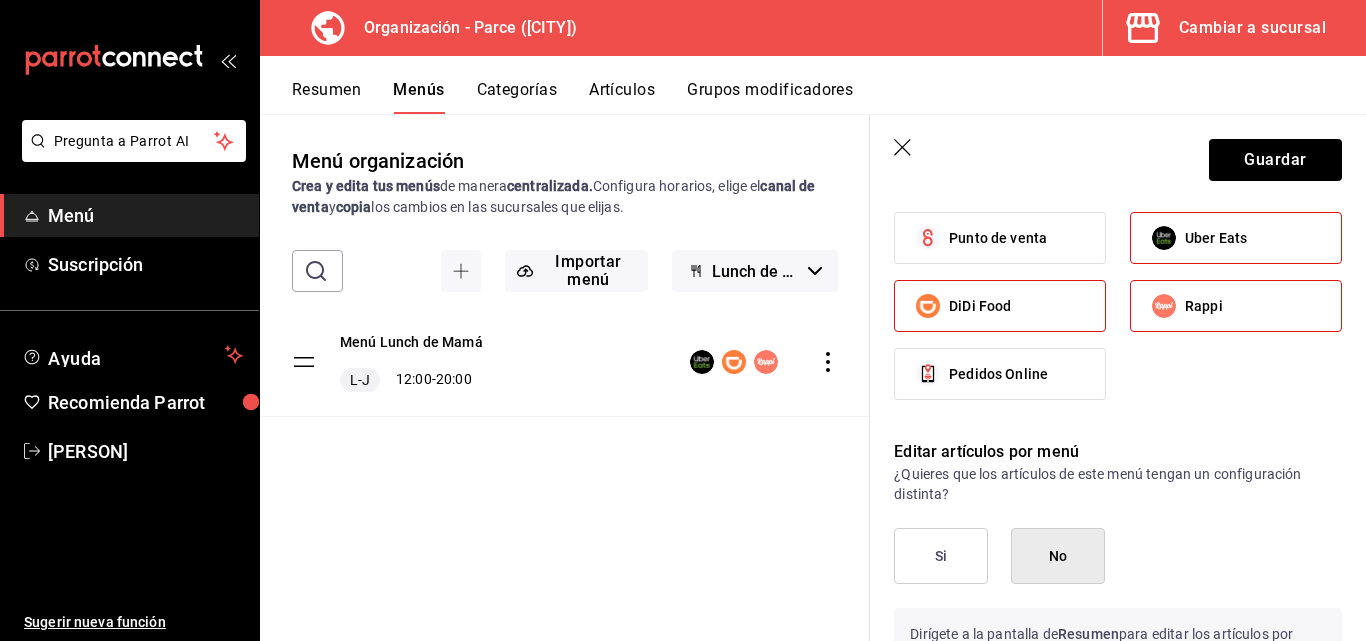 scroll, scrollTop: 997, scrollLeft: 0, axis: vertical 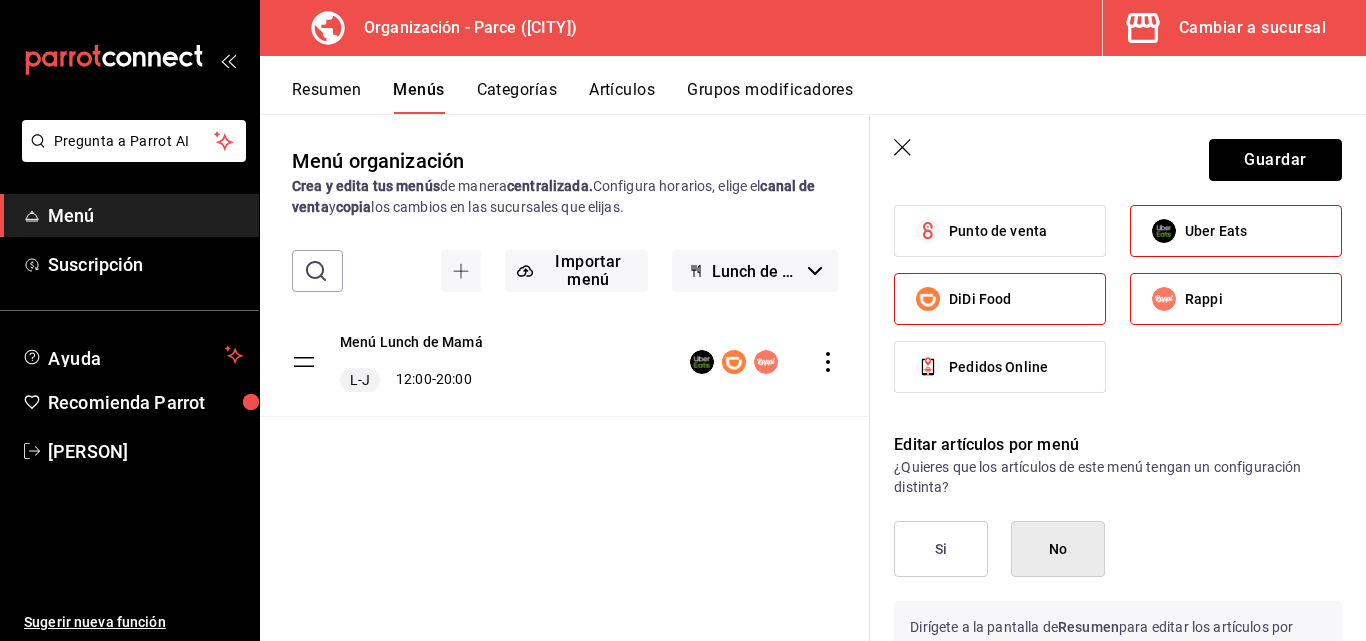 click on "Guardar" at bounding box center [1275, 160] 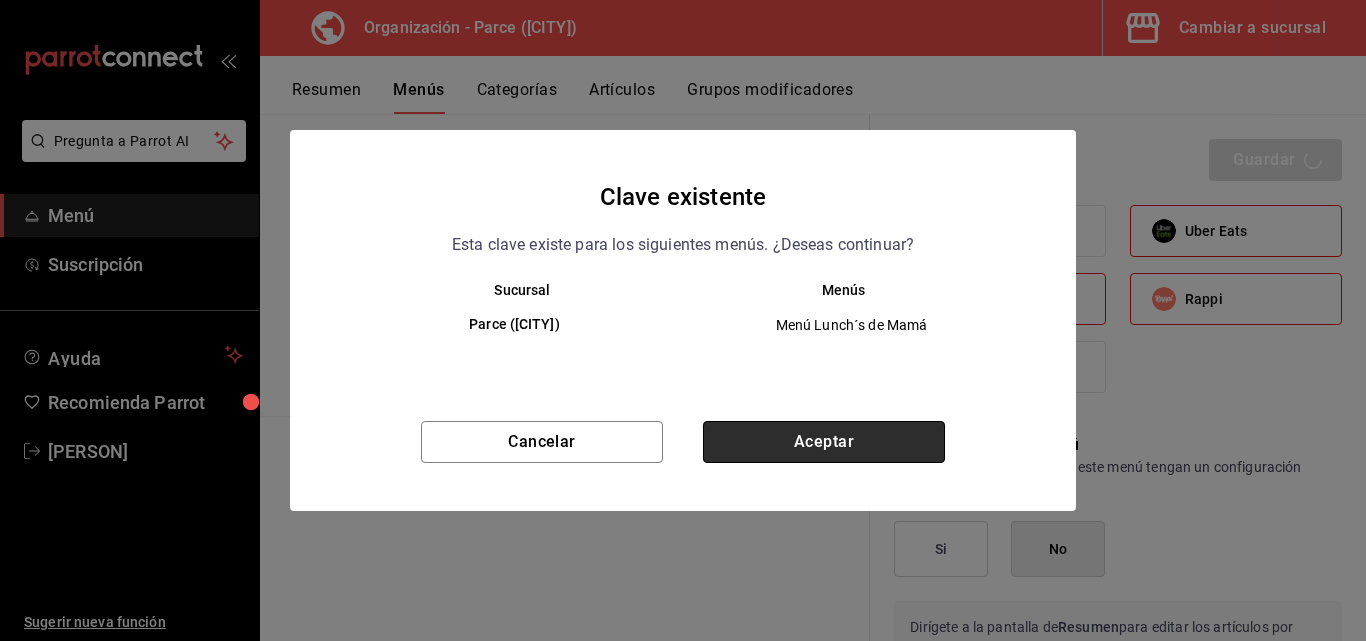 click on "Aceptar" at bounding box center (824, 442) 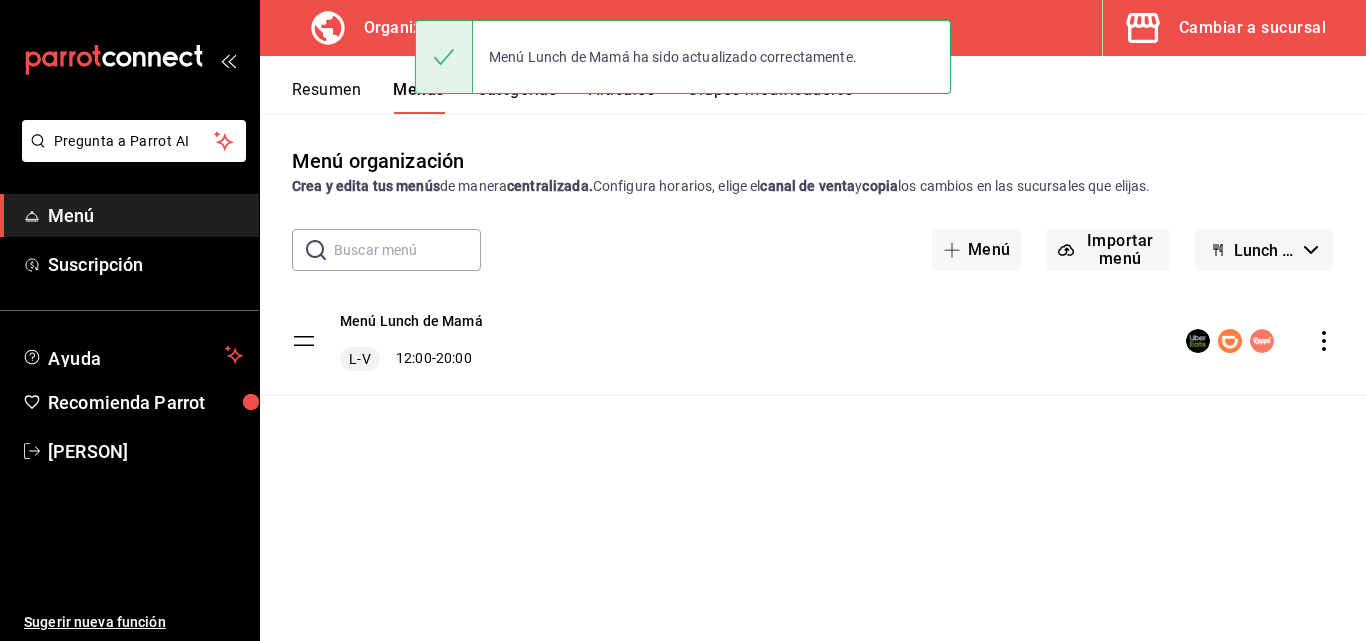 scroll, scrollTop: 0, scrollLeft: 0, axis: both 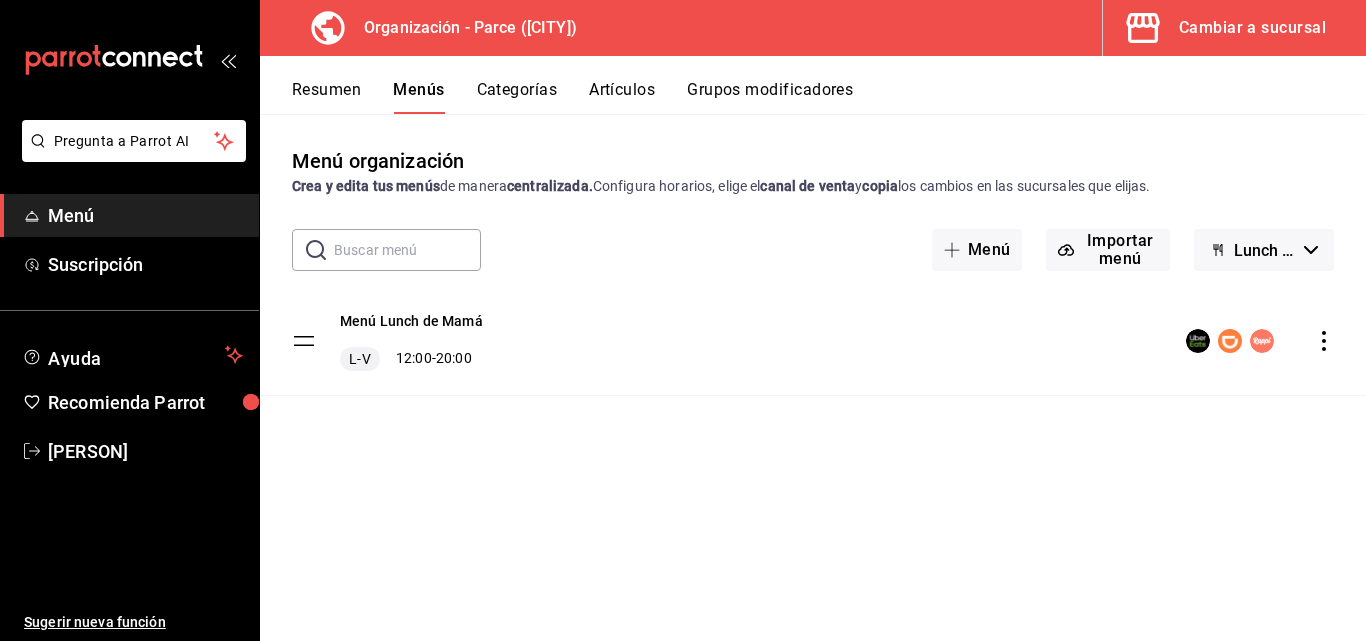 click 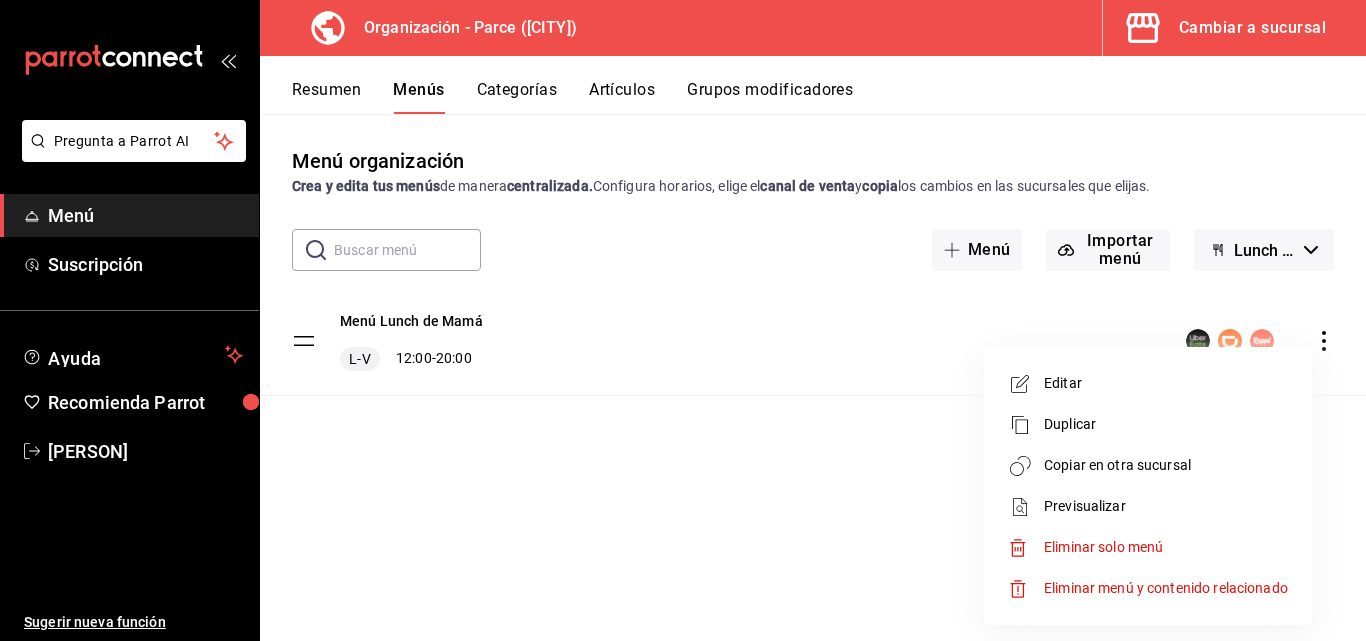 click at bounding box center (683, 320) 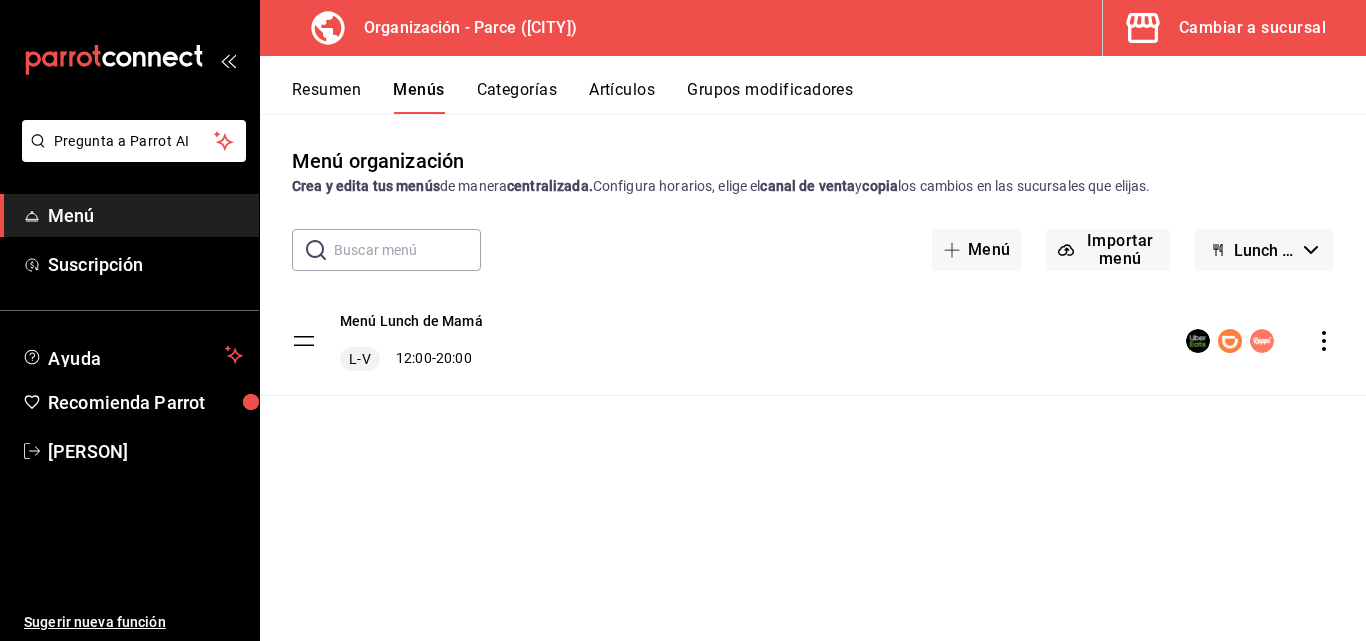 click on "Lunch de Mamá" at bounding box center [1265, 250] 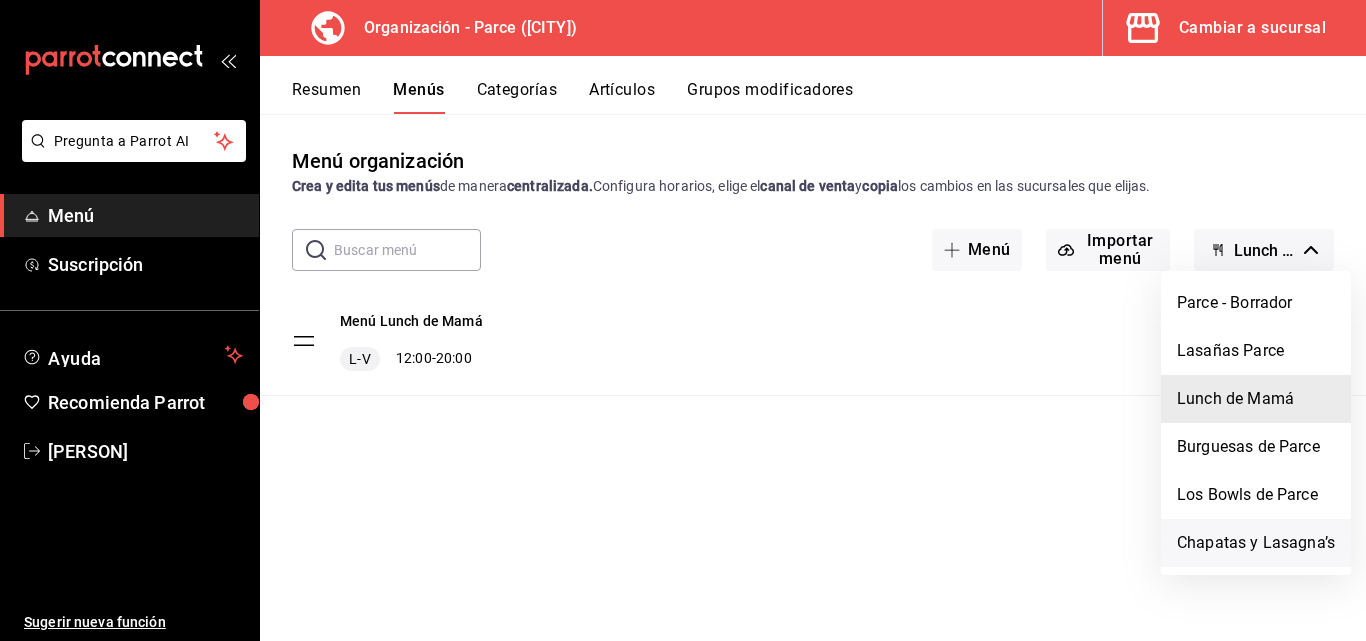 click on "Chapatas y Lasagna’s" at bounding box center (1256, 543) 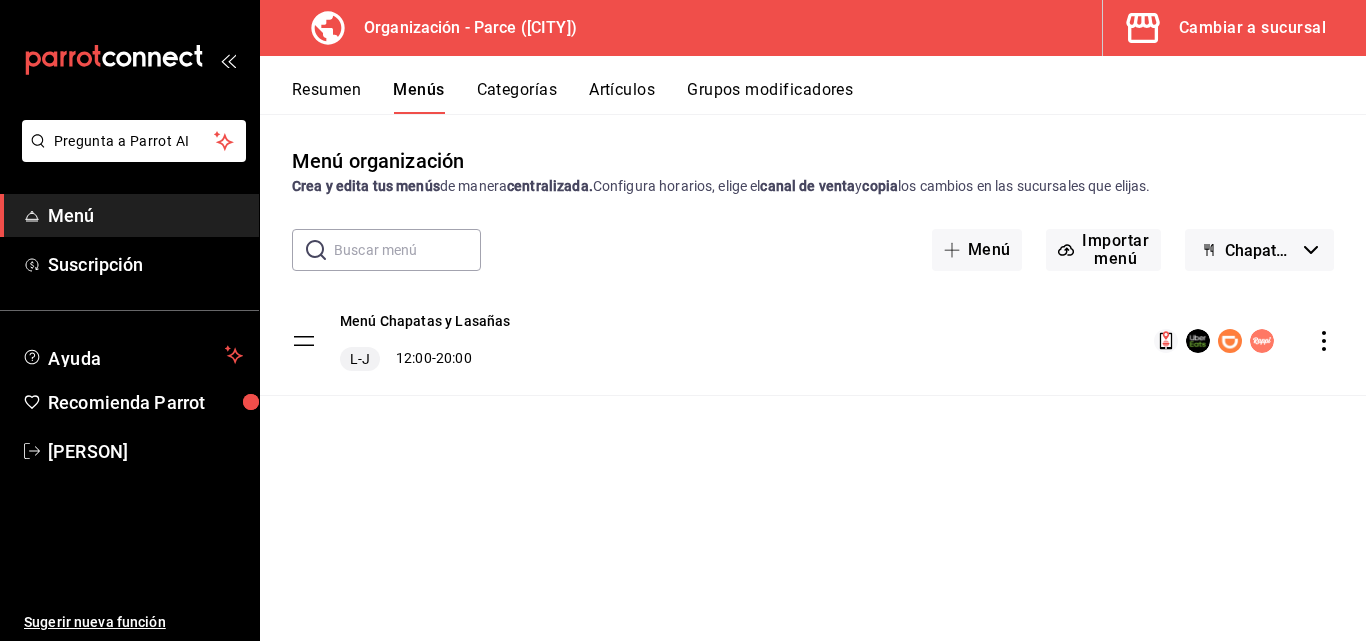 click 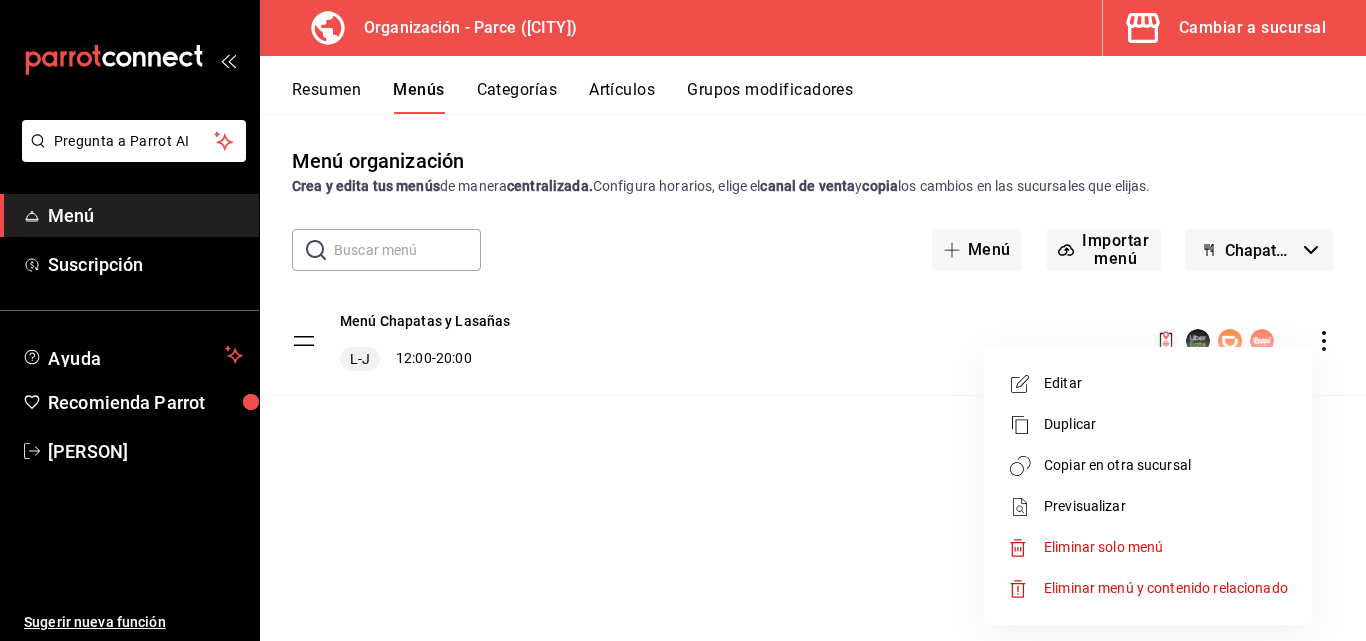 click on "Editar" at bounding box center [1148, 383] 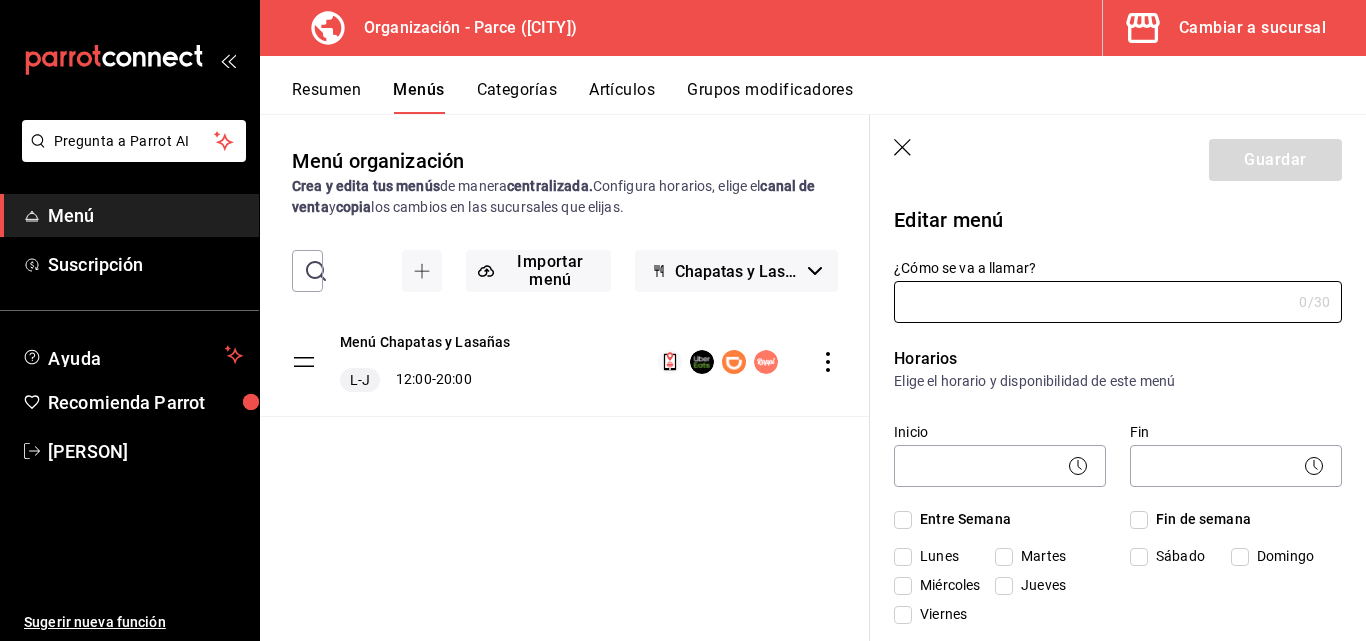 type on "Menú Chapatas y Lasañas" 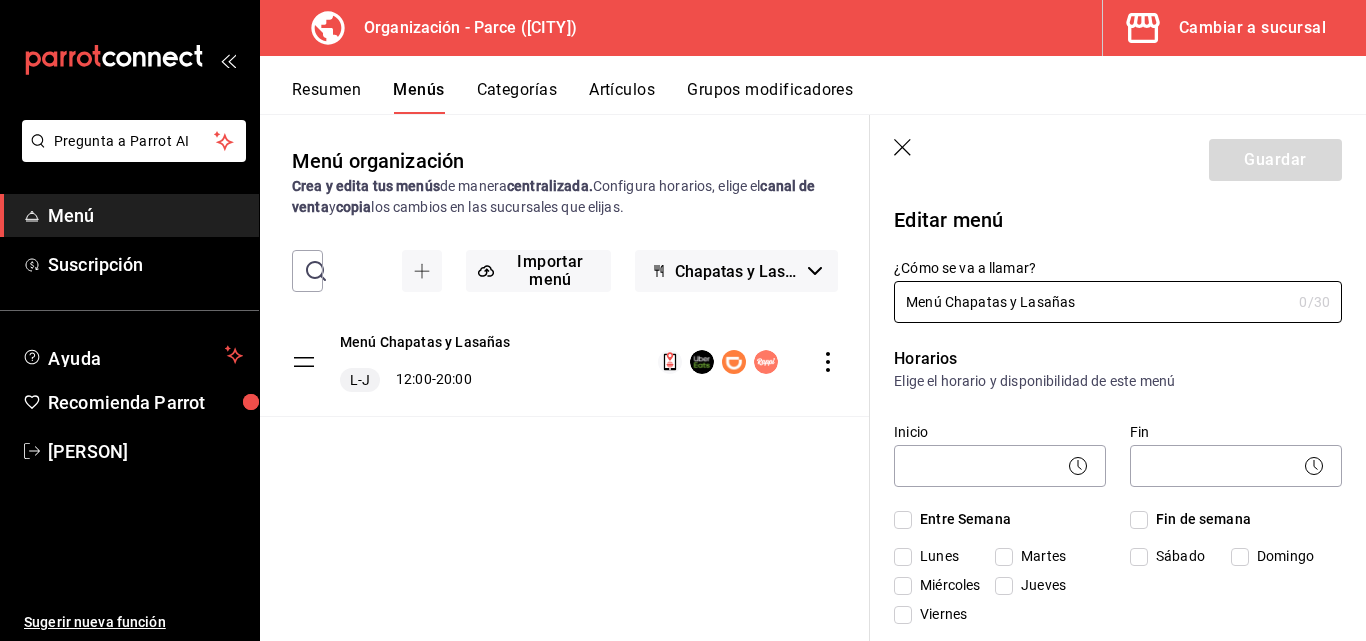 checkbox on "true" 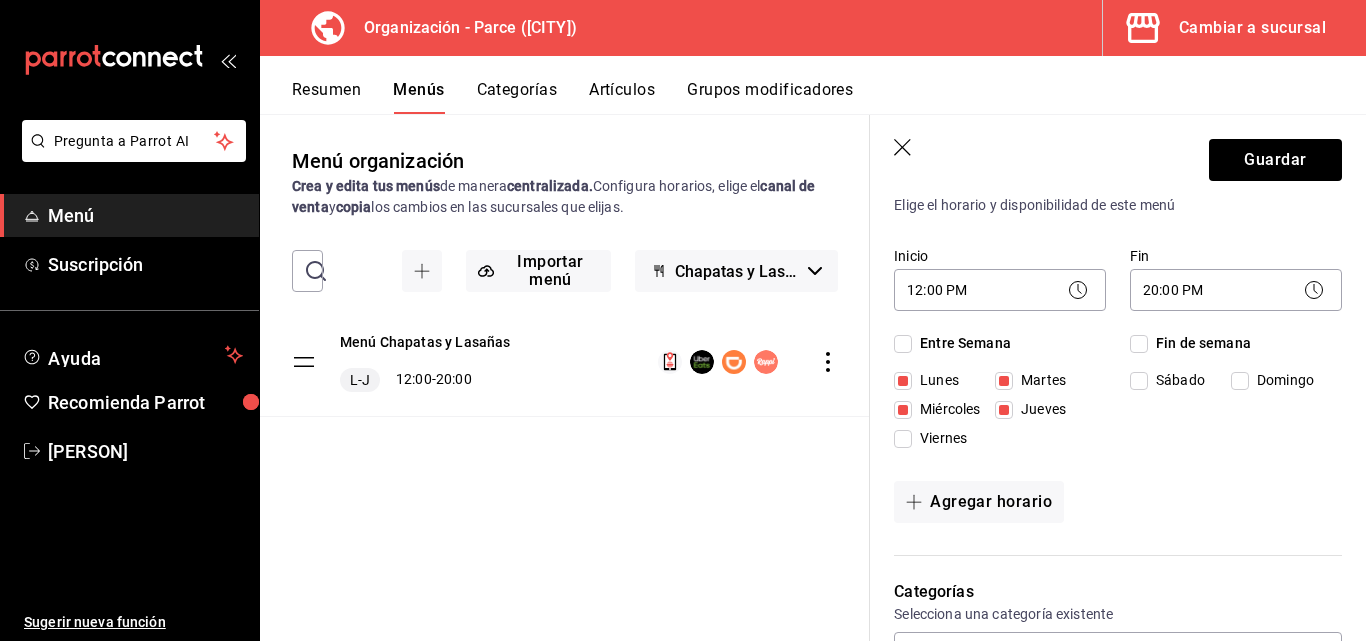 scroll, scrollTop: 195, scrollLeft: 0, axis: vertical 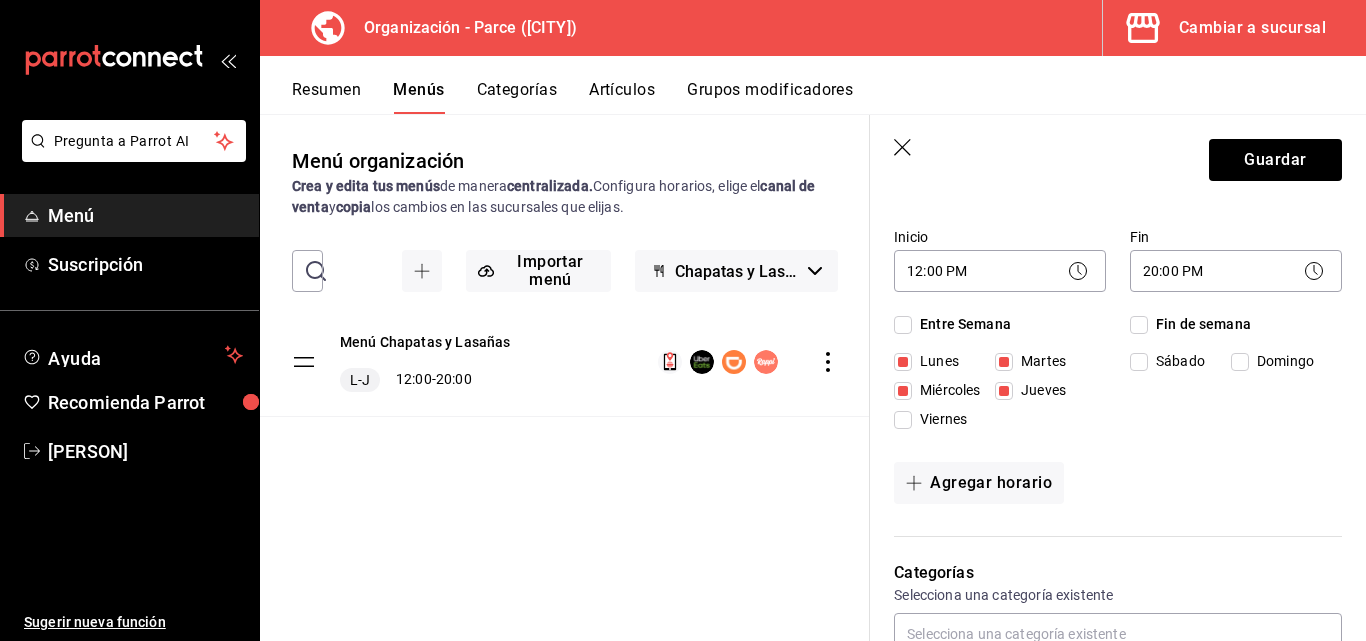 click on "Viernes" at bounding box center [939, 419] 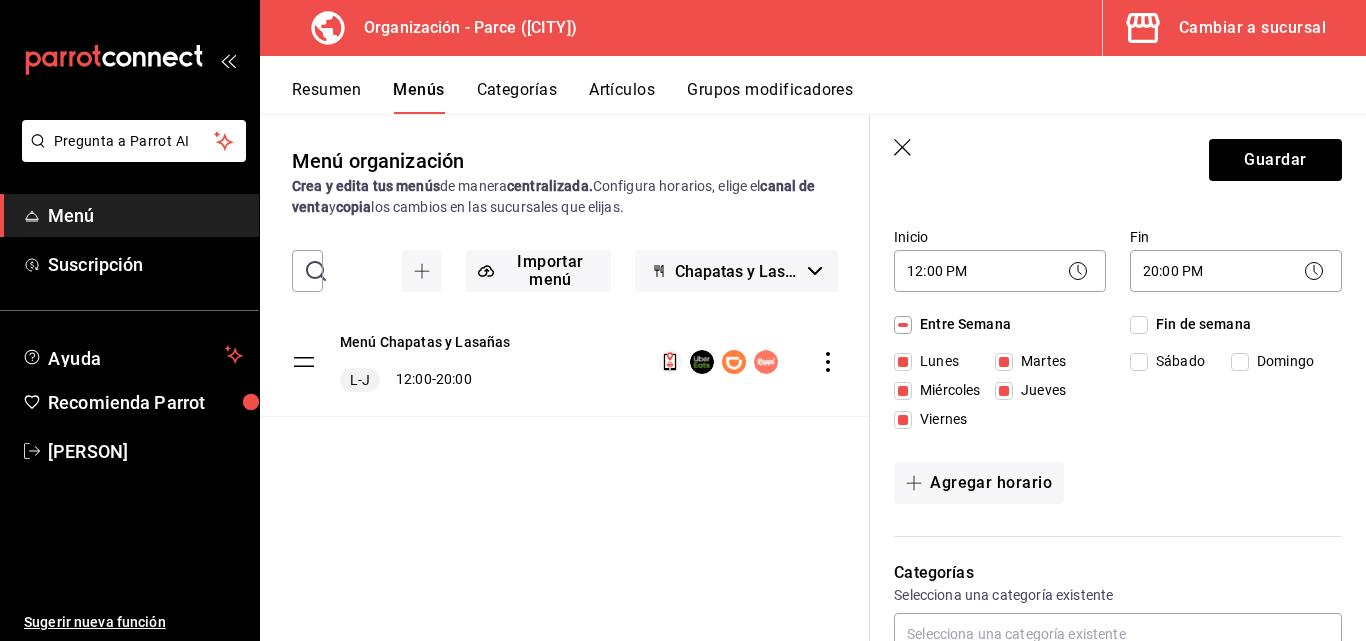 click on "Viernes" at bounding box center (903, 420) 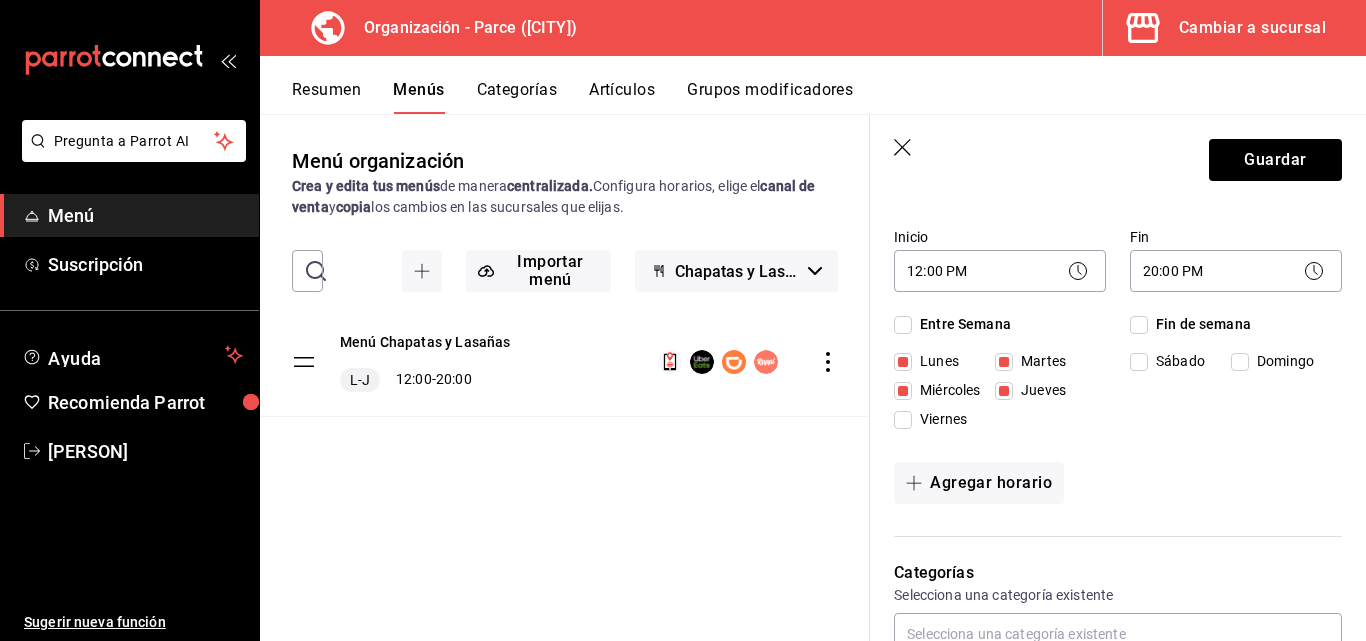 click on "Viernes" at bounding box center (903, 420) 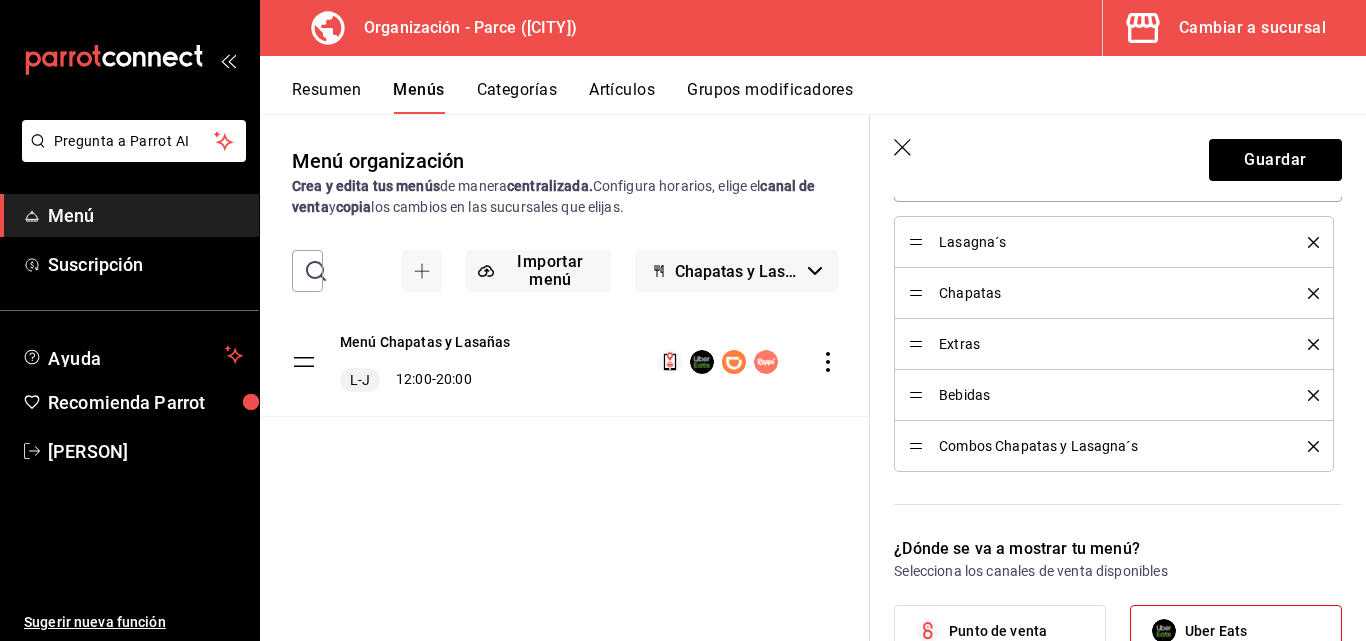 scroll, scrollTop: 625, scrollLeft: 0, axis: vertical 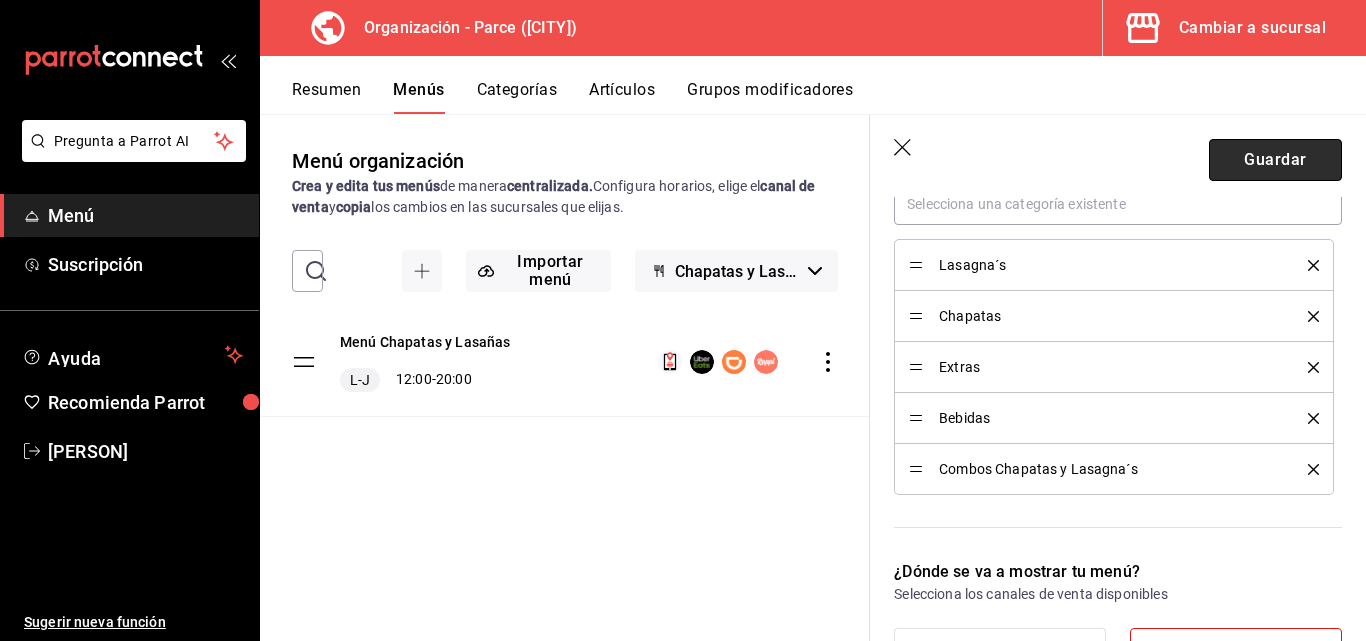 click on "Guardar" at bounding box center (1275, 160) 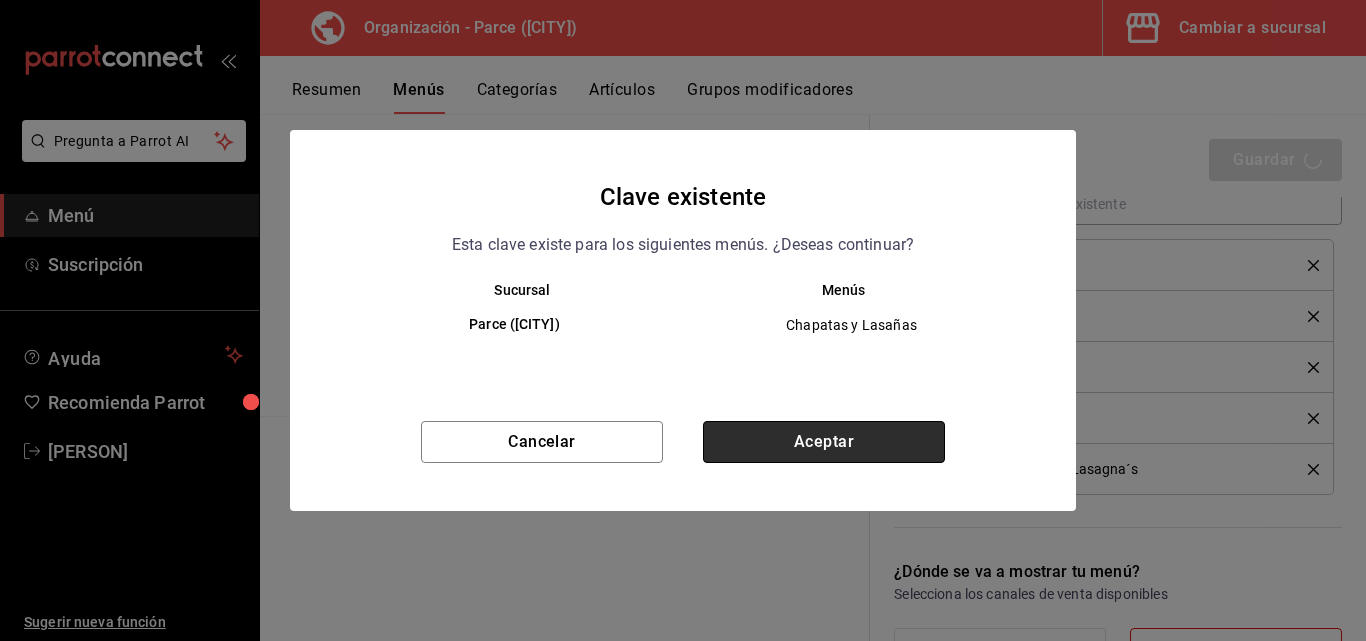 click on "Aceptar" at bounding box center [824, 442] 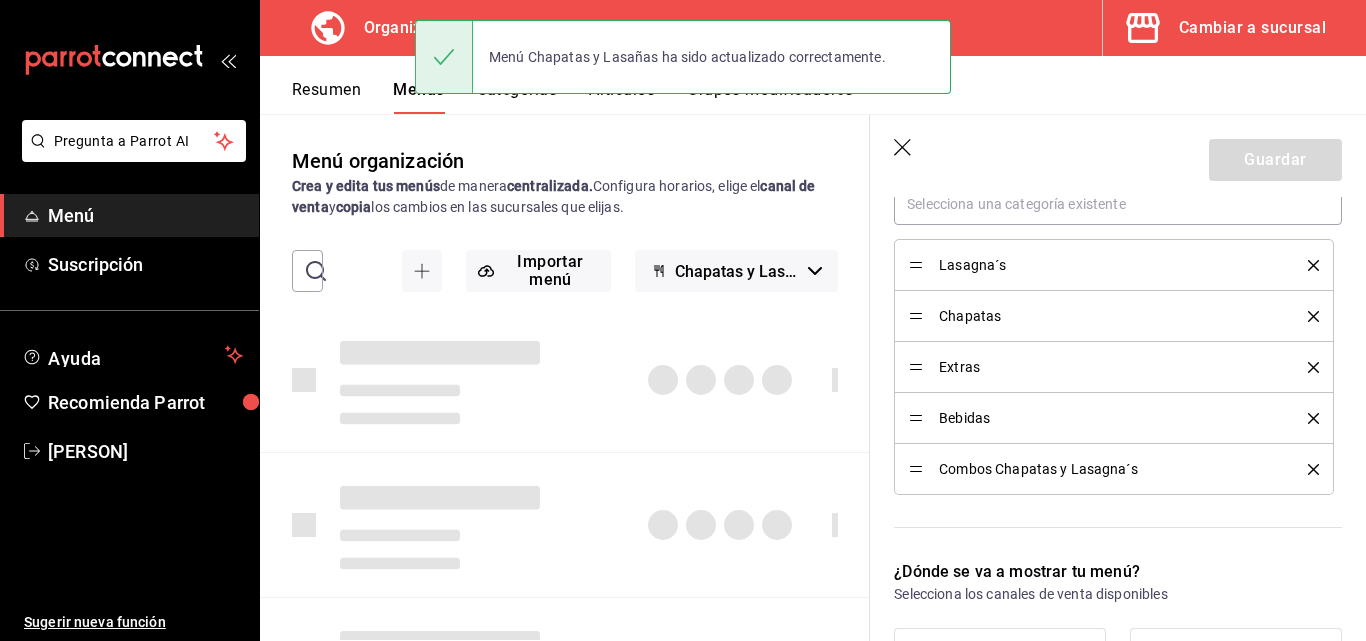 type 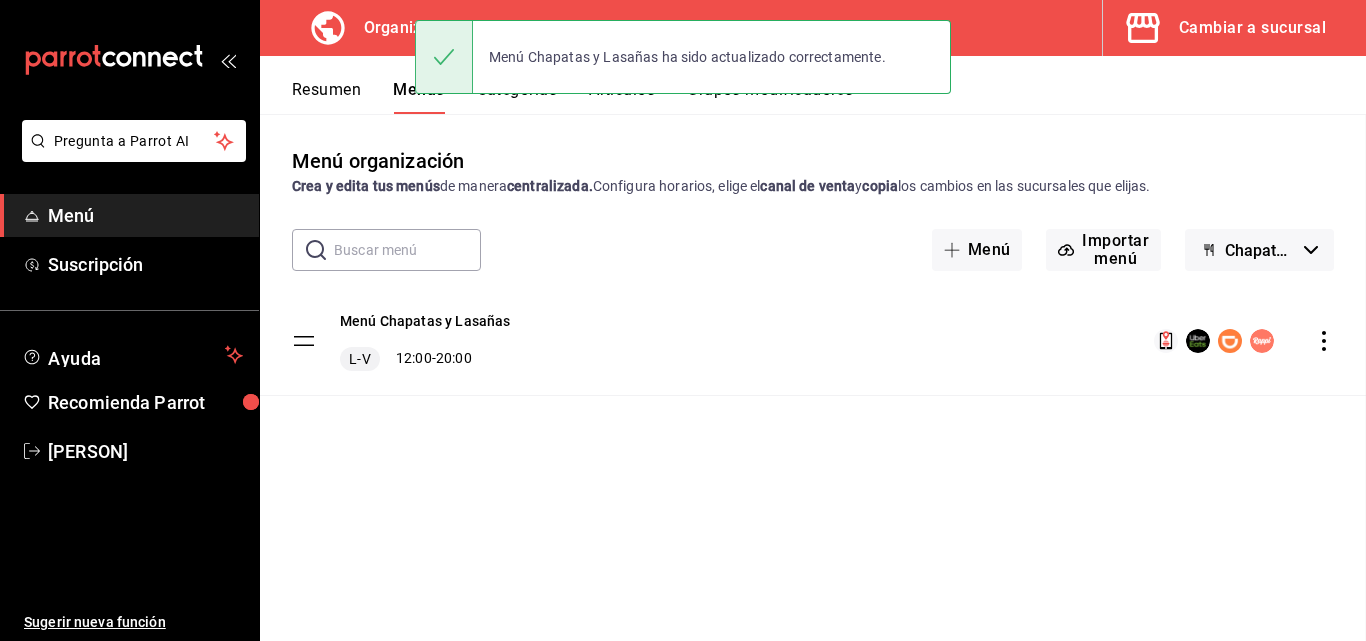 scroll, scrollTop: 0, scrollLeft: 0, axis: both 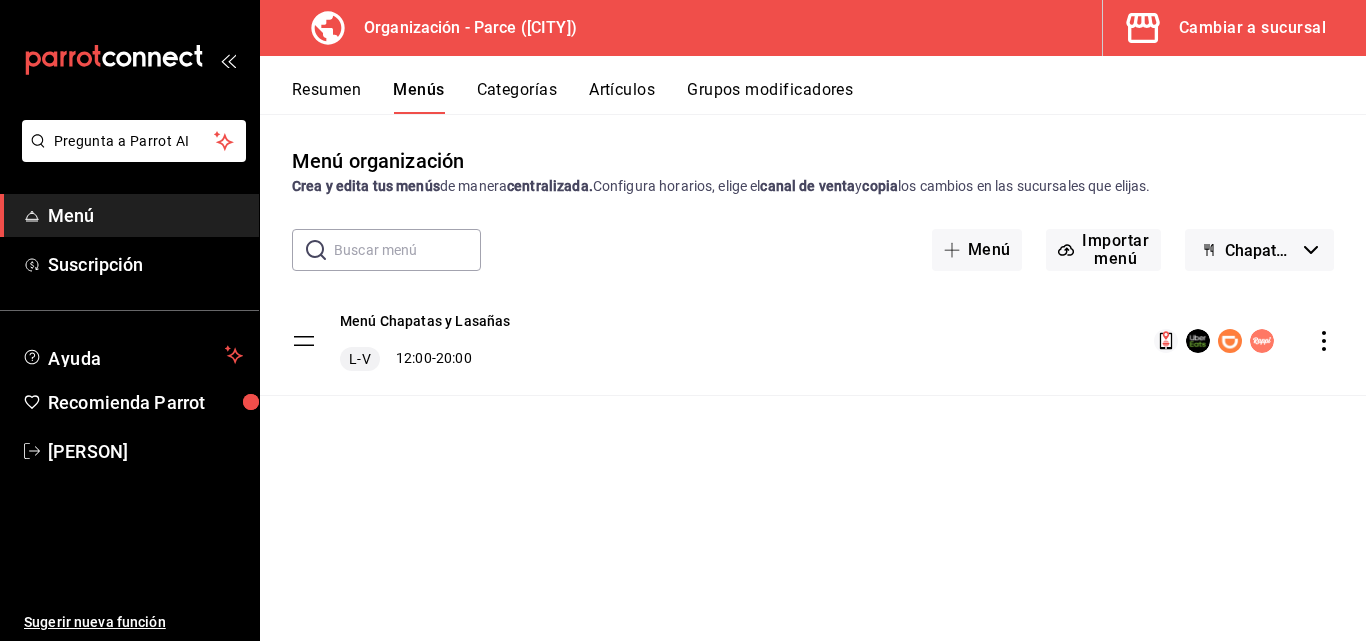 click on "Artículos" at bounding box center (622, 97) 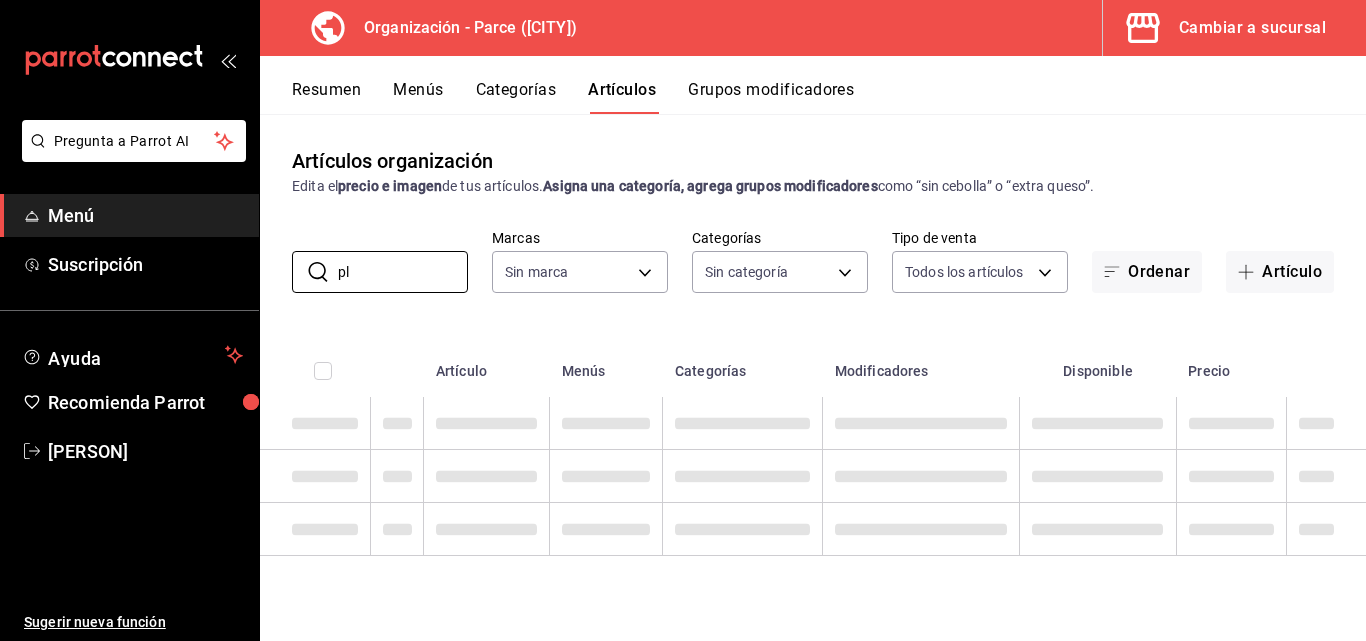 type on "plá" 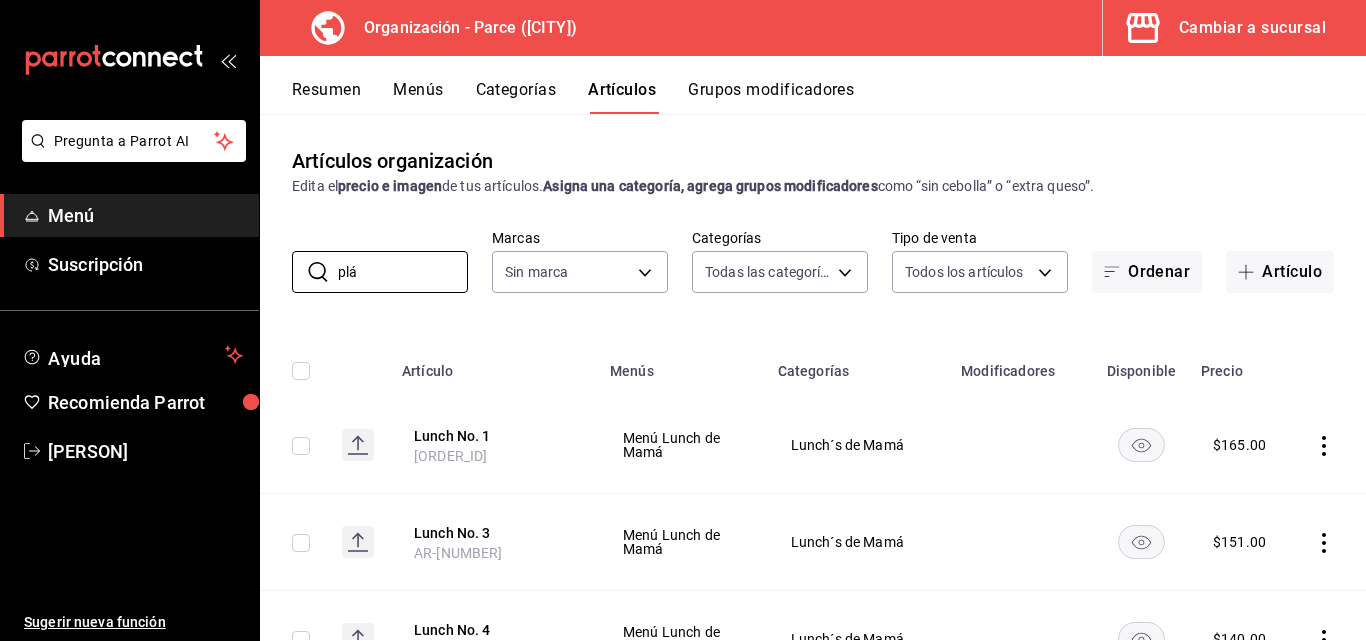 type on "[ORDER_ID],[ORDER_ID],[ORDER_ID],[ORDER_ID],[ORDER_ID],[ORDER_ID],[ORDER_ID],[ORDER_ID],[ORDER_ID],[ORDER_ID],[ORDER_ID],[ORDER_ID],[ORDER_ID],[ORDER_ID],[ORDER_ID],[ORDER_ID],[ORDER_ID],[ORDER_ID],[ORDER_ID]" 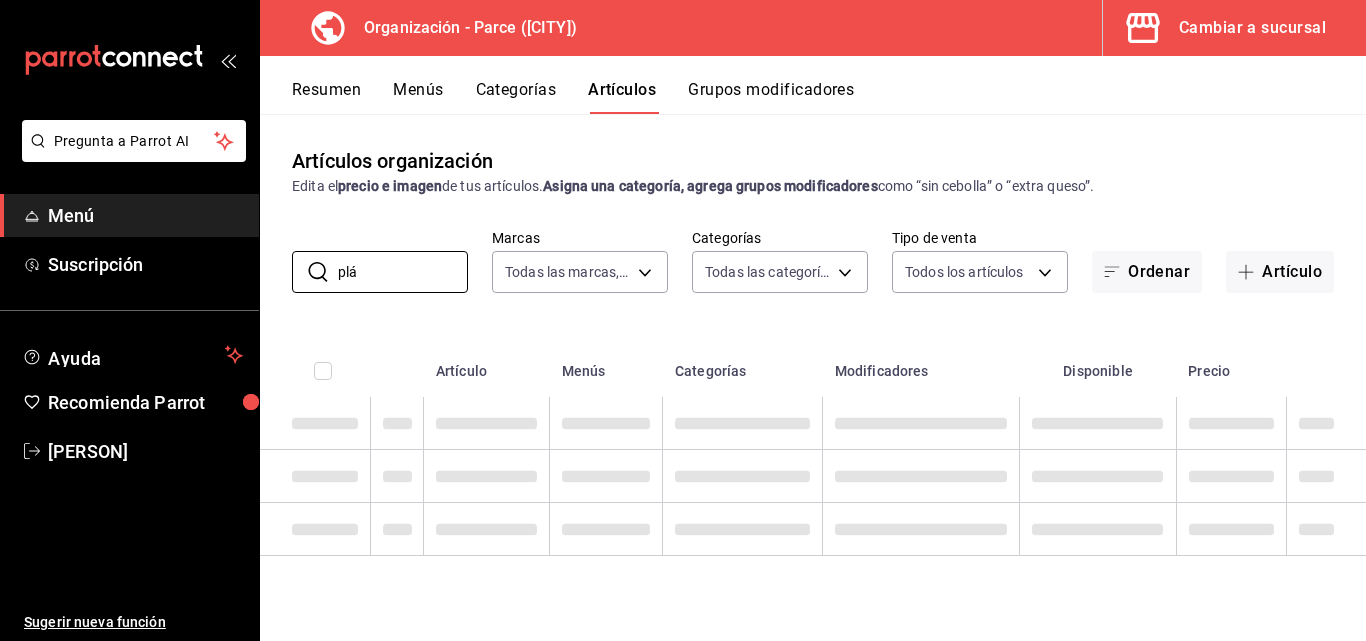 type on "[ORDER_ID],[ORDER_ID],[ORDER_ID],[ORDER_ID],[ORDER_ID],[ORDER_ID]" 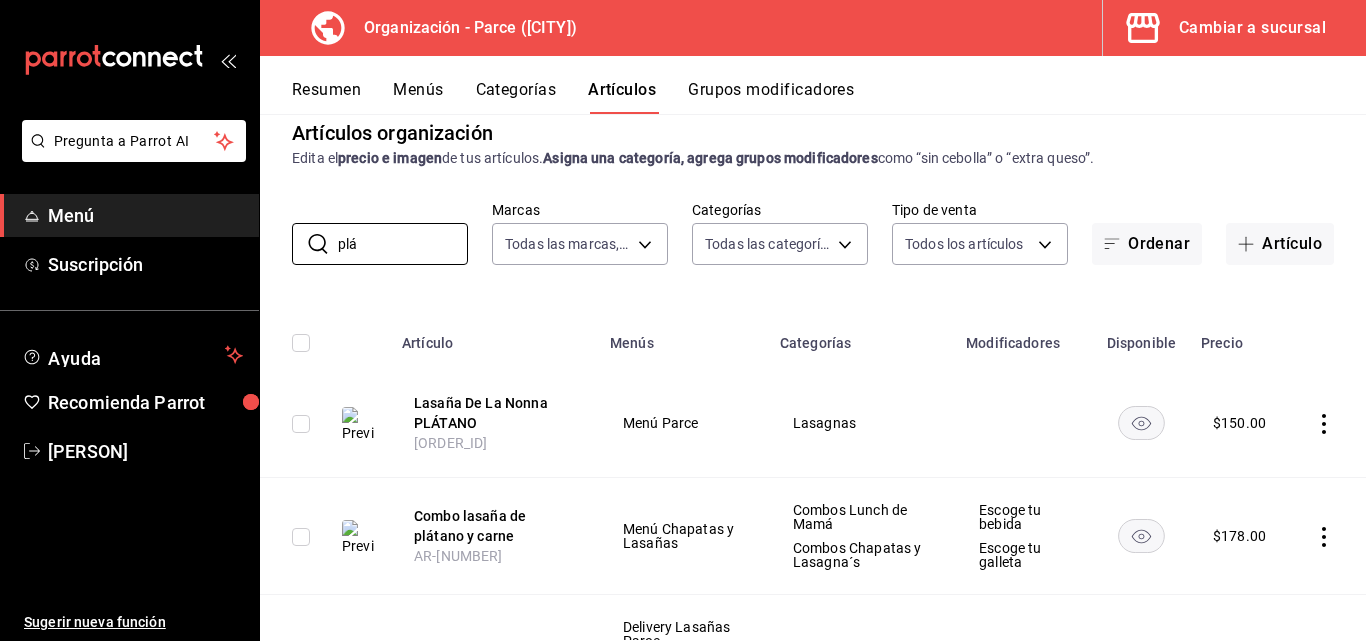 scroll, scrollTop: 6, scrollLeft: 0, axis: vertical 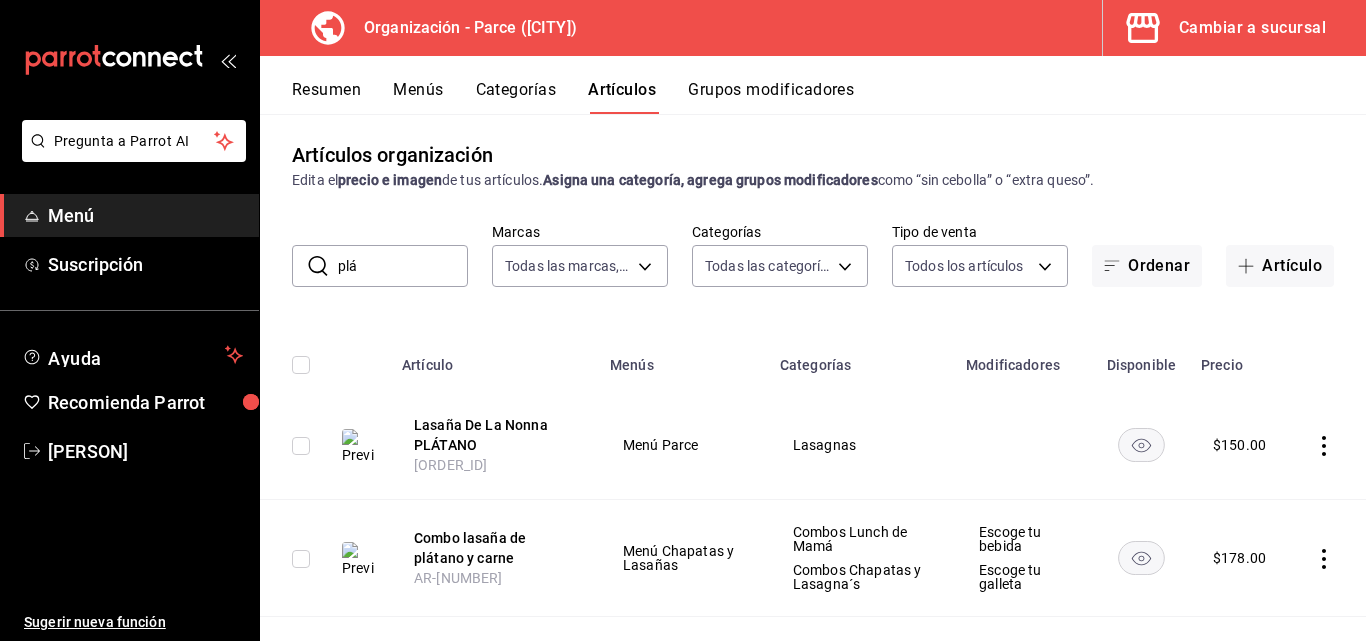 drag, startPoint x: 395, startPoint y: 270, endPoint x: 302, endPoint y: 269, distance: 93.00538 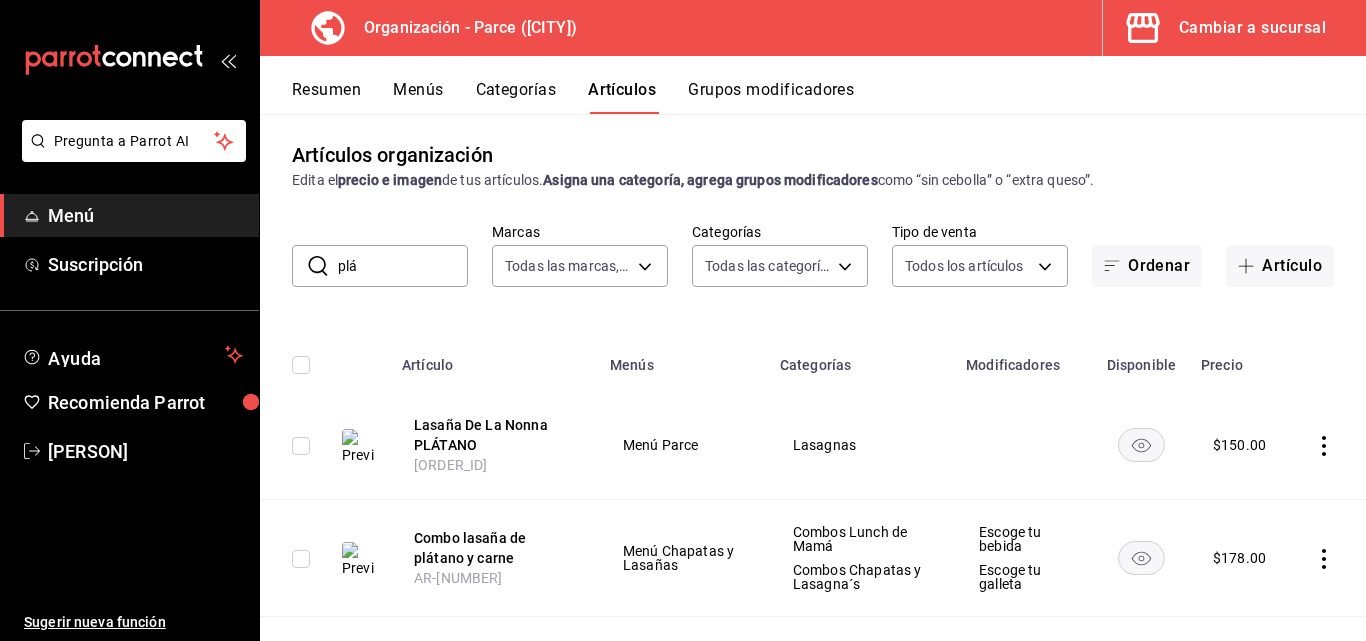 click on "​ plá ​" at bounding box center [380, 266] 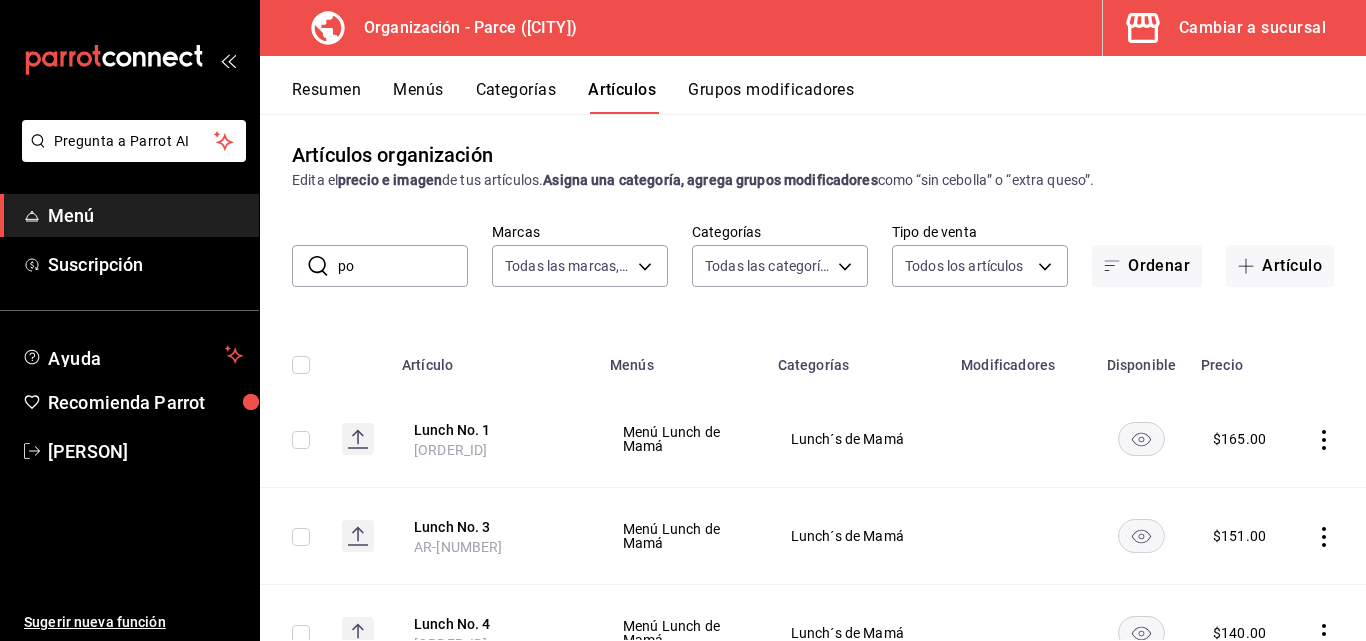 scroll, scrollTop: 0, scrollLeft: 0, axis: both 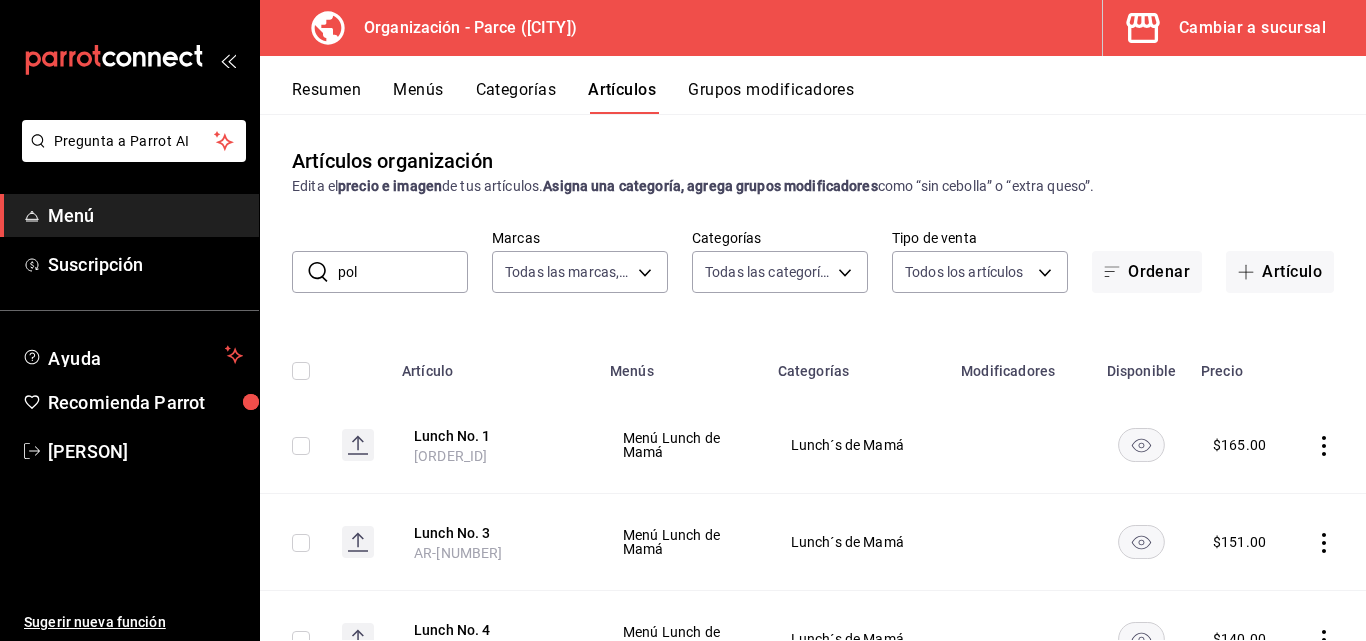 type on "poll" 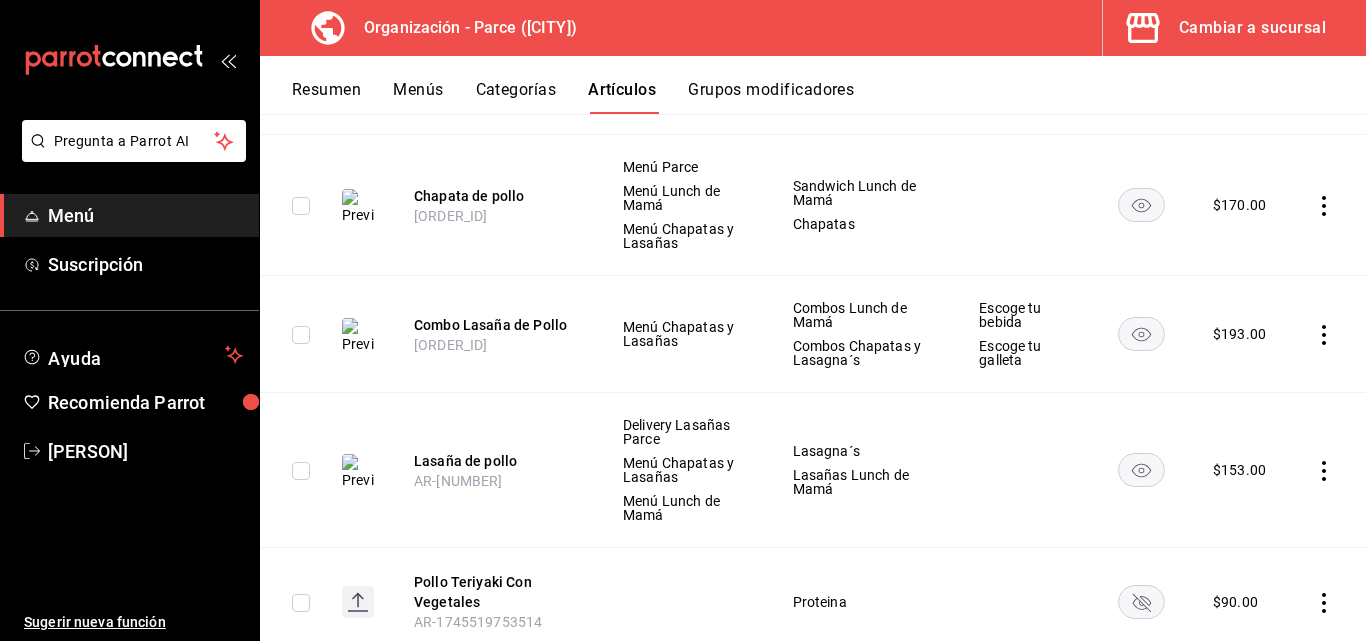scroll, scrollTop: 233, scrollLeft: 0, axis: vertical 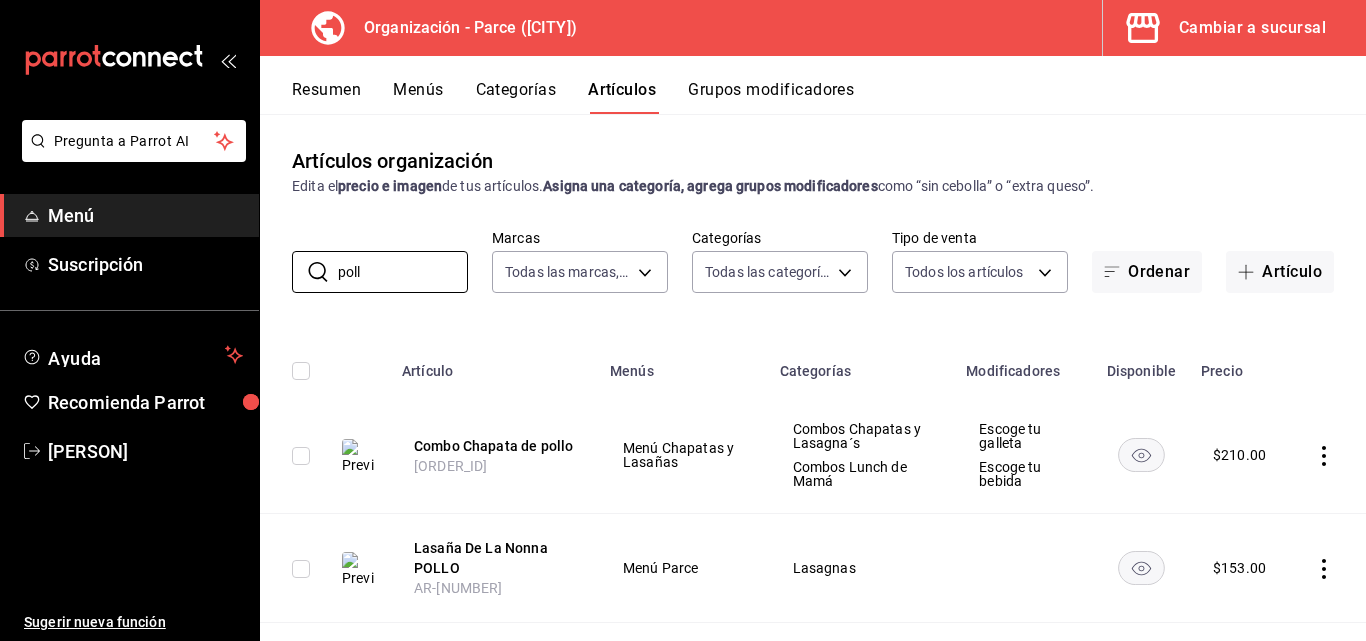 drag, startPoint x: 301, startPoint y: 264, endPoint x: 269, endPoint y: 259, distance: 32.38827 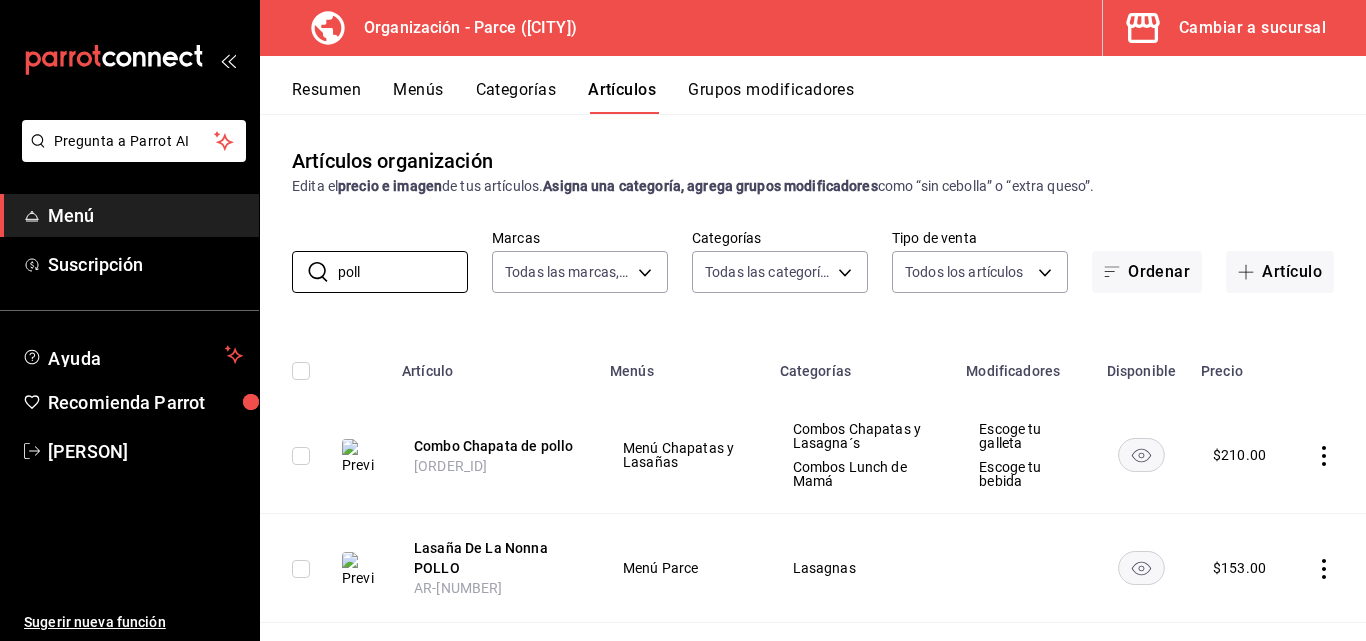 click on "​ poll ​ Marcas Todas las marcas, Sin marca [UUID], [UUID], [UUID], [UUID], [UUID], [UUID] Categorías Todas las categorías, Sin categoría [UUID], [UUID], [UUID], [UUID], [UUID], [UUID], [UUID], [UUID], [UUID], [UUID], [UUID], [UUID], [UUID], [UUID], [UUID], [UUID], [UUID], [UUID]" at bounding box center (813, 261) 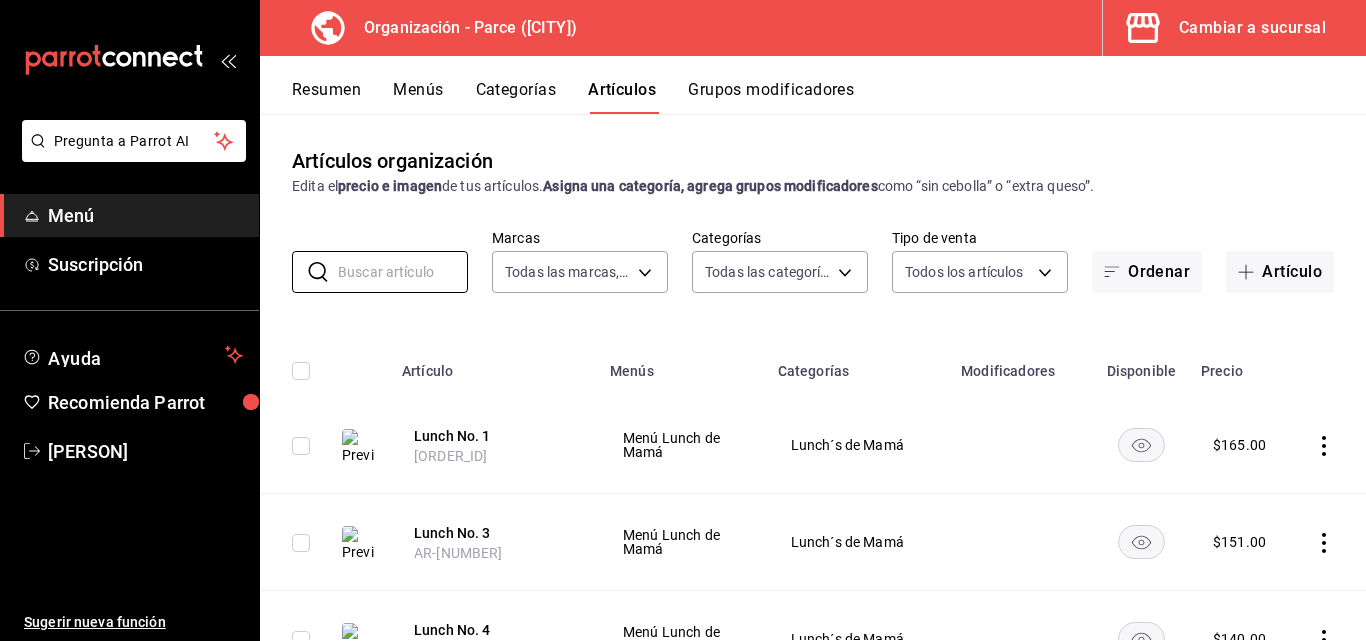 click on "Menús" at bounding box center (418, 97) 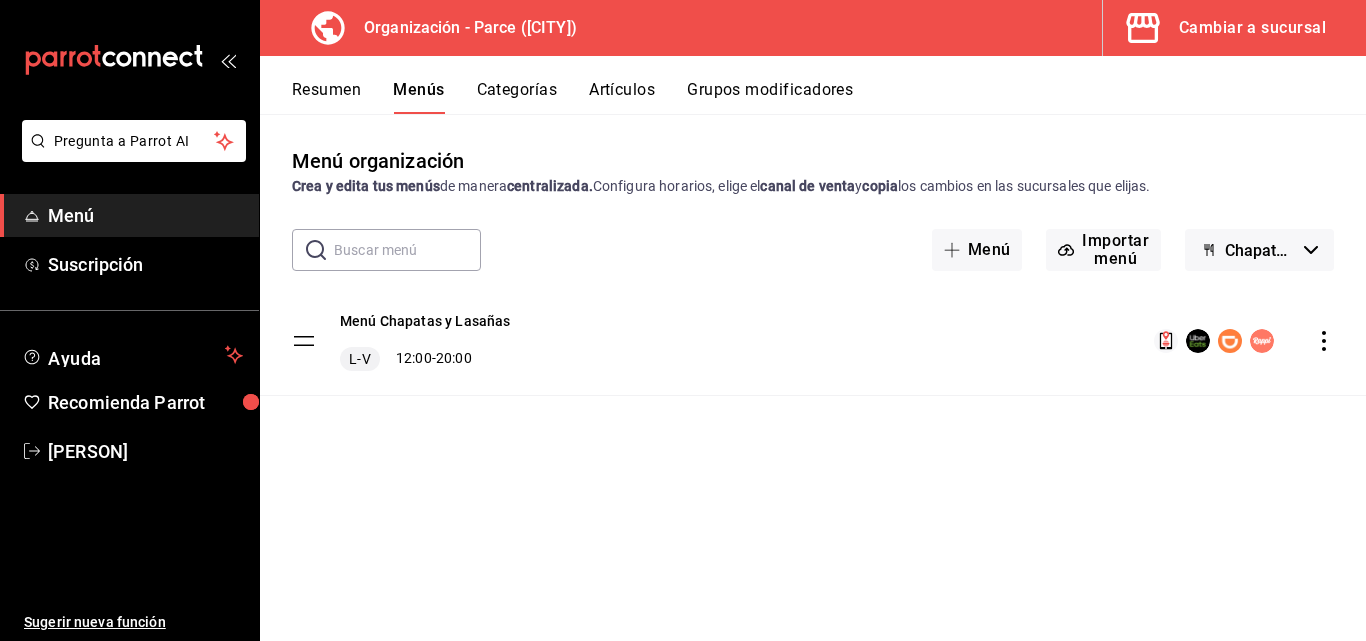 click 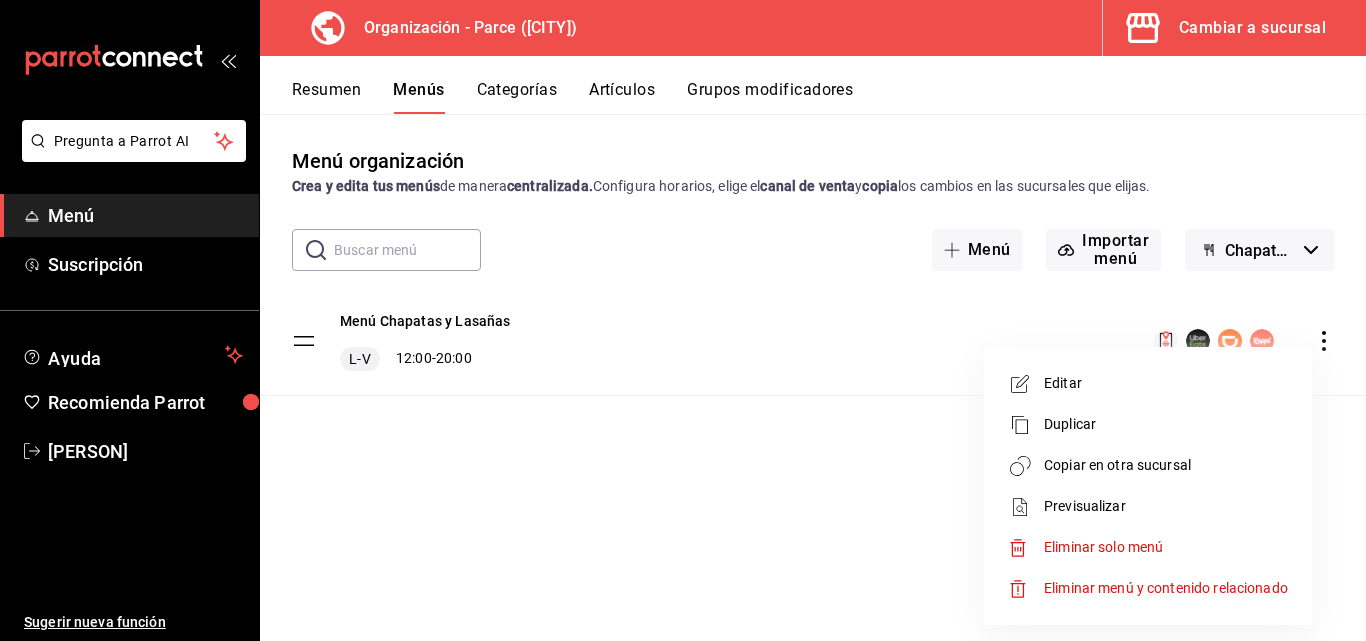 click on "Copiar en otra sucursal" at bounding box center (1166, 465) 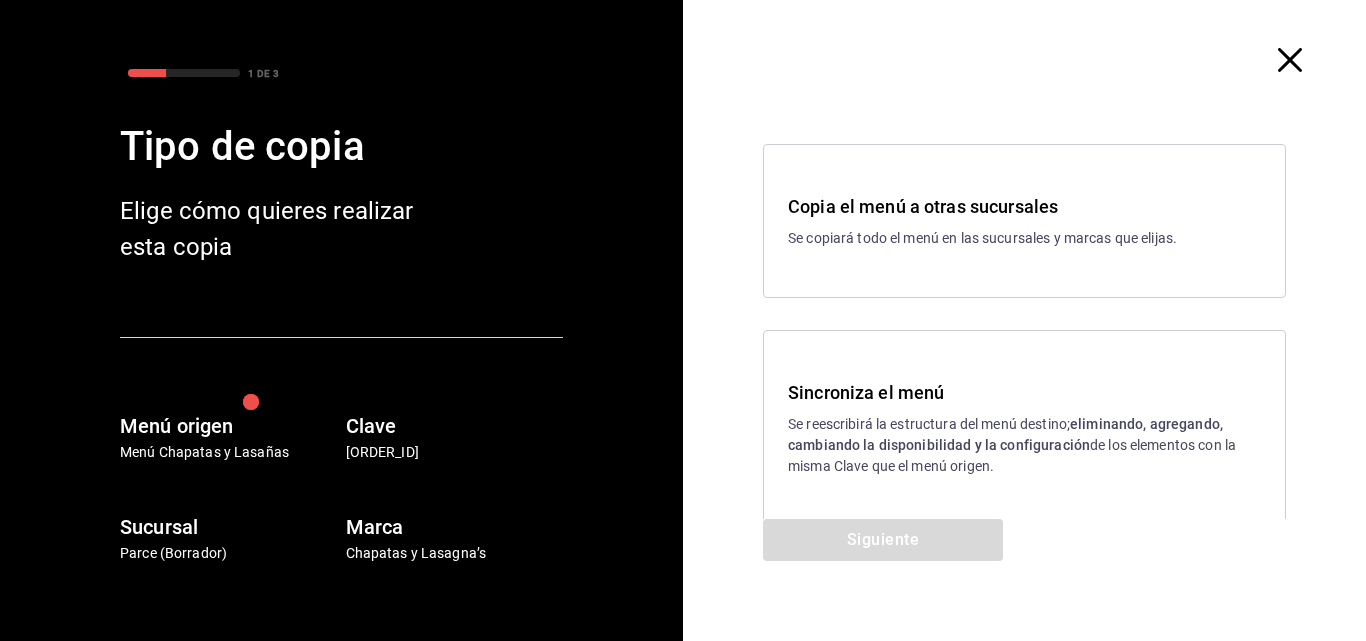 click on "Sincroniza el menú" at bounding box center [1024, 392] 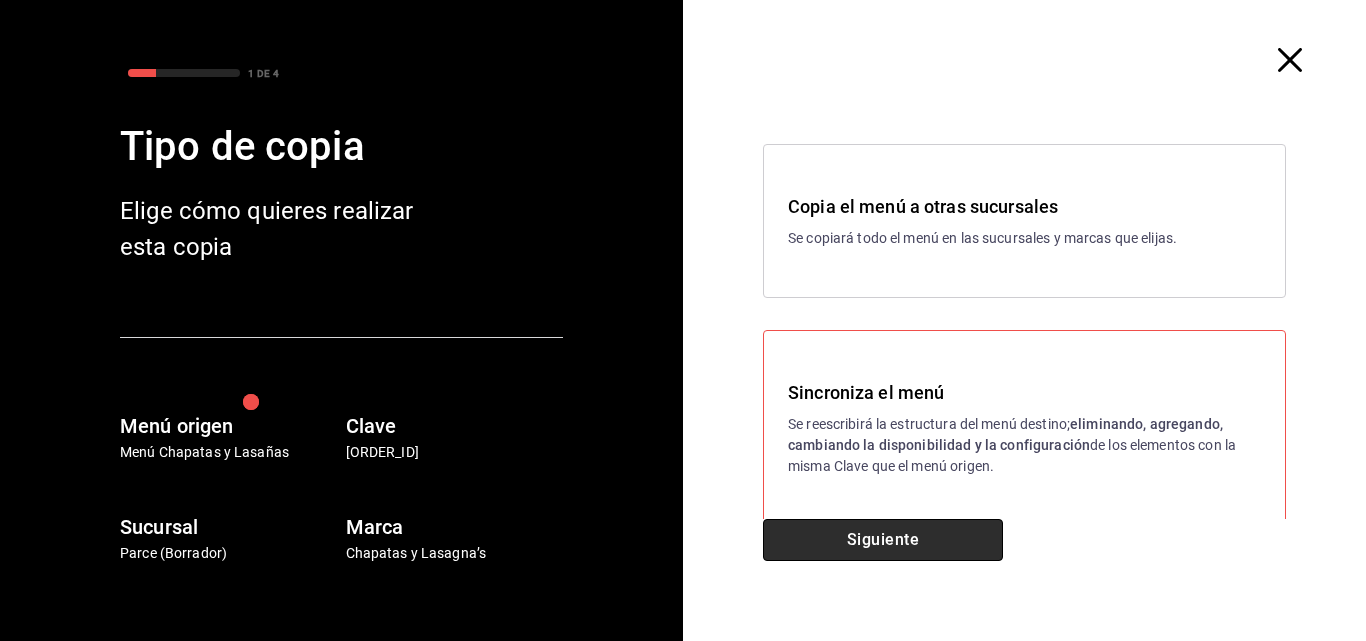 click on "Siguiente" at bounding box center [883, 540] 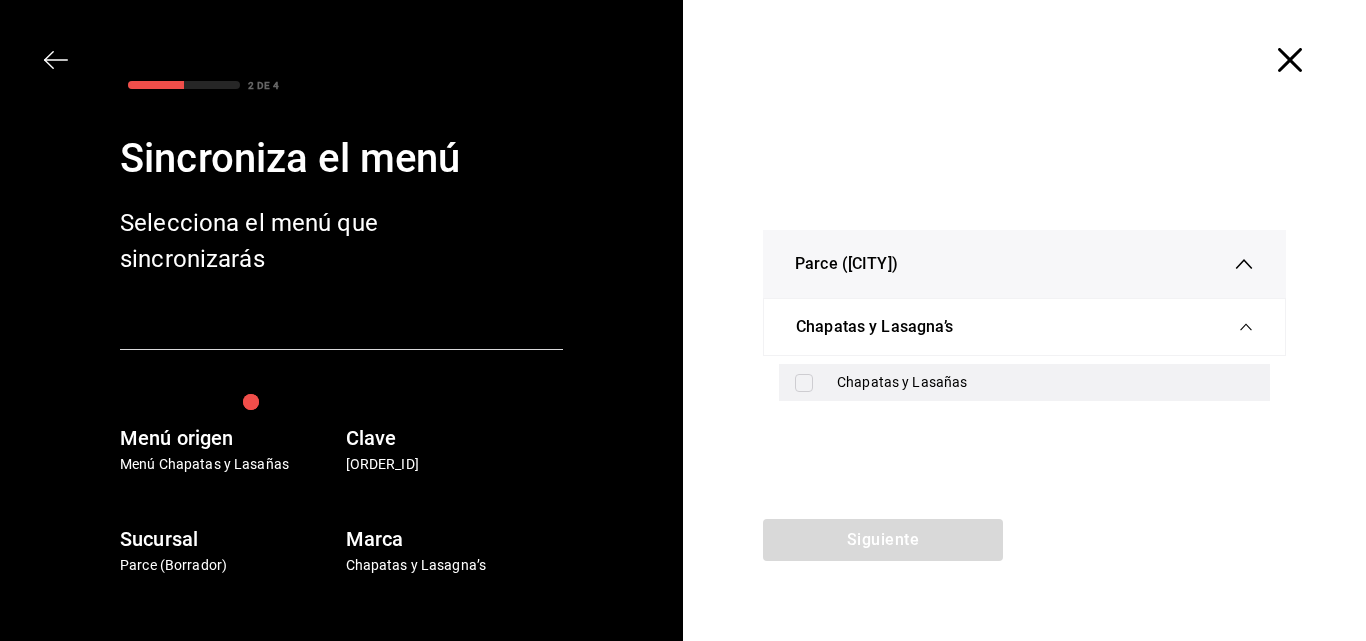 click on "Chapatas y Lasañas" at bounding box center (1045, 382) 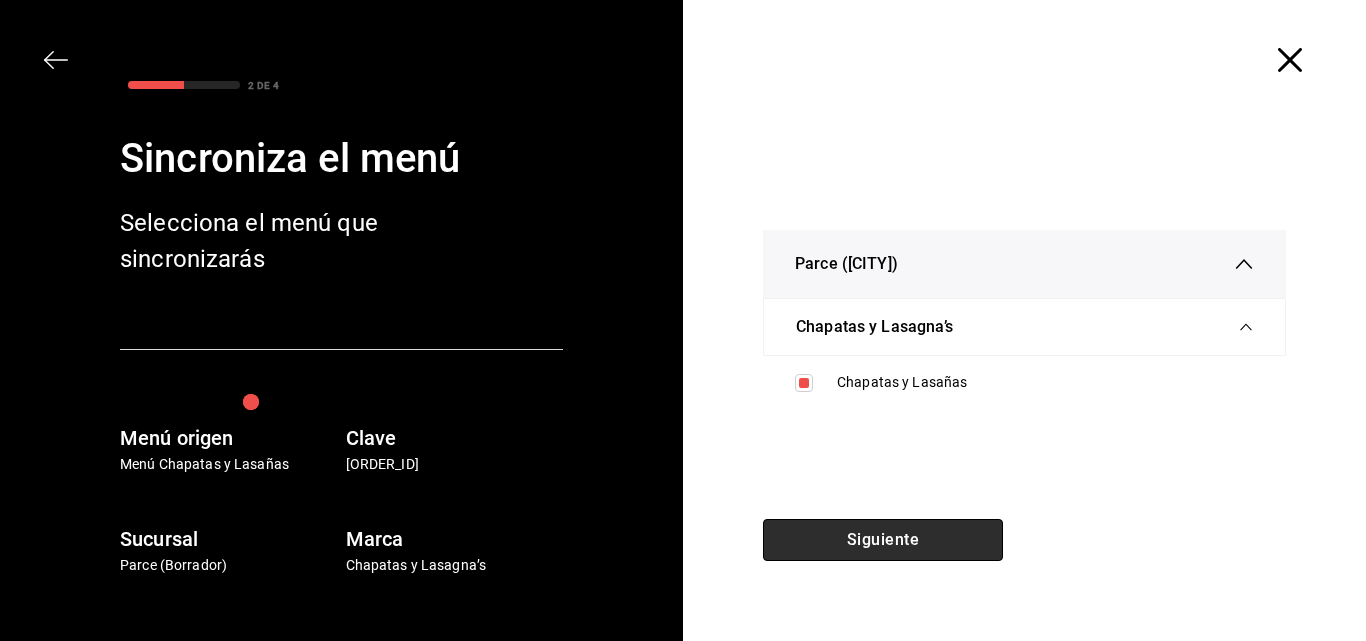 click on "Siguiente" at bounding box center (883, 540) 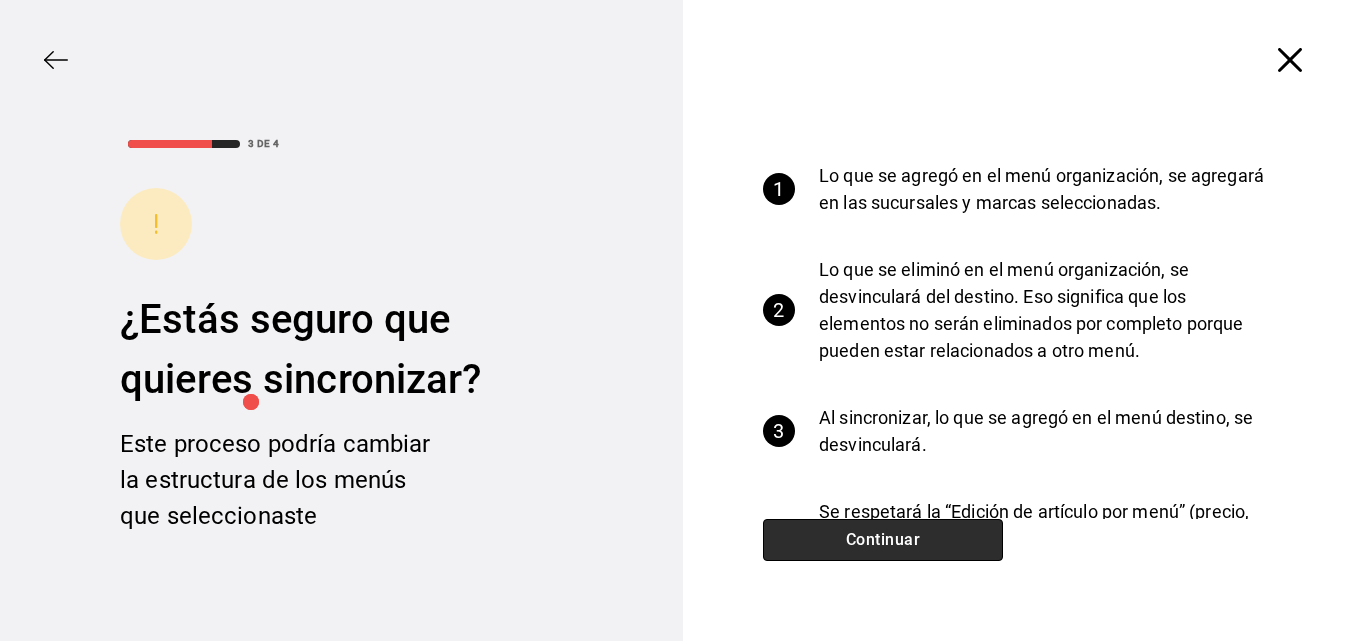 click on "Continuar" at bounding box center [883, 540] 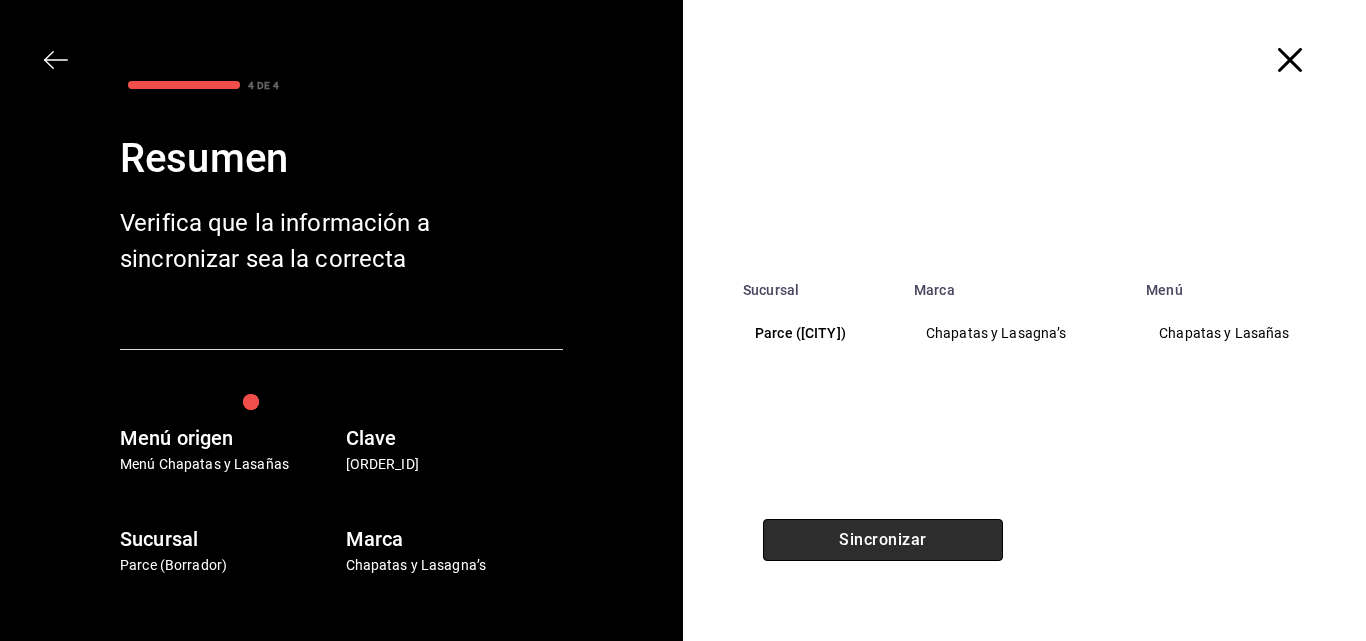 click on "Sincronizar" at bounding box center [883, 540] 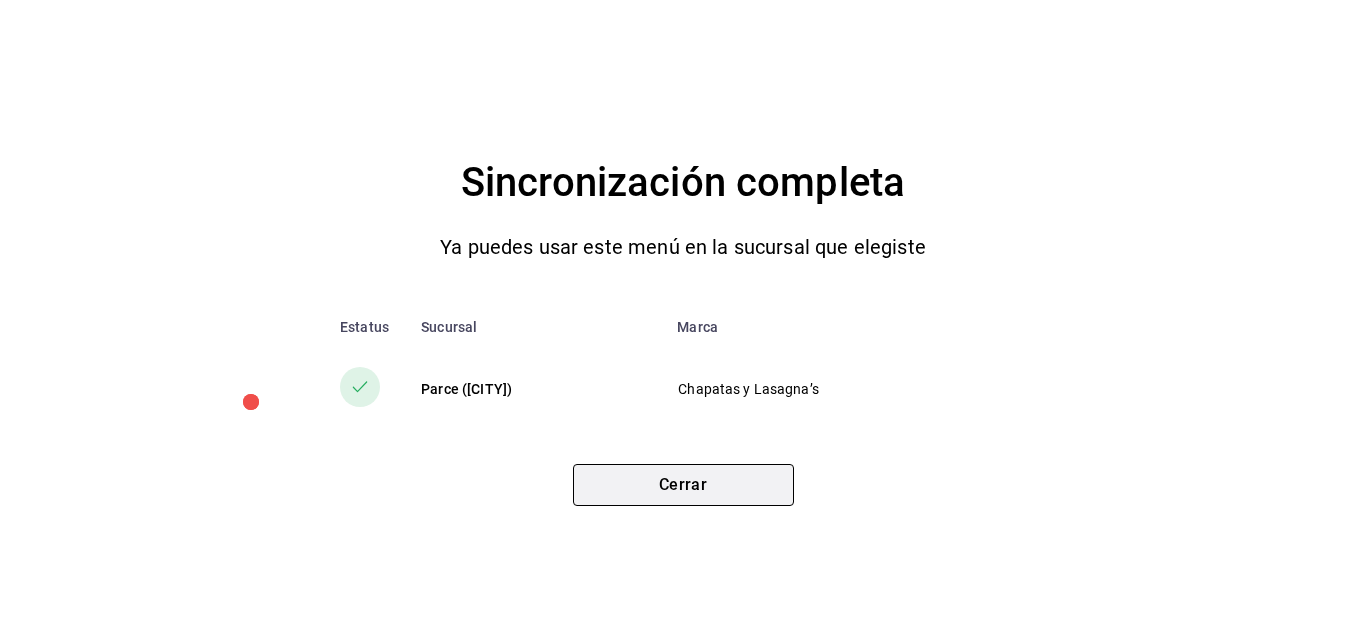 click on "Cerrar" at bounding box center [683, 485] 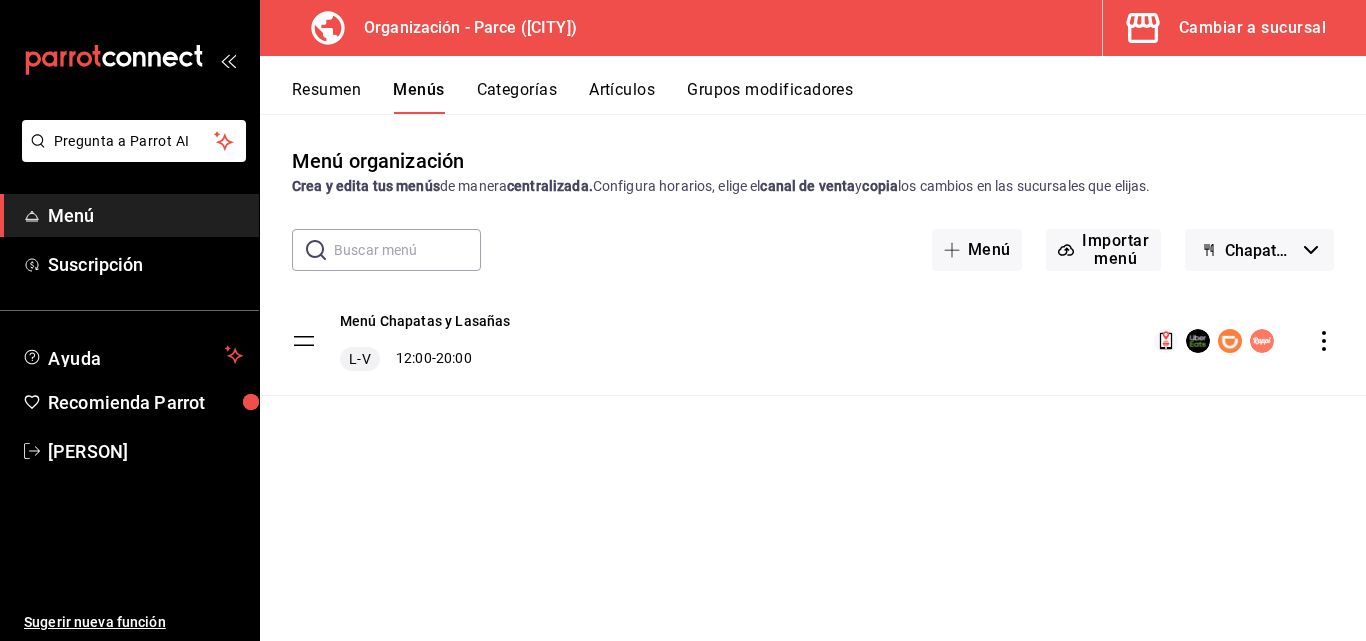 click on "Chapatas y Lasagna’s" at bounding box center [1260, 250] 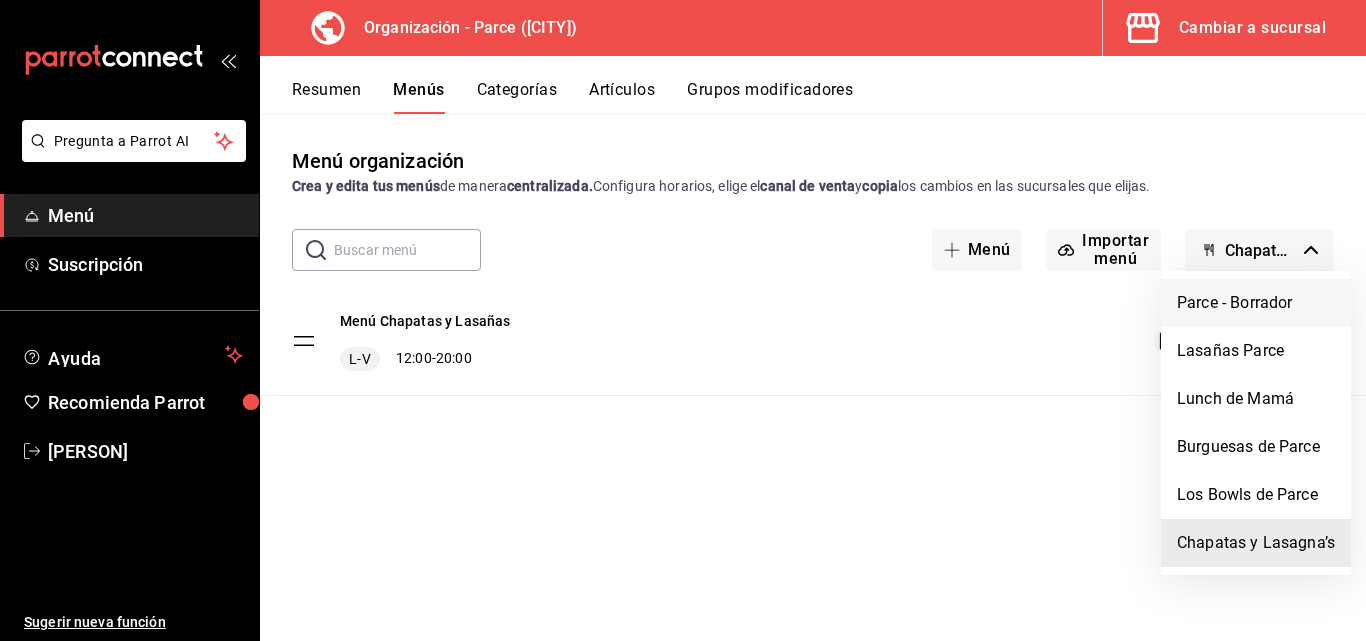 click on "Parce - Borrador" at bounding box center [1256, 303] 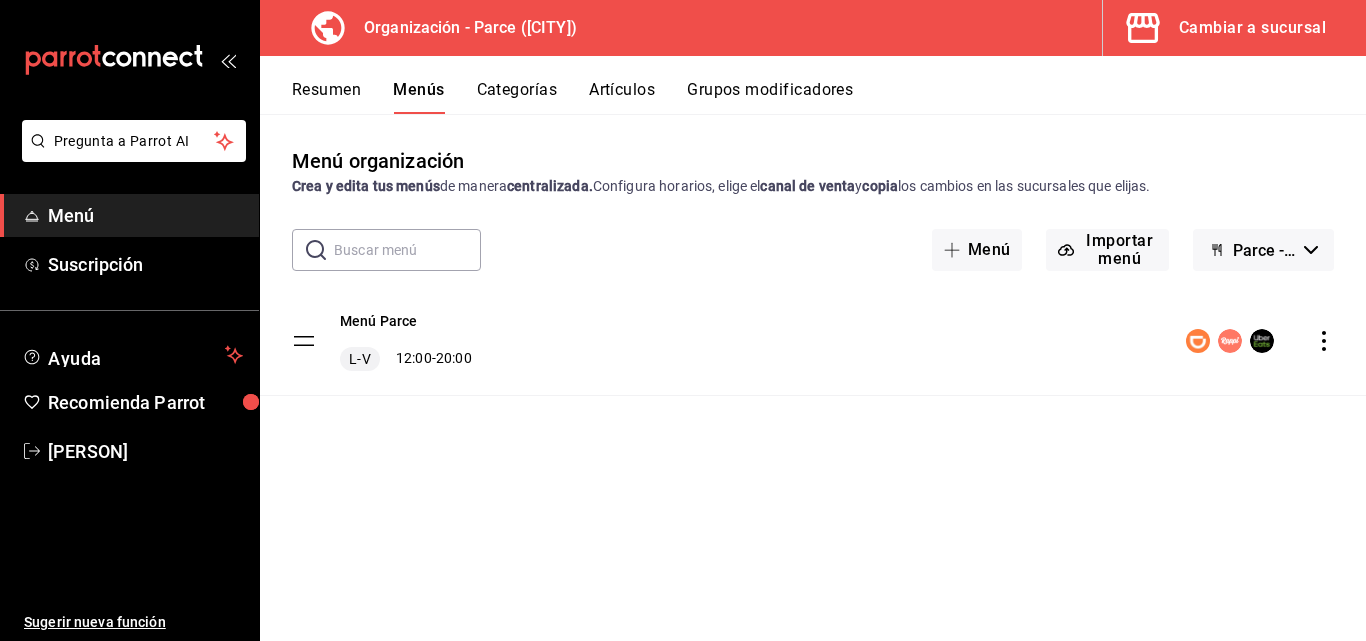 click at bounding box center [1260, 341] 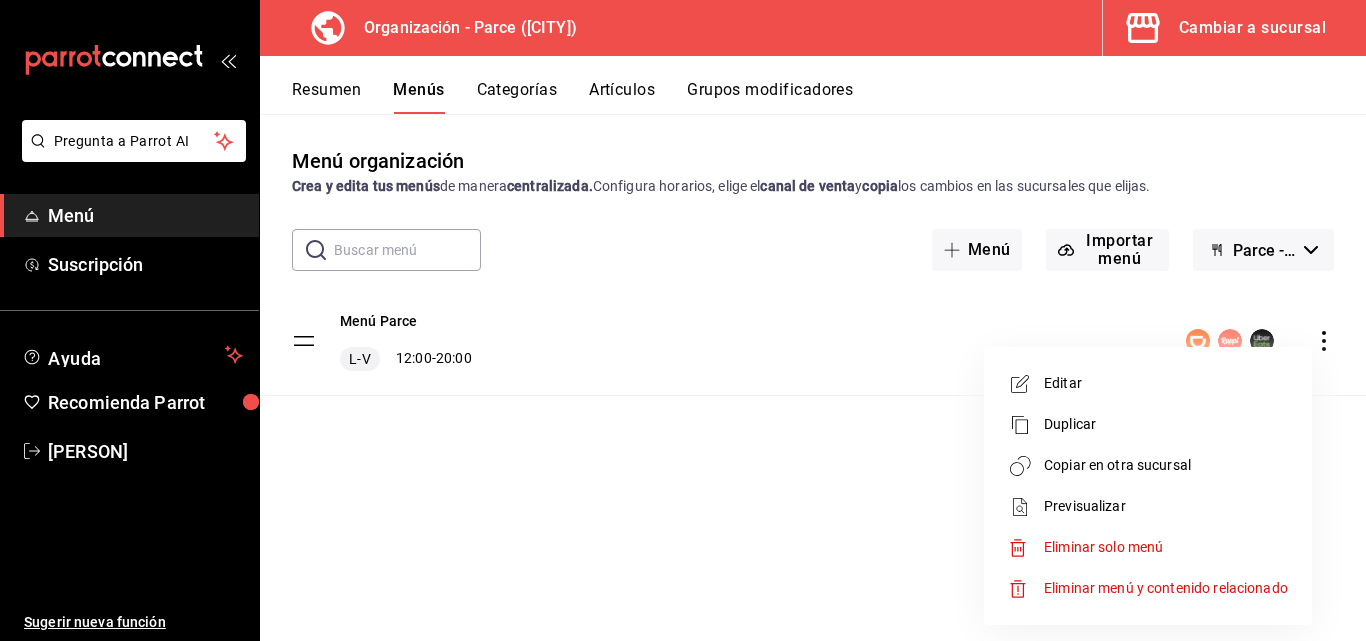 click on "Copiar en otra sucursal" at bounding box center (1166, 465) 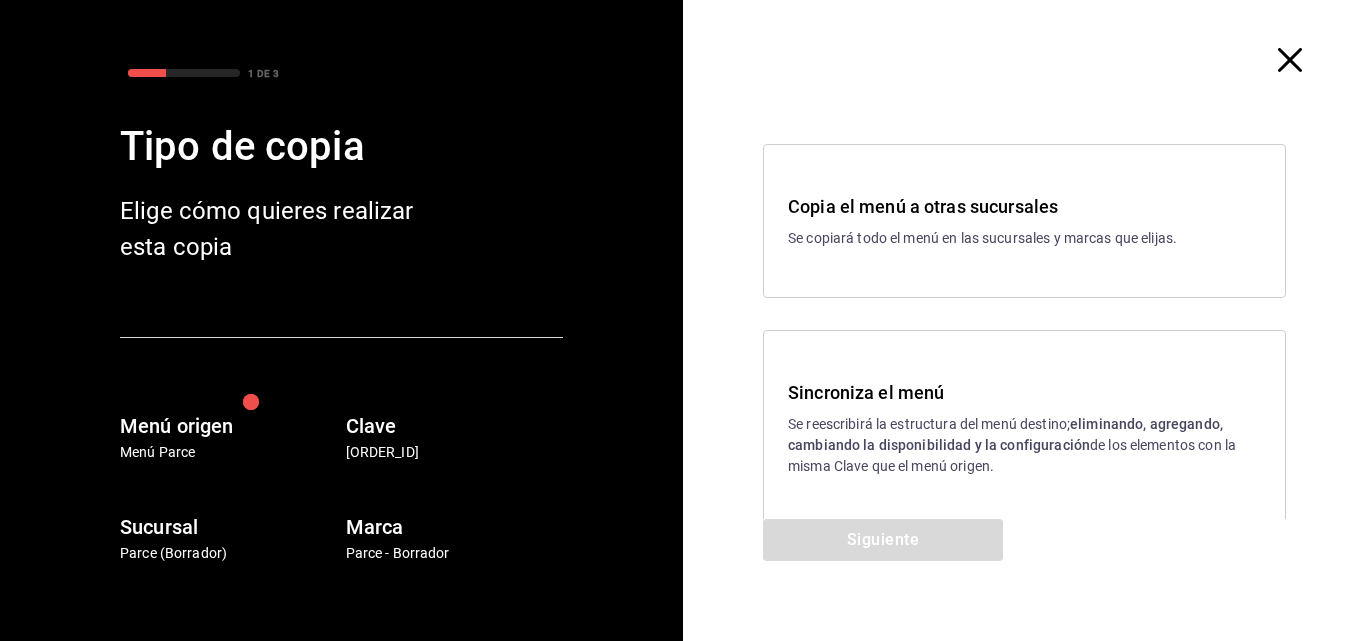 click on "Sincroniza el menú" at bounding box center (1024, 392) 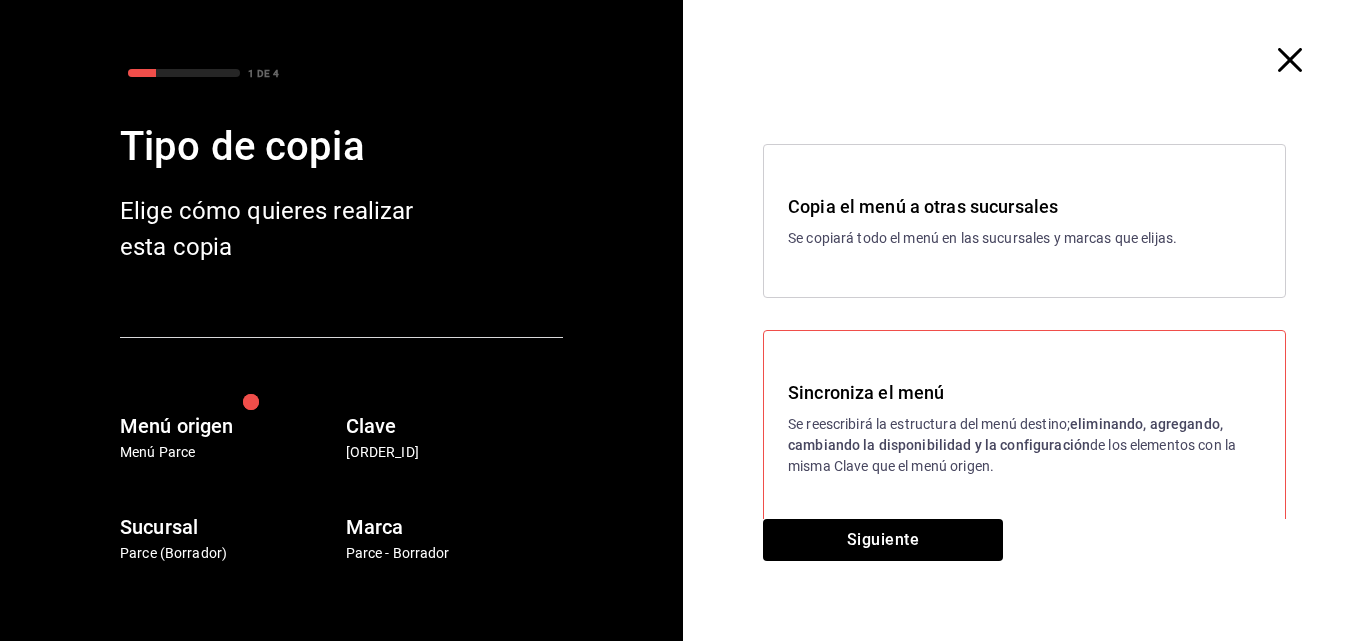 click on "Sincroniza el menú Se reescribirá la estructura del menú destino;  eliminando, agregando, cambiando la disponibilidad y la configuración  de los elementos con la misma Clave que el menú origen." at bounding box center [1024, 428] 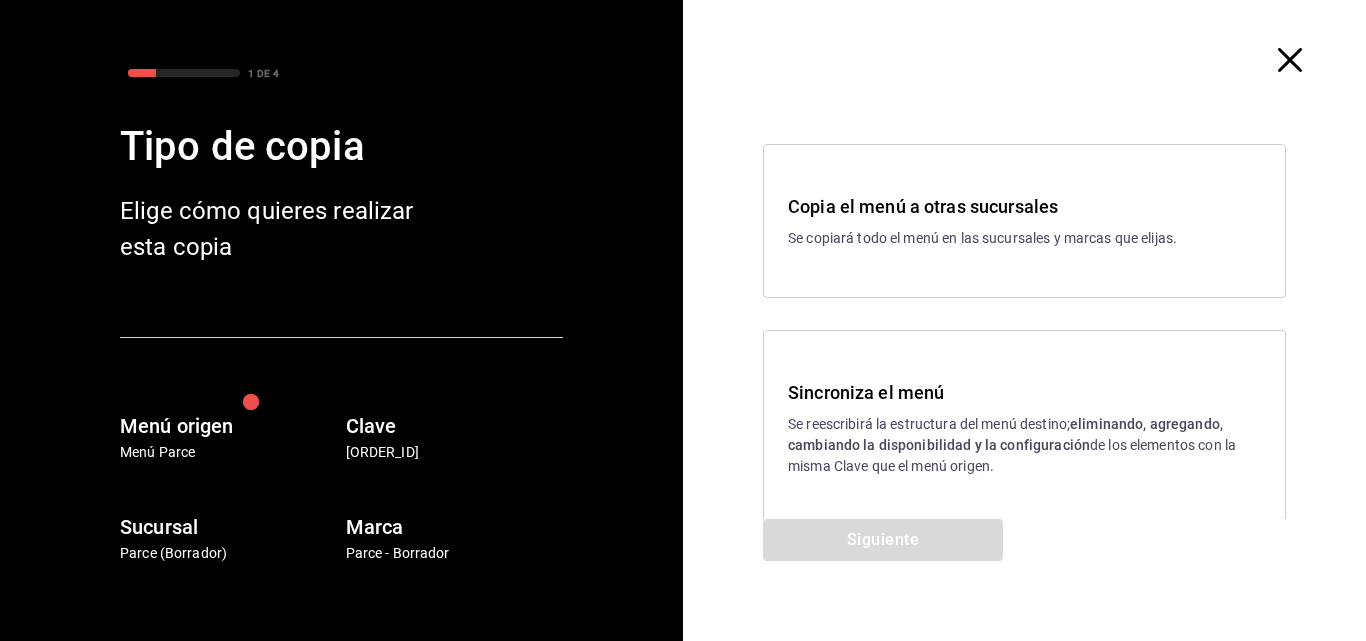 click on "Se reescribirá la estructura del menú destino;  eliminando, agregando, cambiando la disponibilidad y la configuración  de los elementos con la misma Clave que el menú origen." at bounding box center [1024, 445] 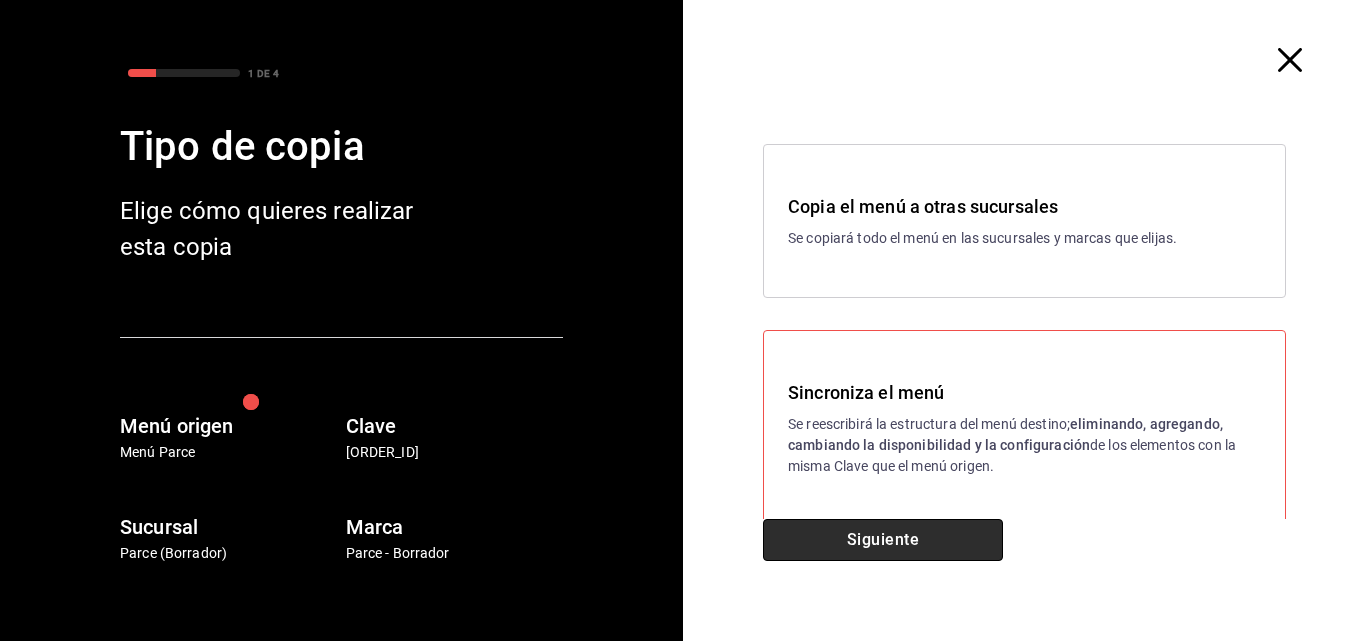 click on "Siguiente" at bounding box center (883, 540) 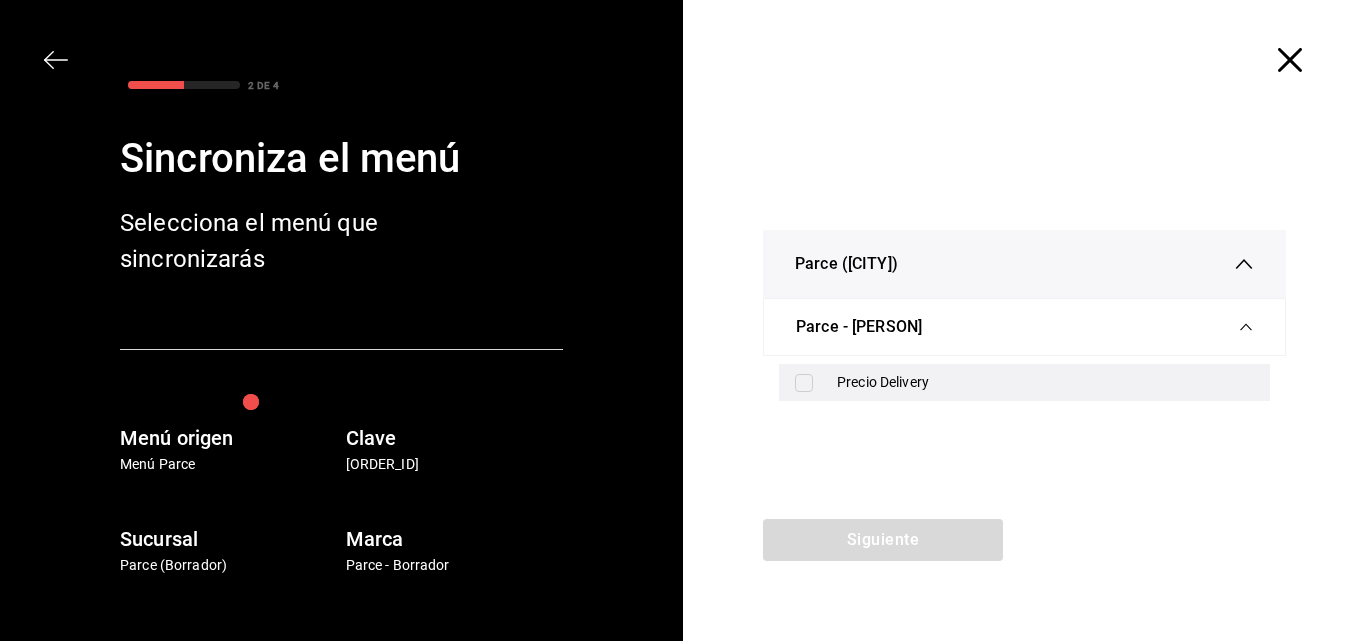 click on "Precio Delivery" at bounding box center [1045, 382] 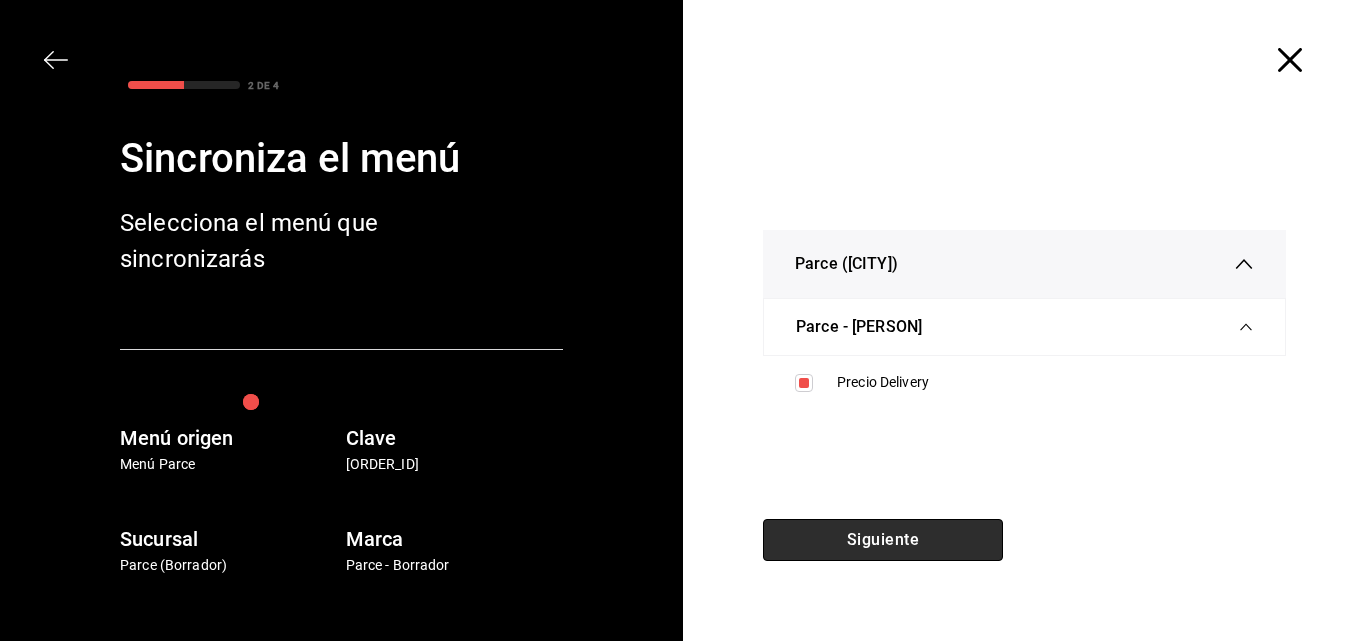 click on "Siguiente" at bounding box center (883, 540) 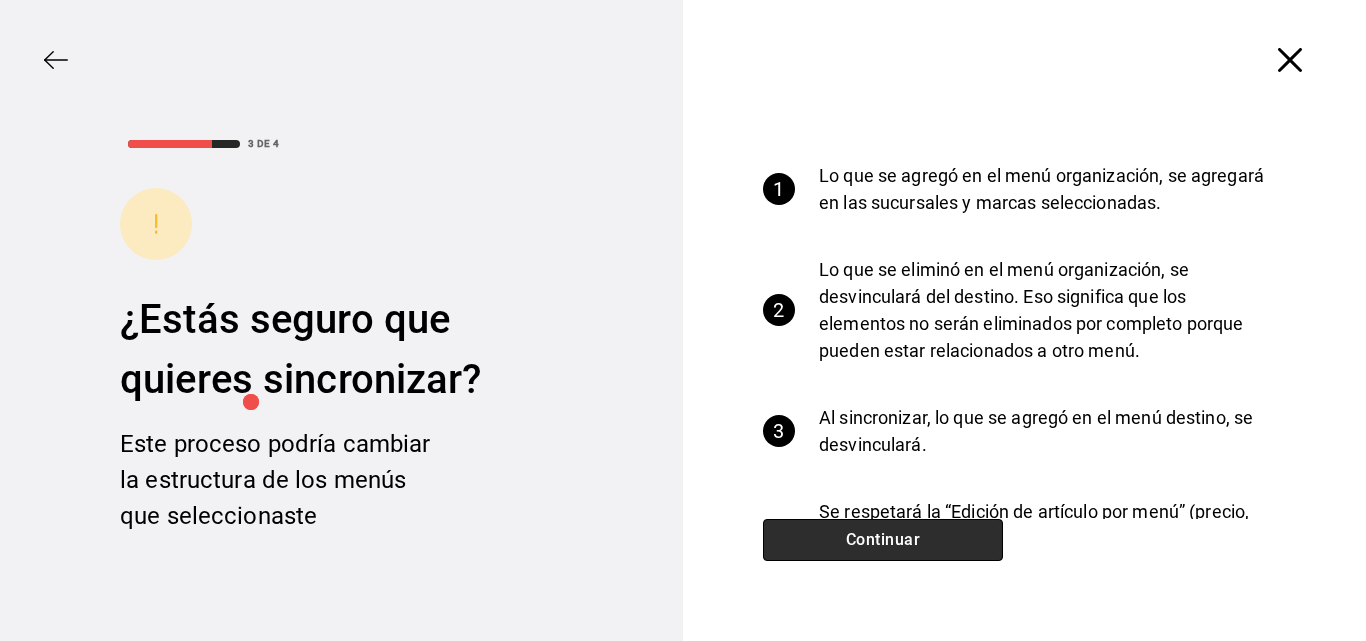 click on "Continuar" at bounding box center (883, 540) 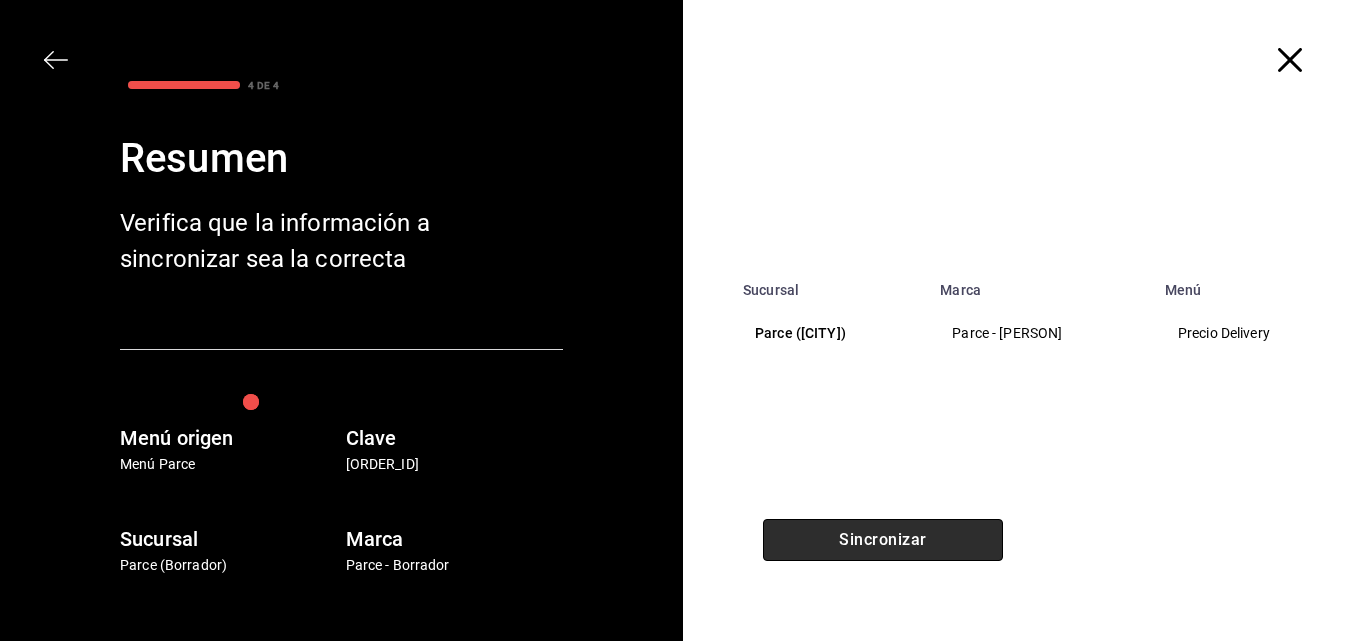 click on "Sincronizar" at bounding box center (883, 540) 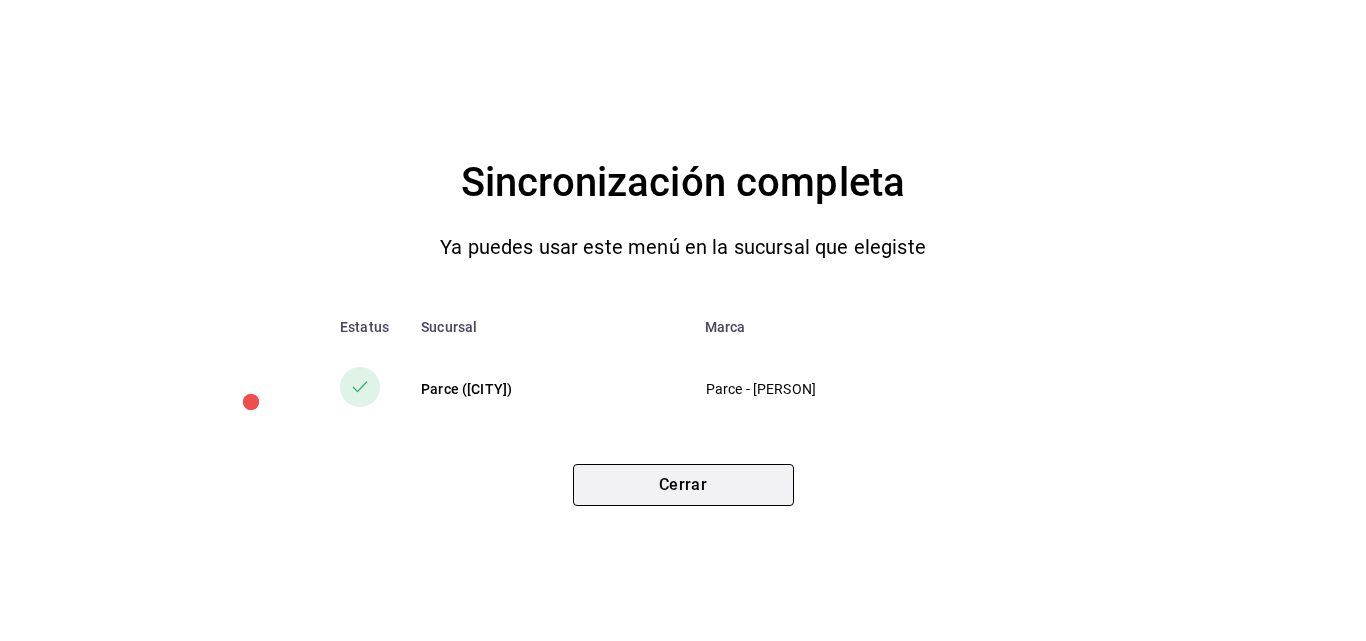click on "Cerrar" at bounding box center [683, 485] 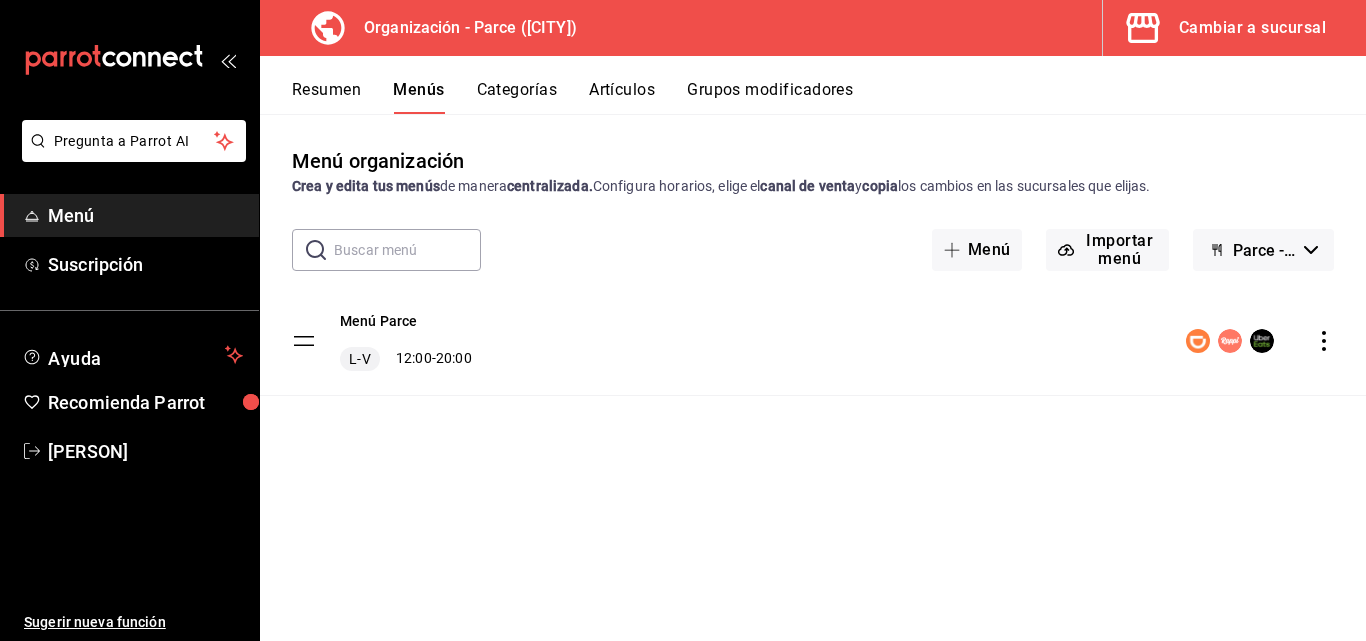 click on "Parce - Borrador" at bounding box center (1263, 250) 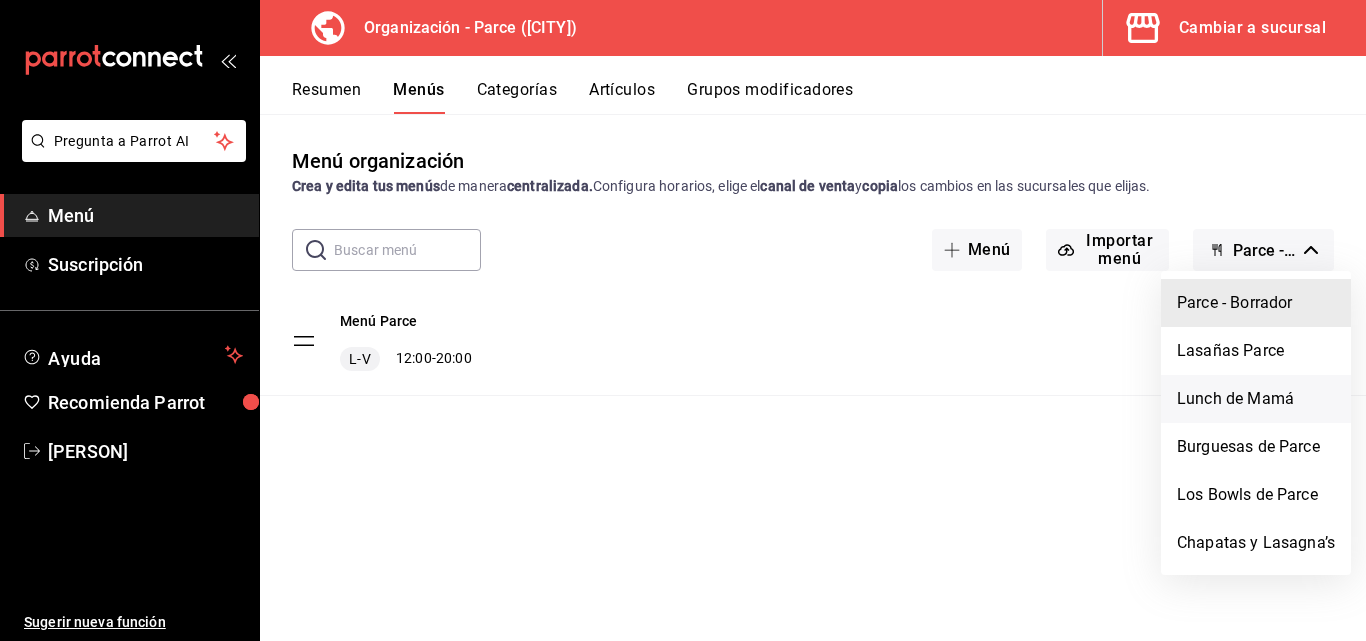 click on "Lunch de Mamá" at bounding box center [1256, 399] 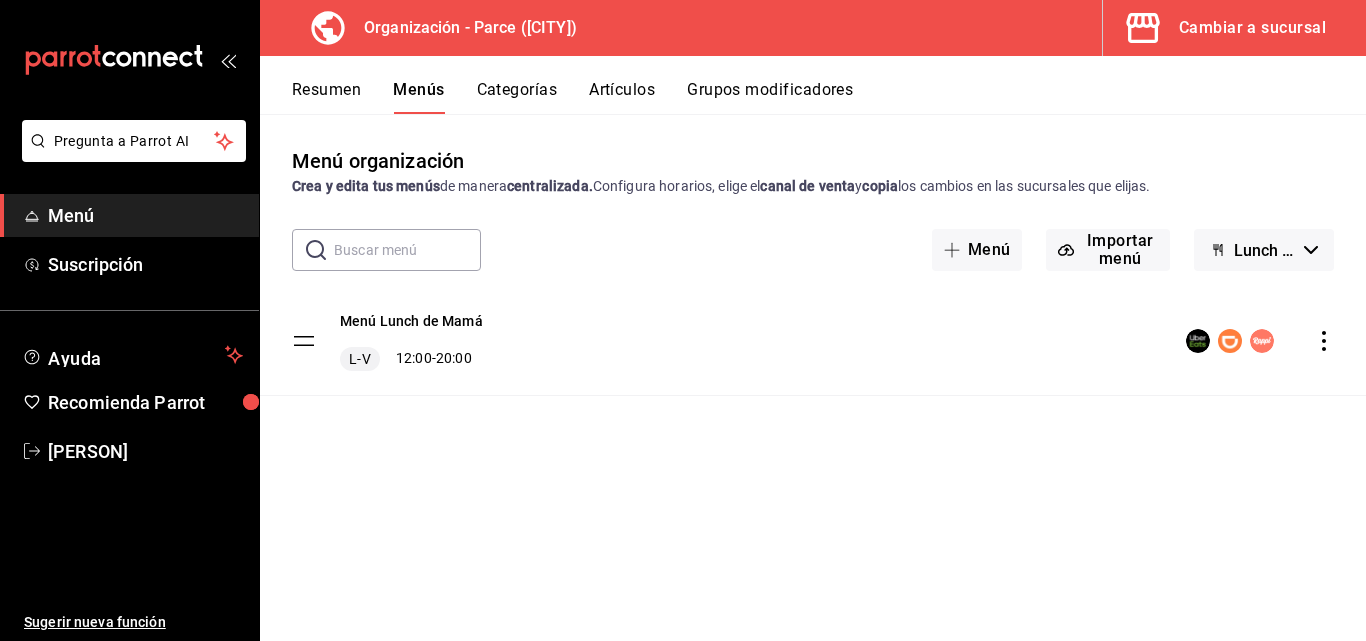click 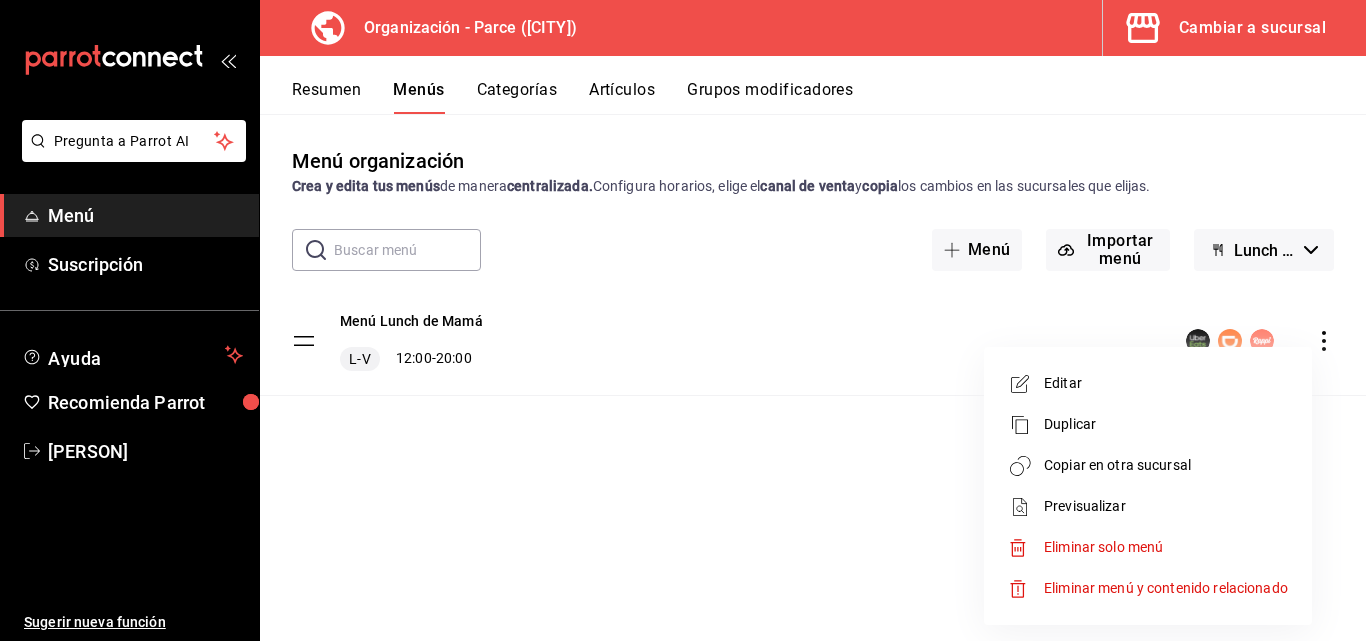 click on "Copiar en otra sucursal" at bounding box center (1166, 465) 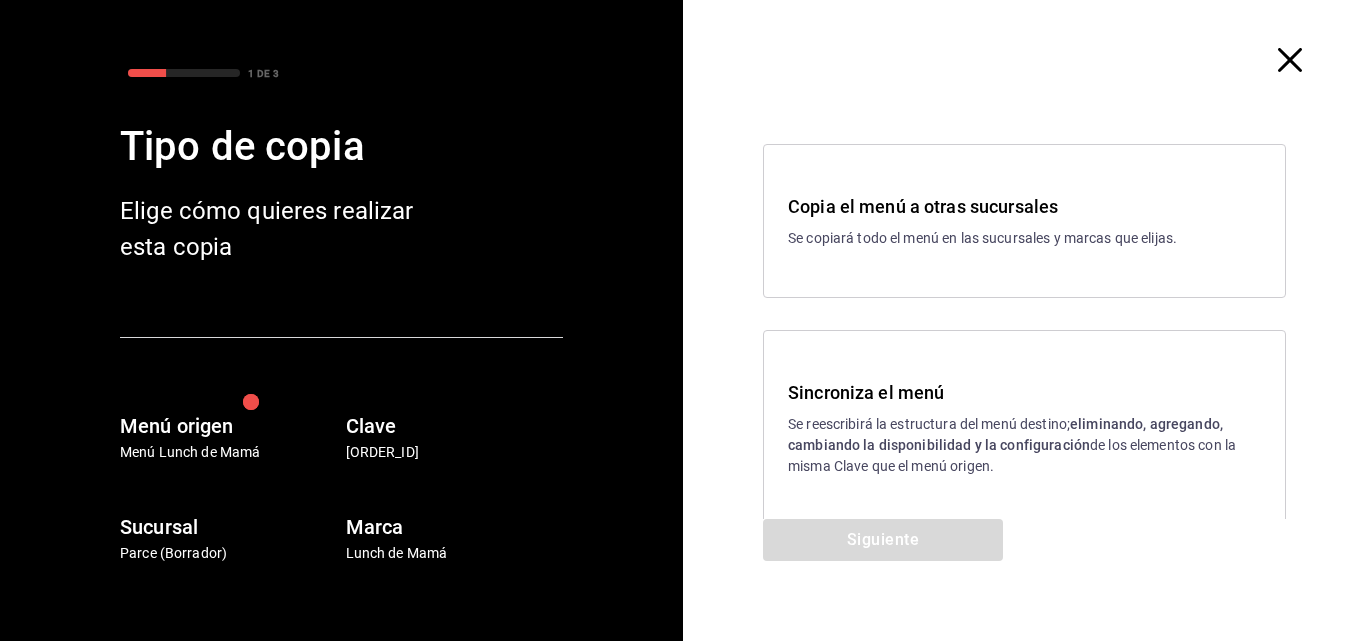 click on "Sincroniza el menú Se reescribirá la estructura del menú destino;  eliminando, agregando, cambiando la disponibilidad y la configuración  de los elementos con la misma Clave que el menú origen." at bounding box center [1024, 428] 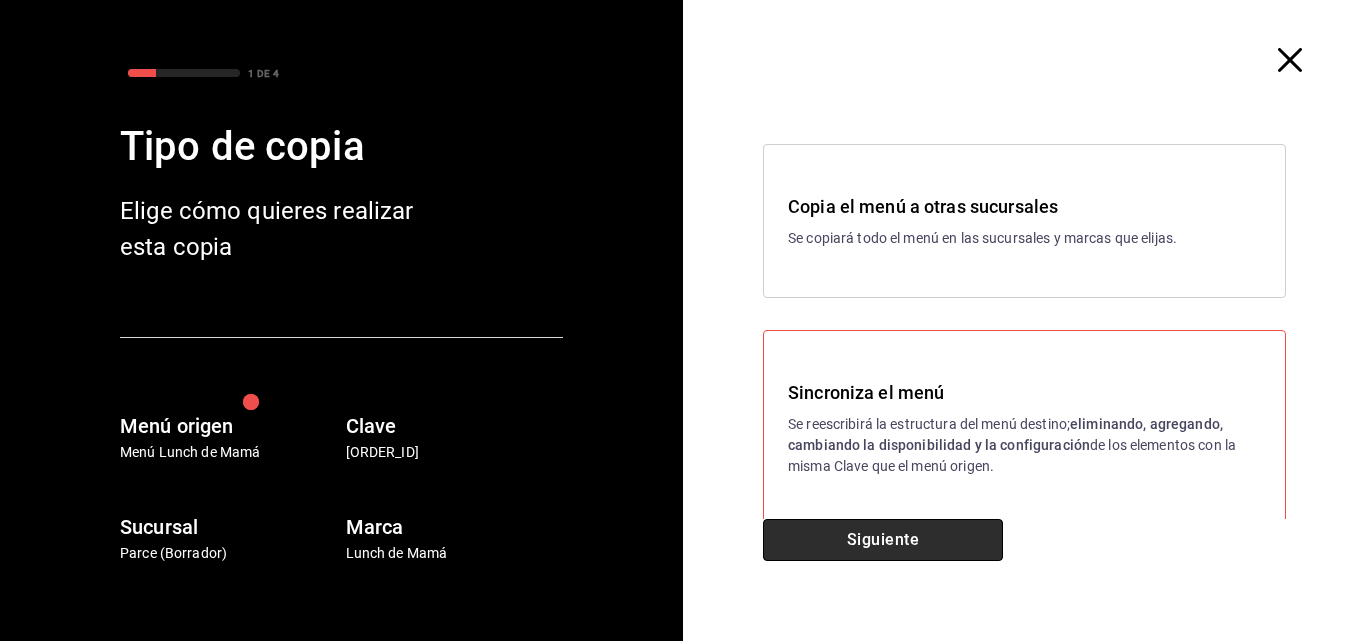 click on "Siguiente" at bounding box center [883, 540] 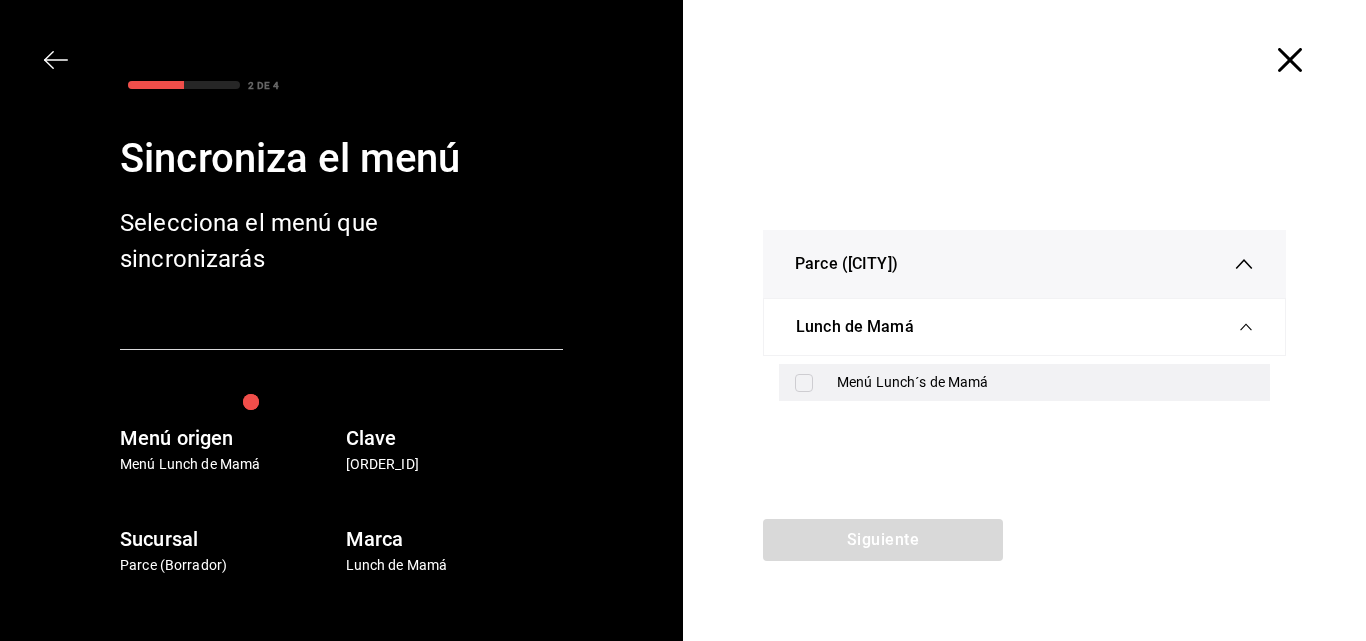 click at bounding box center (808, 383) 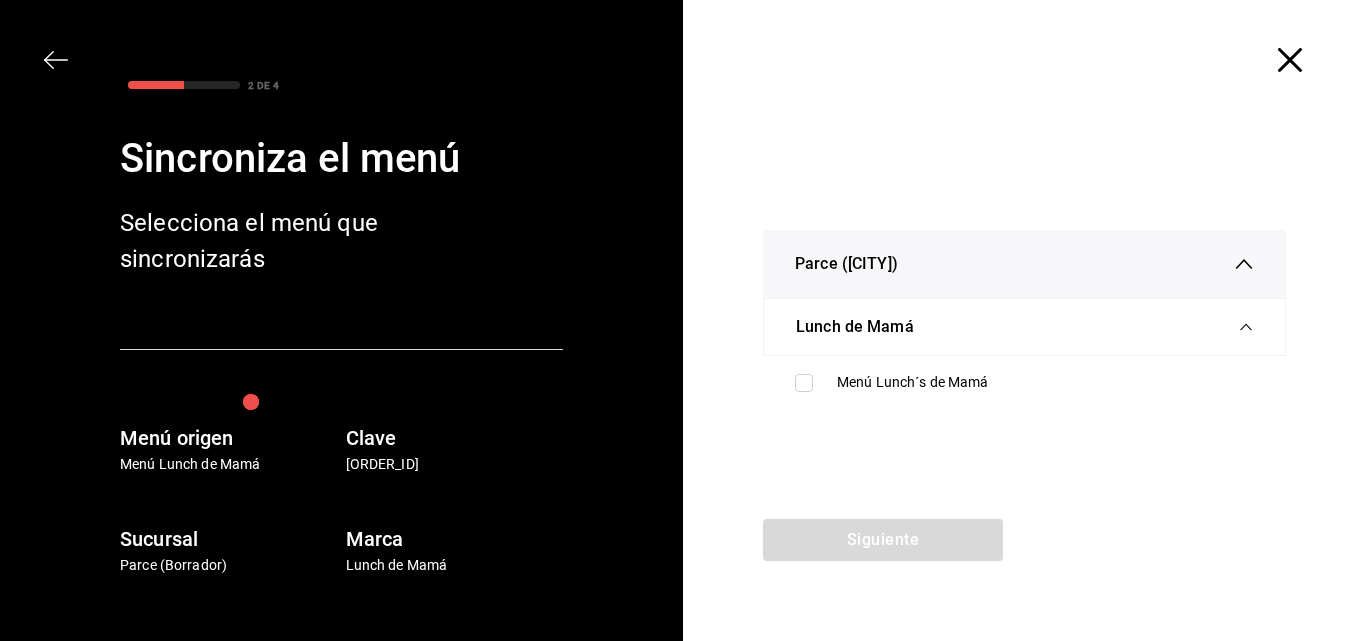checkbox on "true" 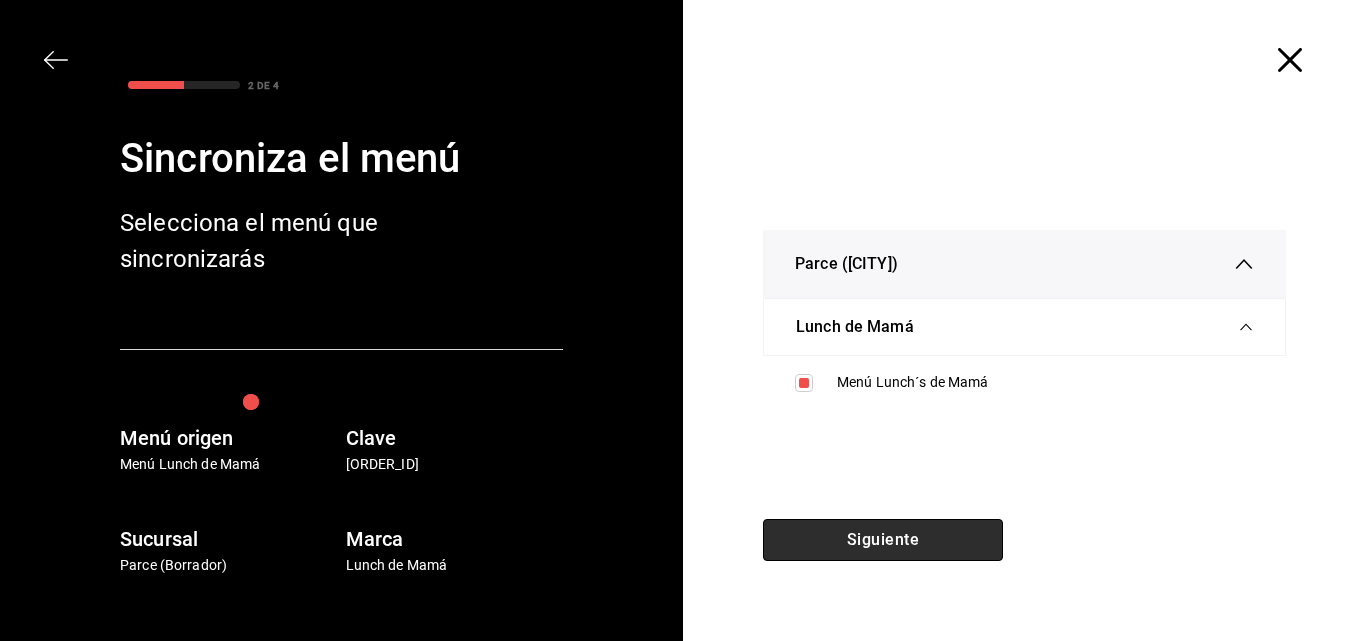 click on "Siguiente" at bounding box center [883, 540] 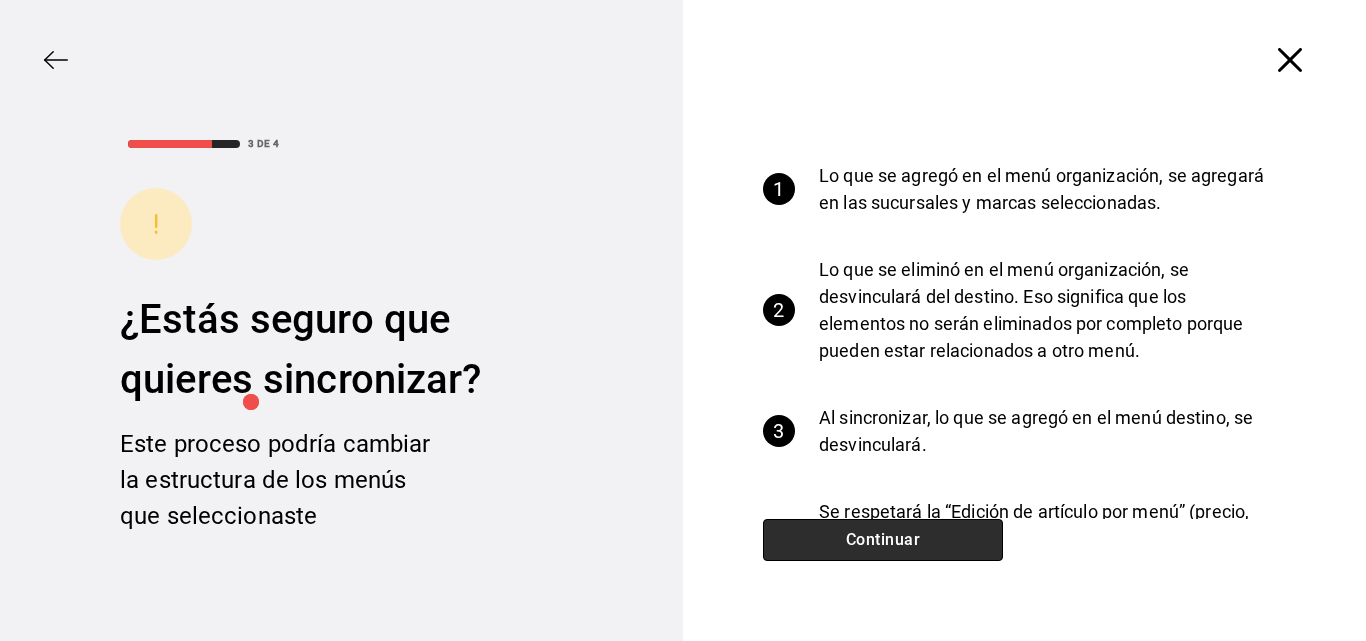 click on "Continuar" at bounding box center [883, 540] 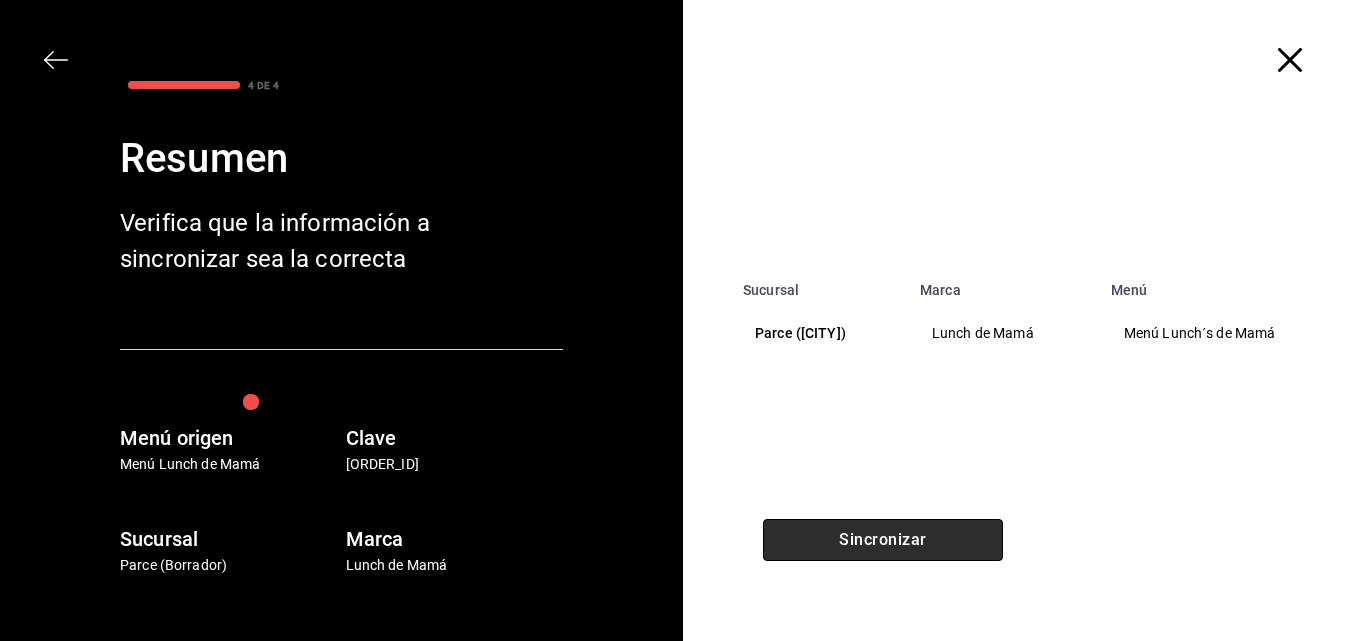 click on "Sincronizar" at bounding box center (883, 540) 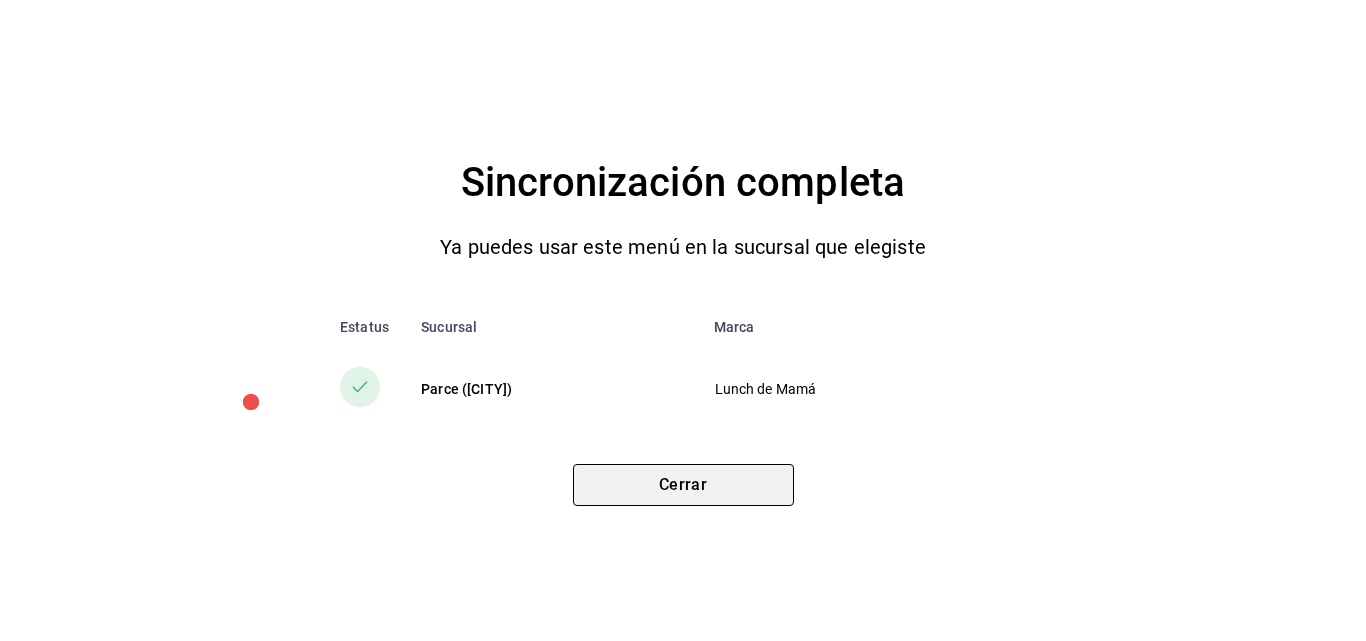 click on "Cerrar" at bounding box center (683, 485) 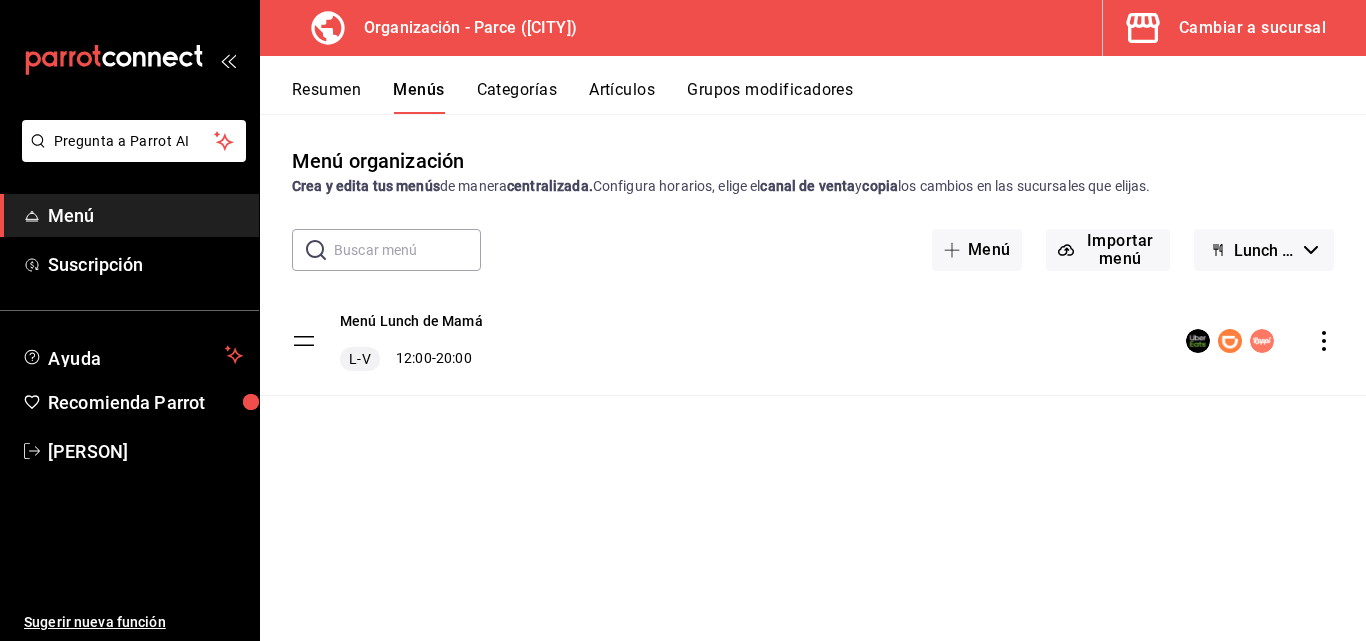 click on "Menú organización Crea y edita tus menús  de manera  centralizada.  Configura horarios, elige el  canal de venta  y  copia  los cambios en las sucursales que elijas. ​ ​ Menú Importar menú Lunch de Mamá Menú Lunch de Mamá L-V [TIME]  -  [TIME]" at bounding box center (813, 393) 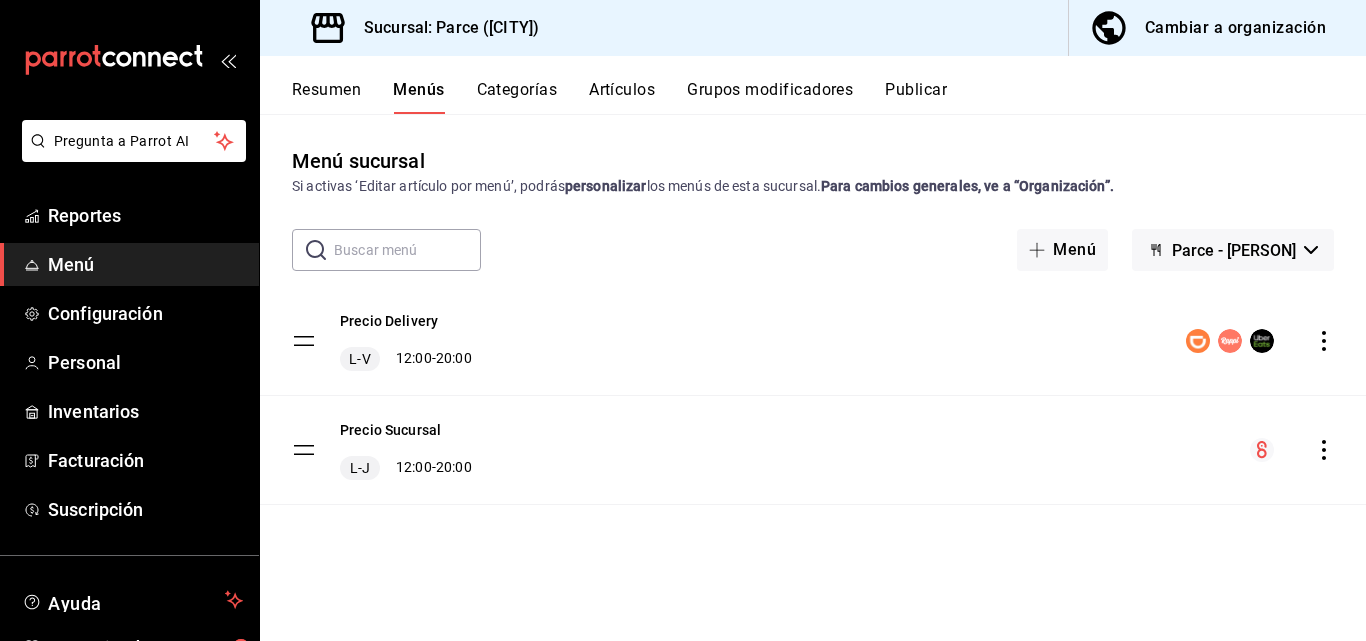 click on "Publicar" at bounding box center [916, 97] 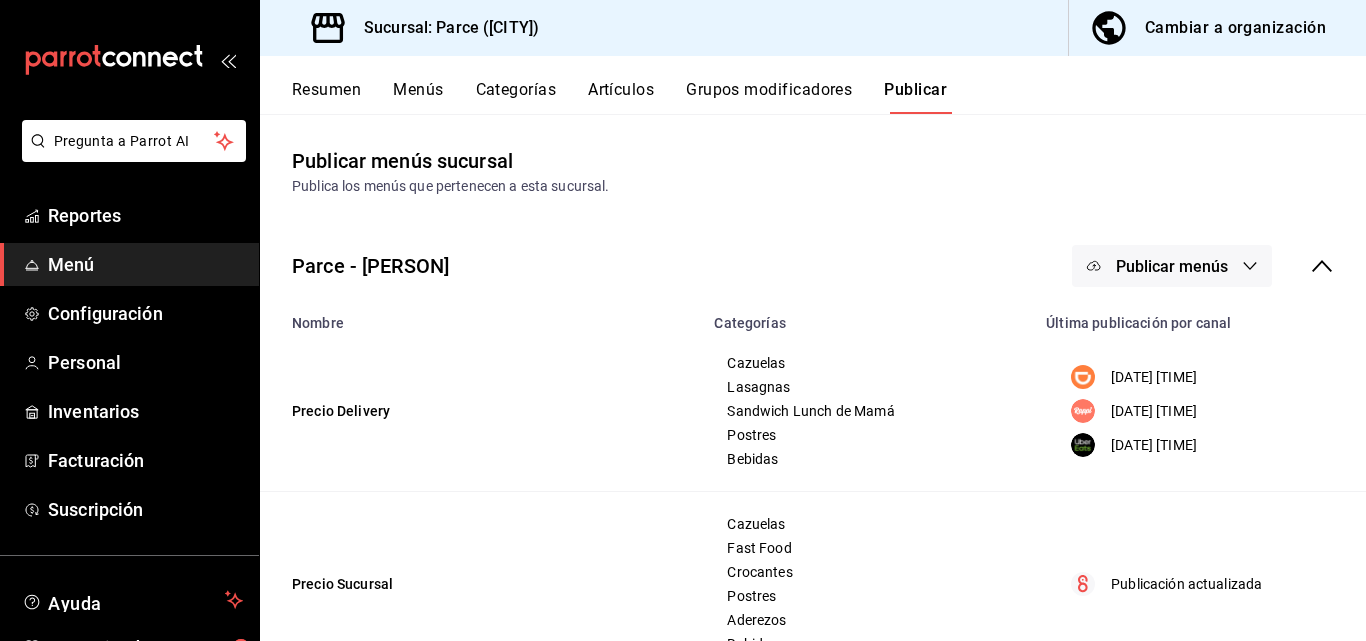 click on "Publicar menús" at bounding box center (1172, 266) 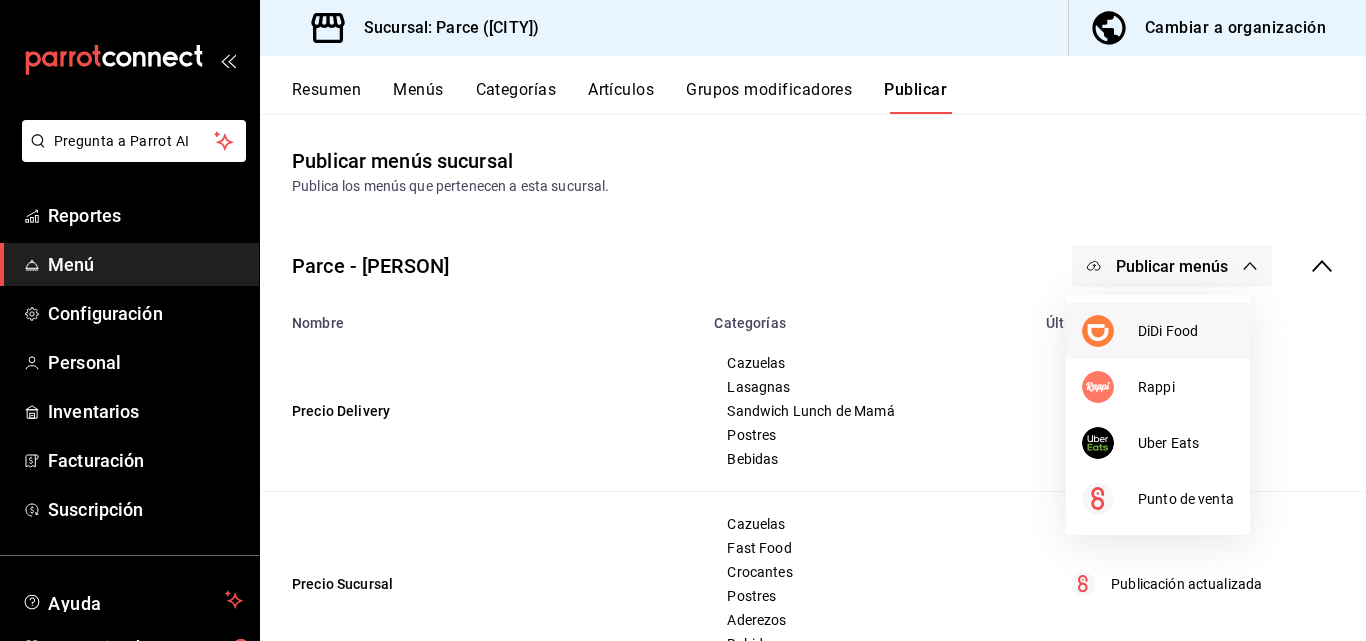 click on "DiDi Food" at bounding box center (1186, 331) 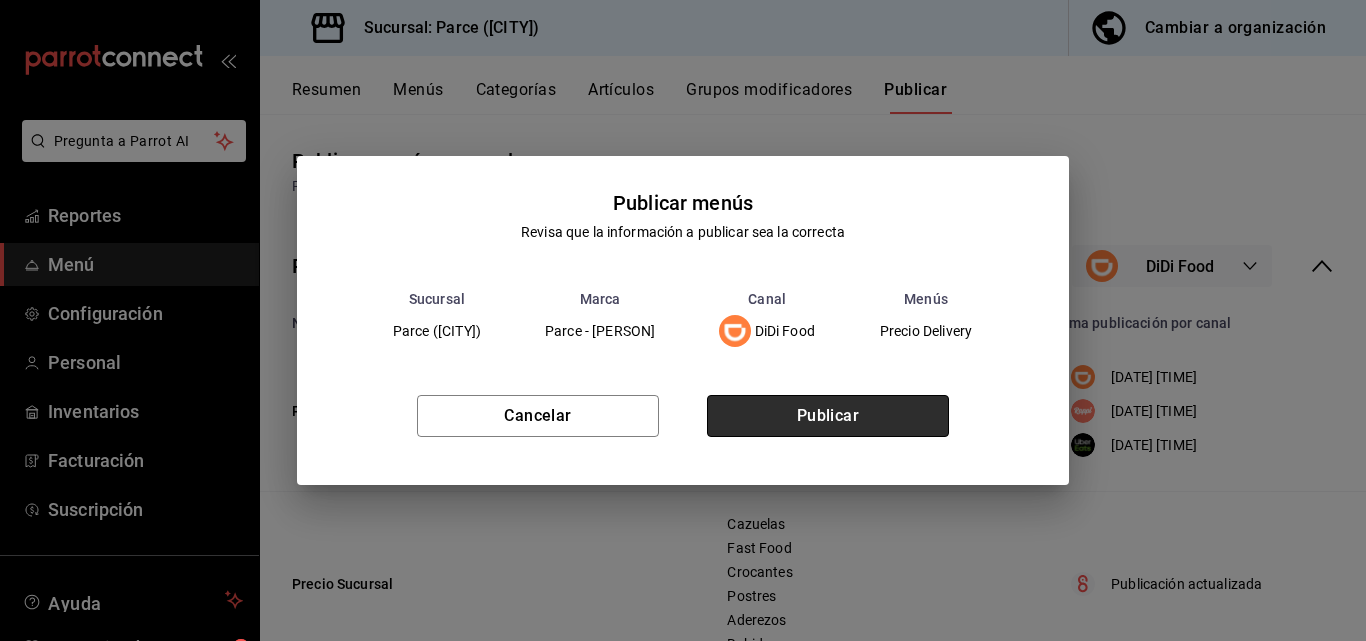 click on "Publicar" at bounding box center [828, 416] 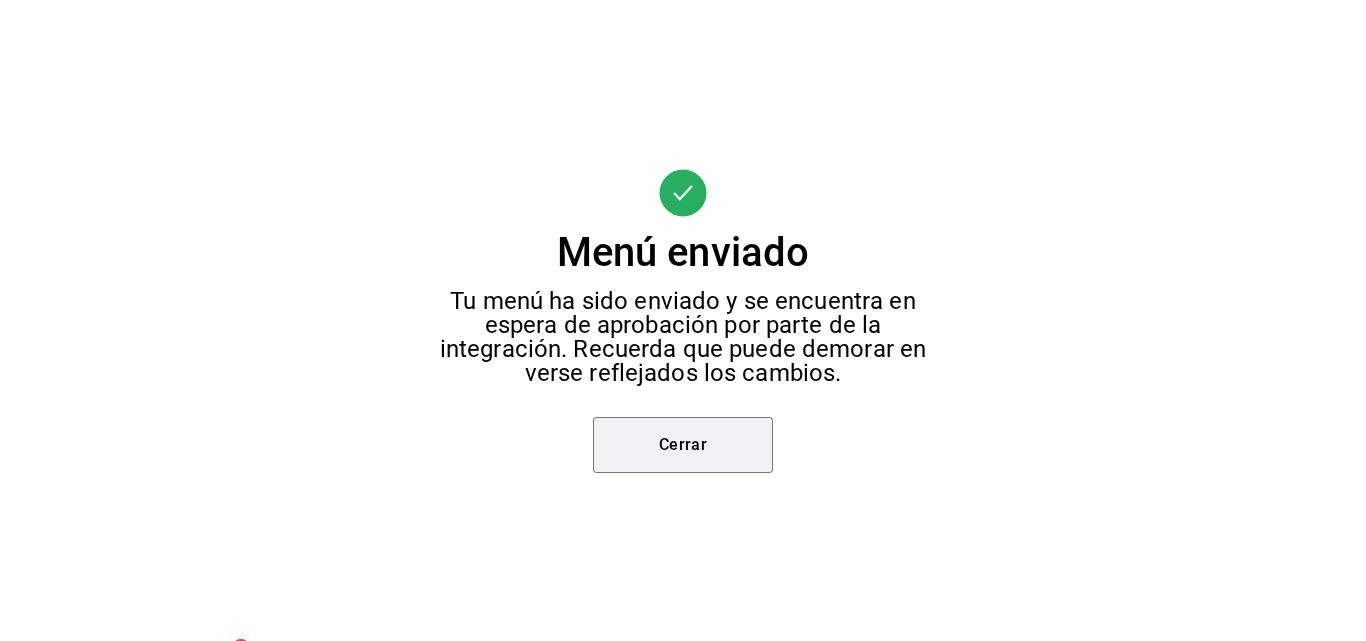 click on "Cerrar" at bounding box center (683, 445) 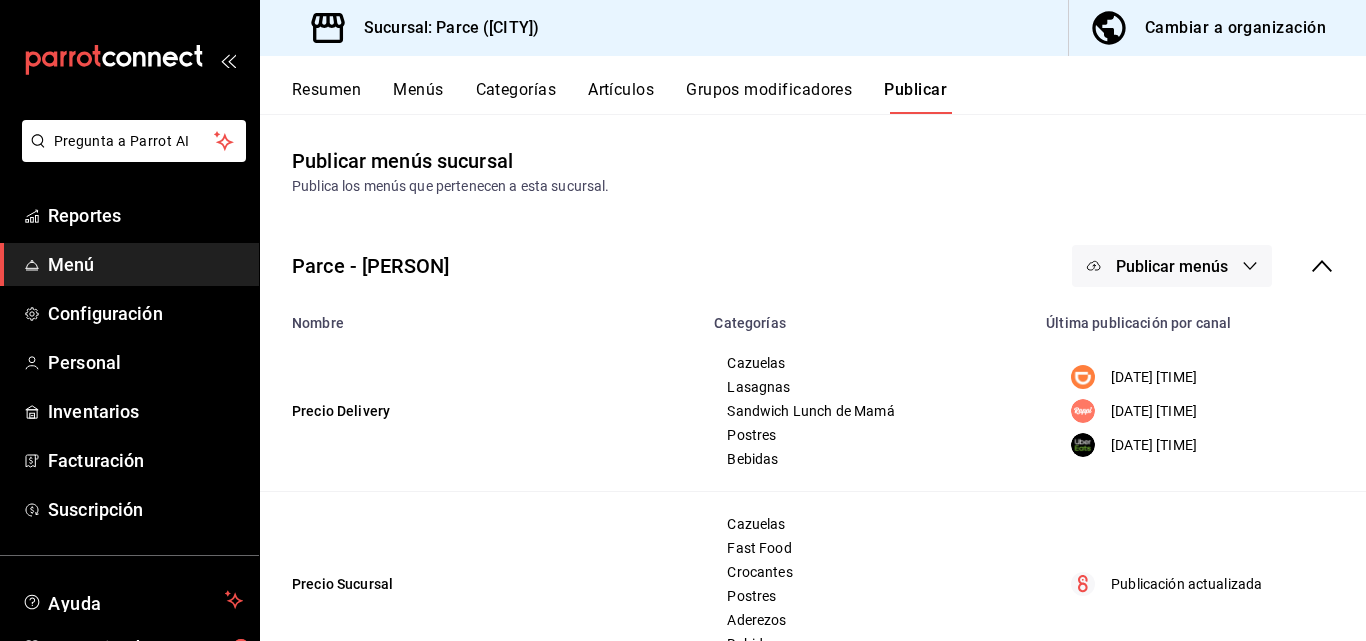 click on "Publicar menús" at bounding box center (1172, 266) 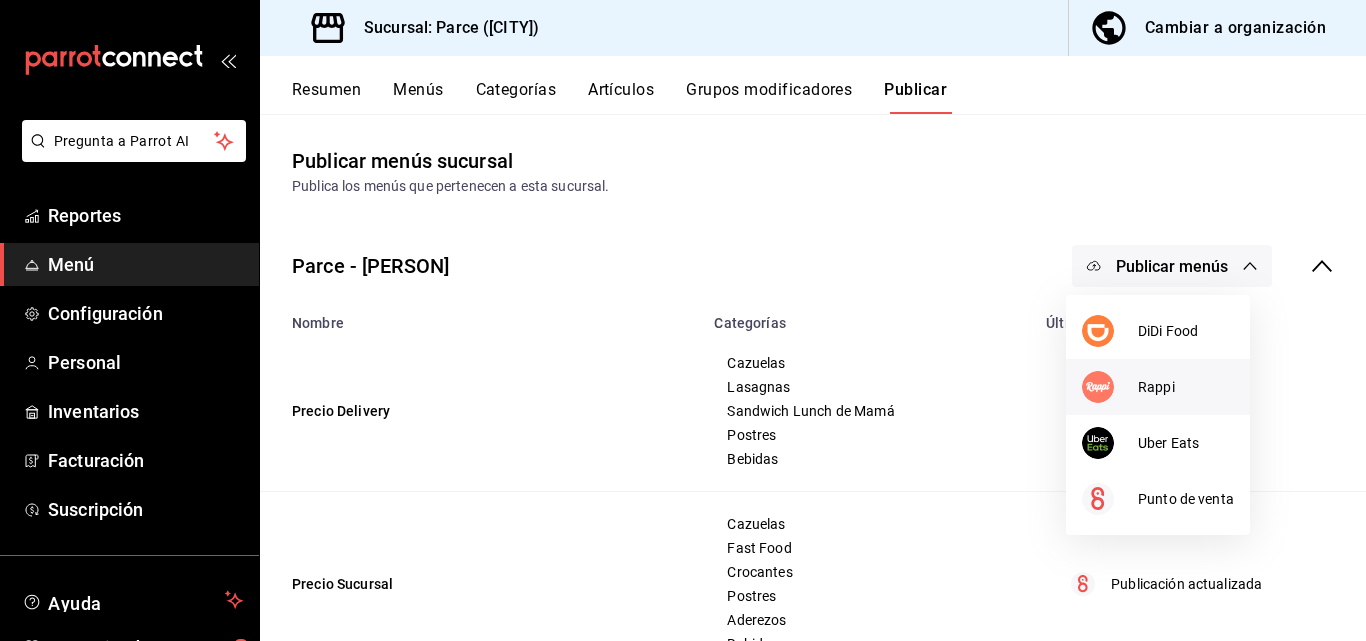 click on "Rappi" at bounding box center [1186, 387] 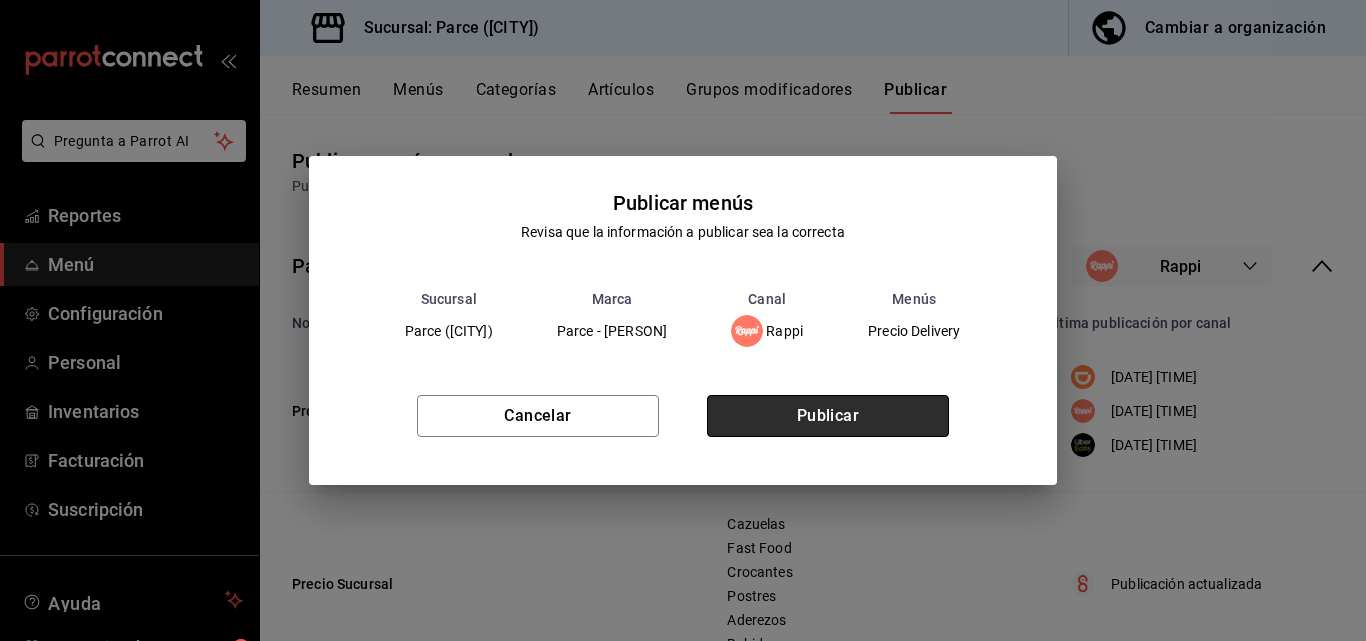 click on "Publicar" at bounding box center (828, 416) 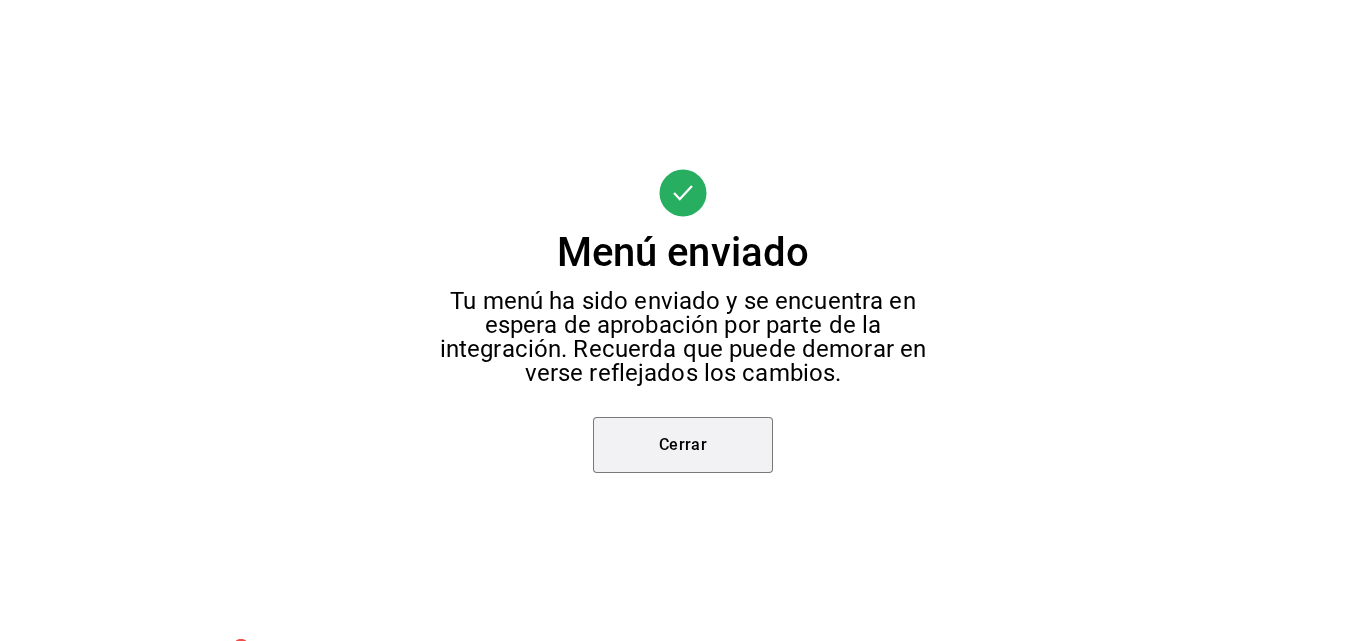 click on "Cerrar" at bounding box center [683, 445] 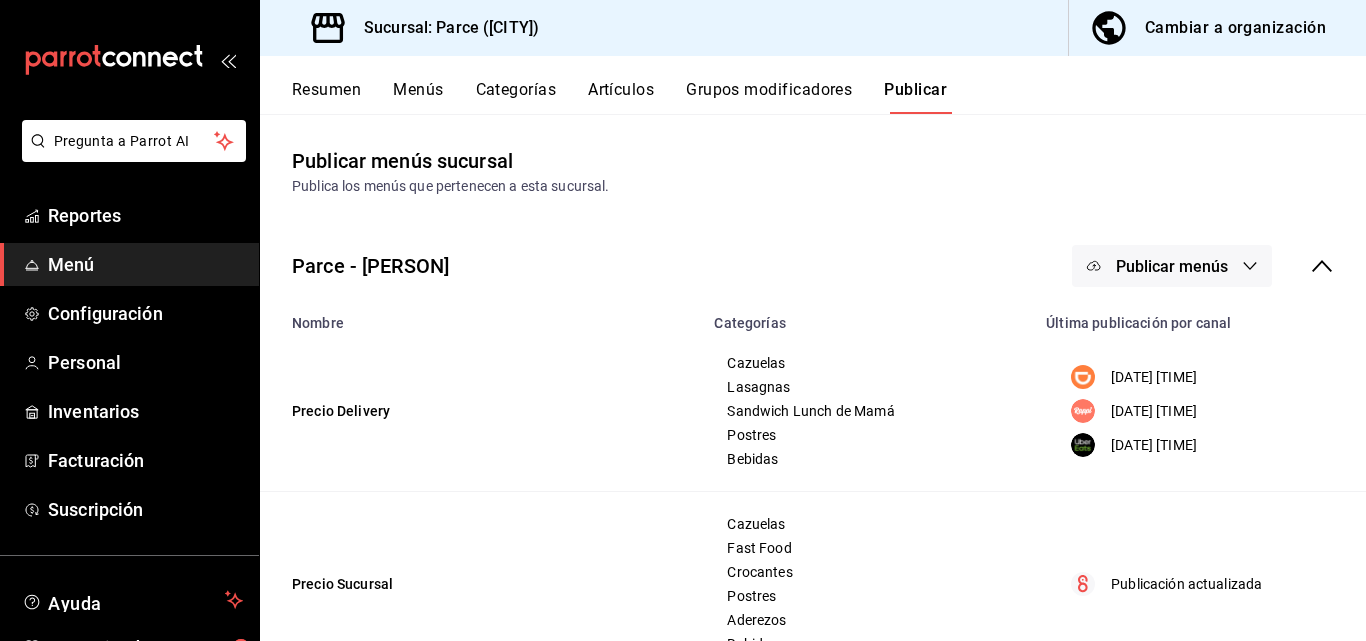 click at bounding box center [683, 320] 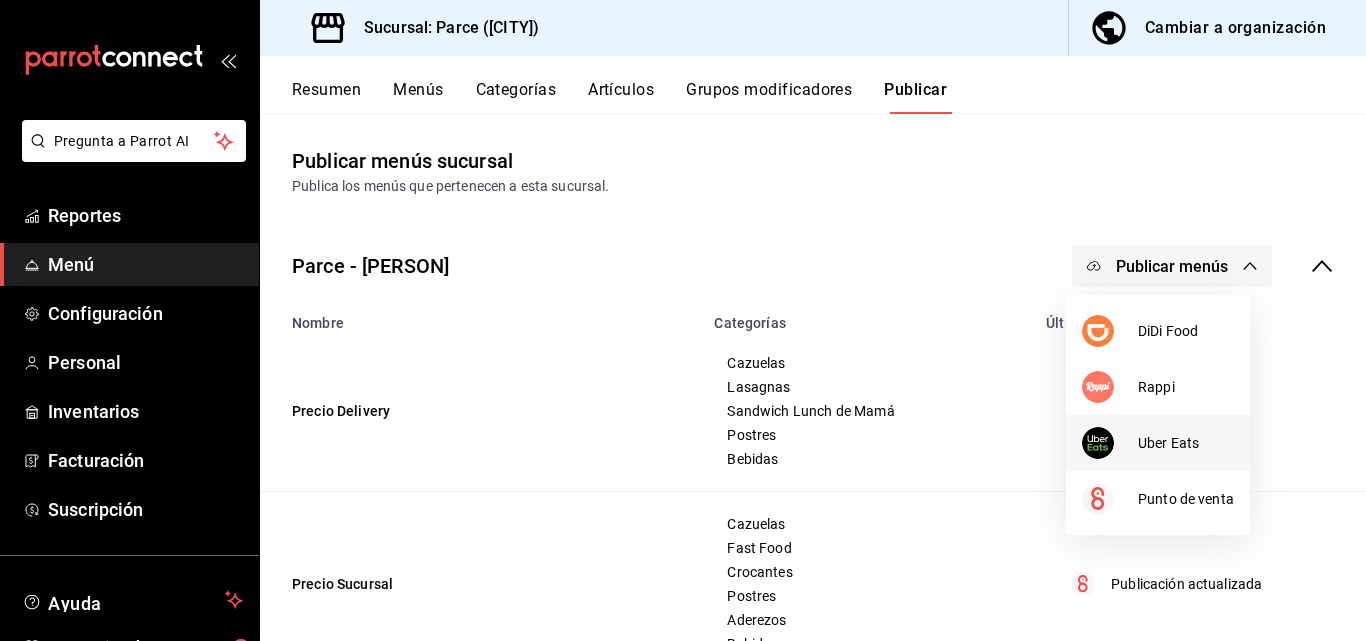 click at bounding box center [1110, 443] 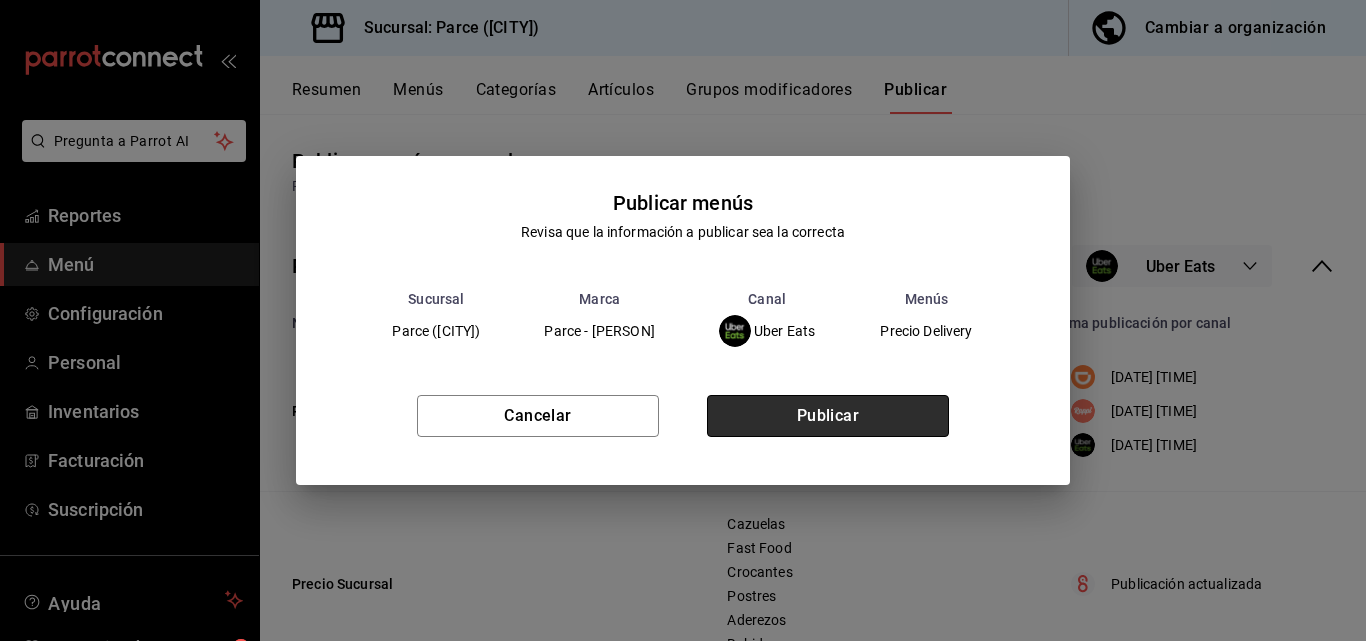 click on "Publicar" at bounding box center [828, 416] 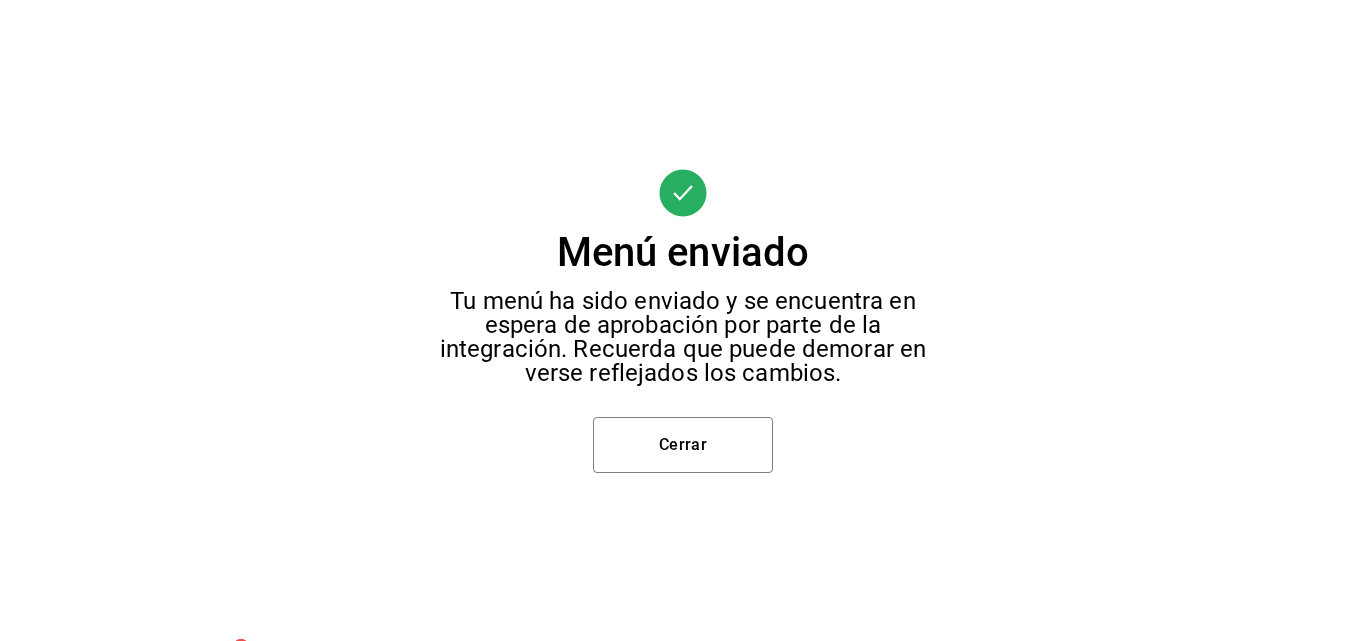 click on "Menú enviado Tu menú ha sido enviado y se encuentra en espera de aprobación por parte de la integración. Recuerda que puede demorar en verse reflejados los cambios. Cerrar" at bounding box center [683, 320] 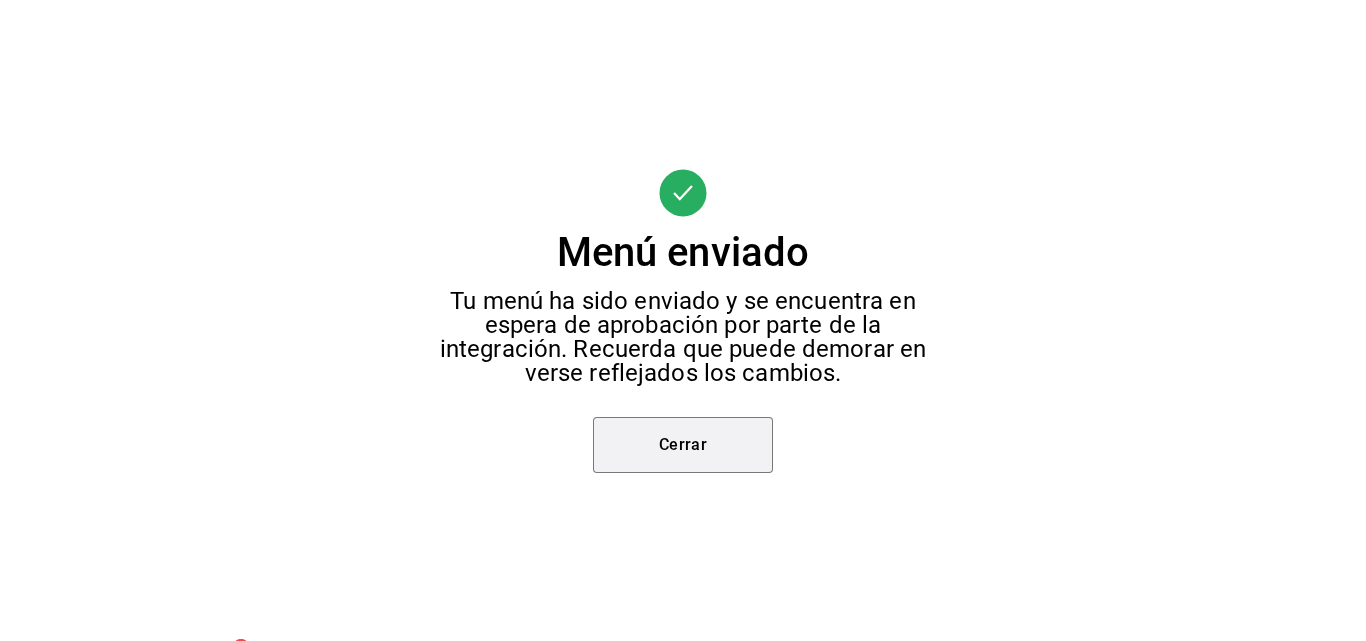 click on "Cerrar" at bounding box center [683, 445] 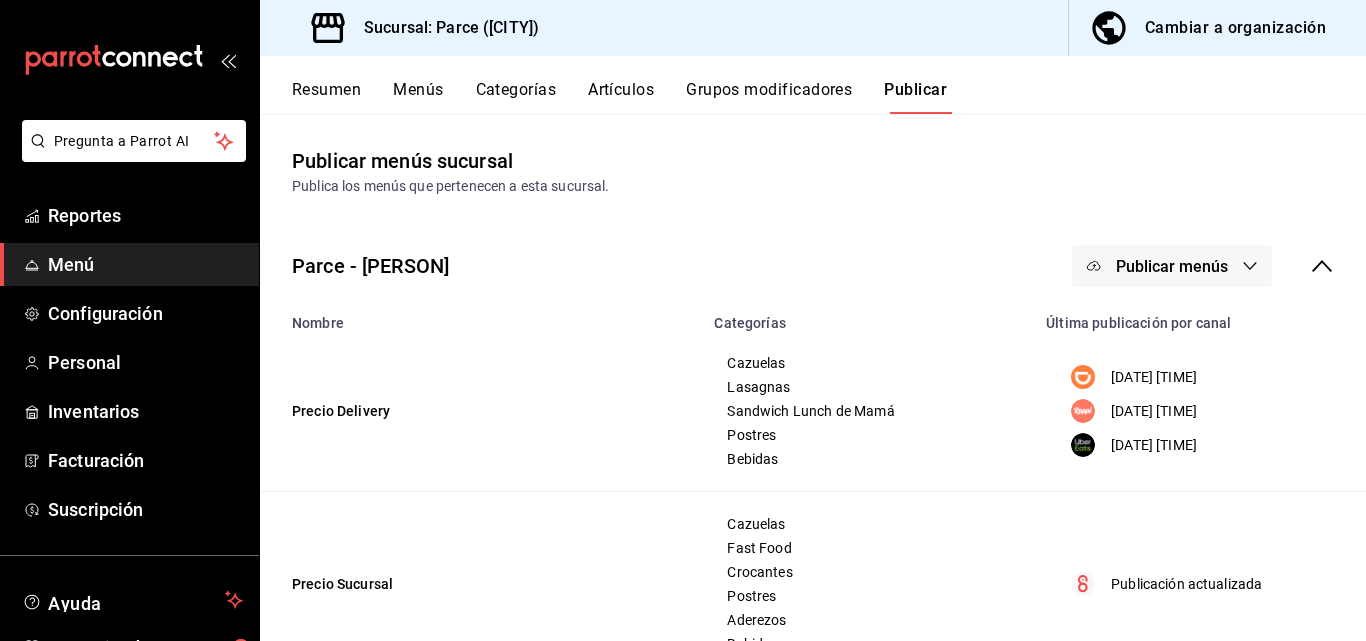 click on "Publicar menús" at bounding box center (1172, 266) 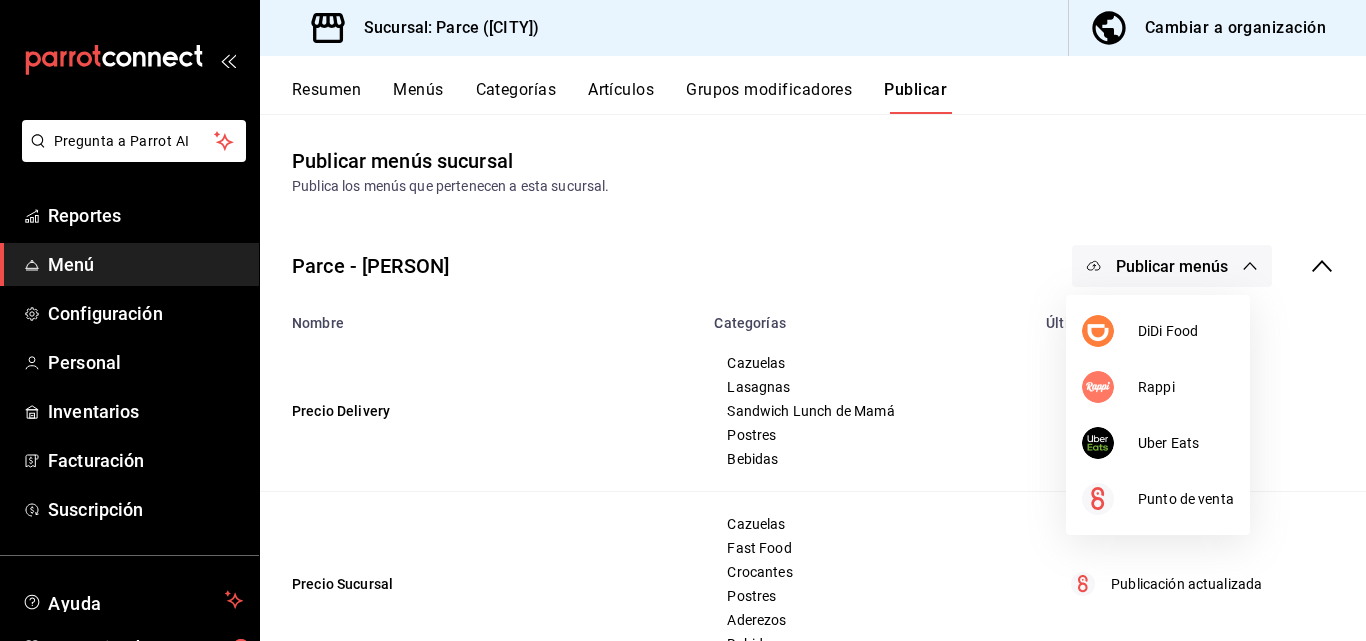 click at bounding box center (683, 320) 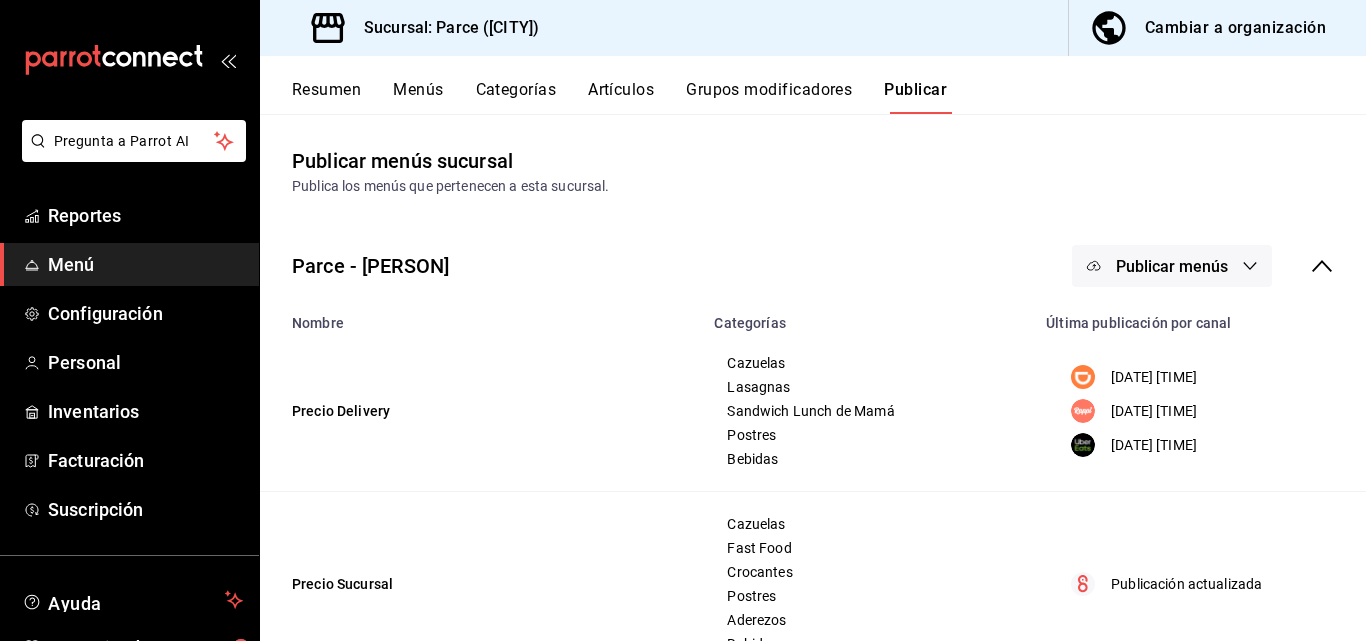 click 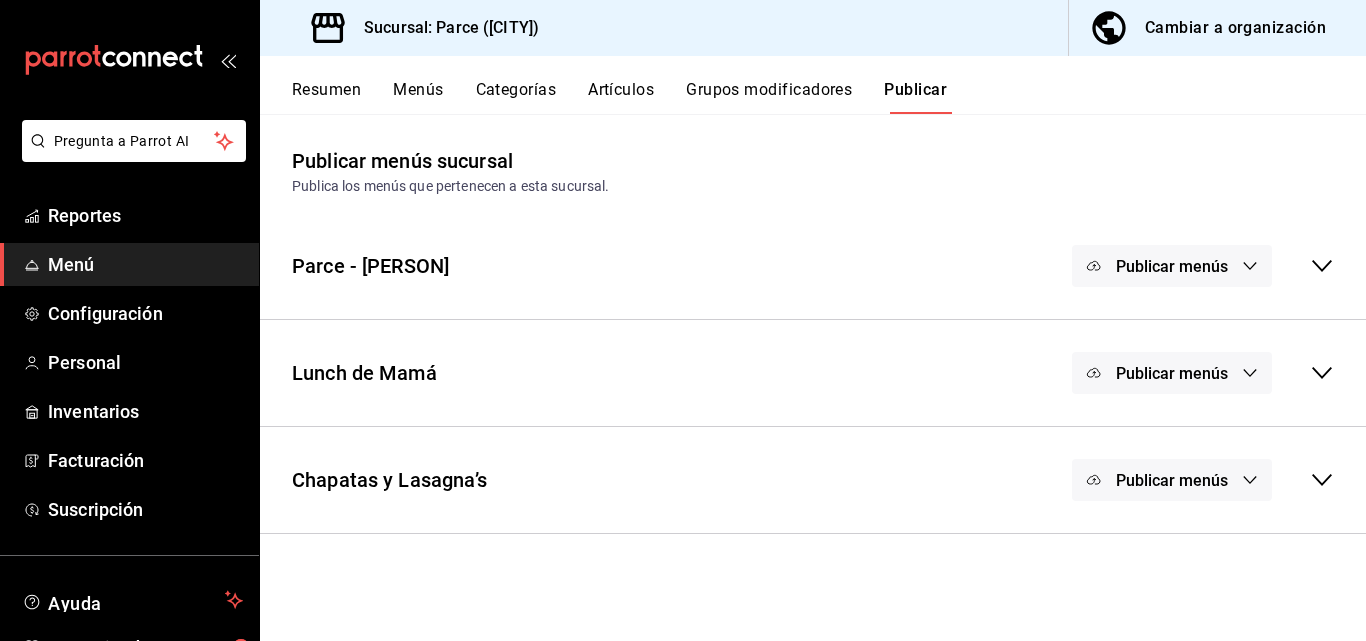 click on "Publicar menús" at bounding box center (1172, 373) 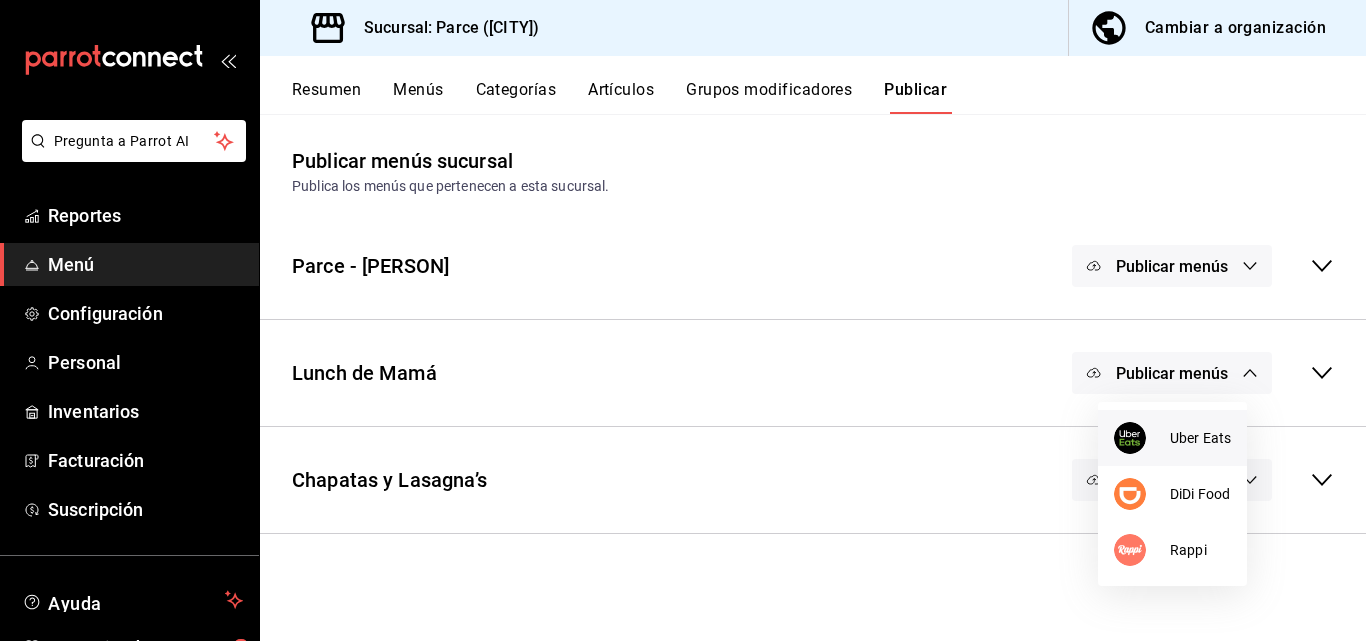 click on "Uber Eats" at bounding box center [1200, 438] 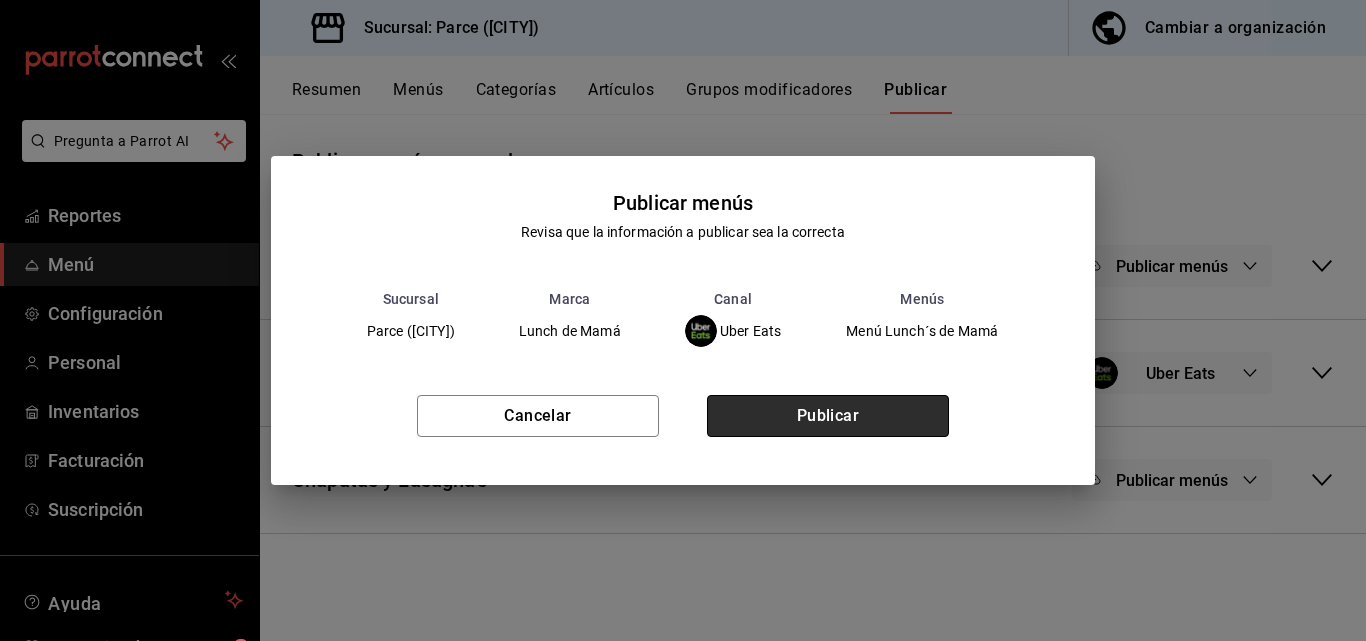 click on "Publicar" at bounding box center (828, 416) 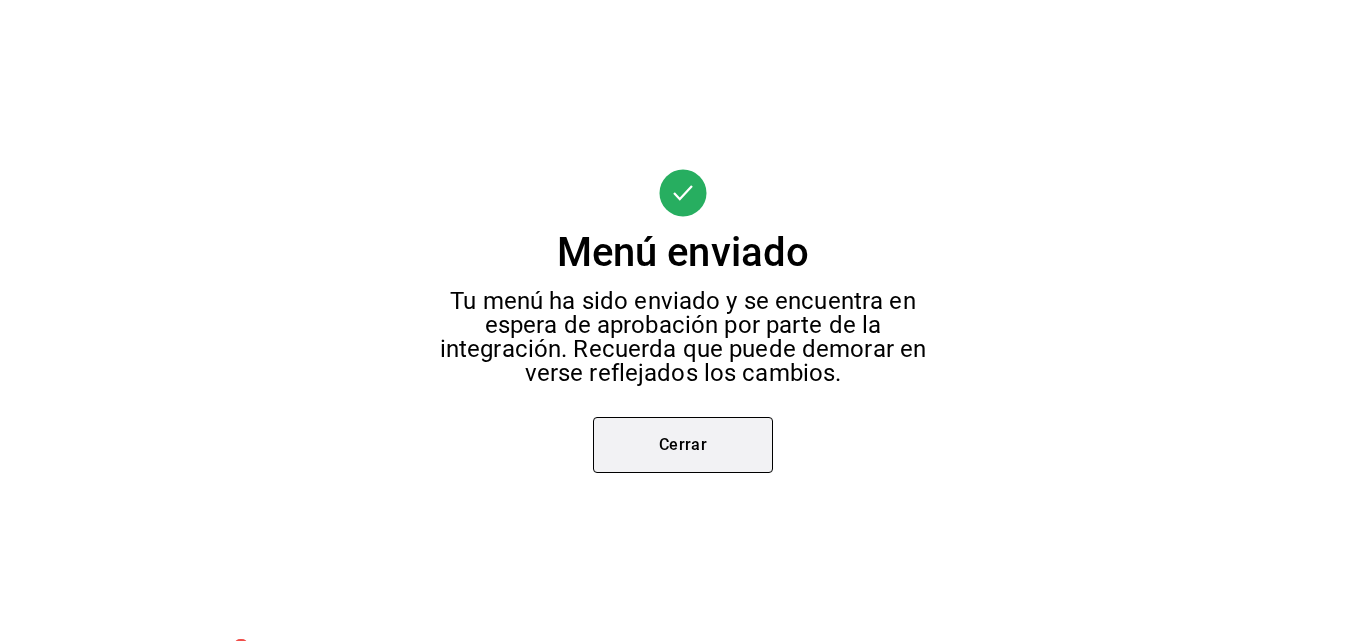 click on "Cerrar" at bounding box center [683, 445] 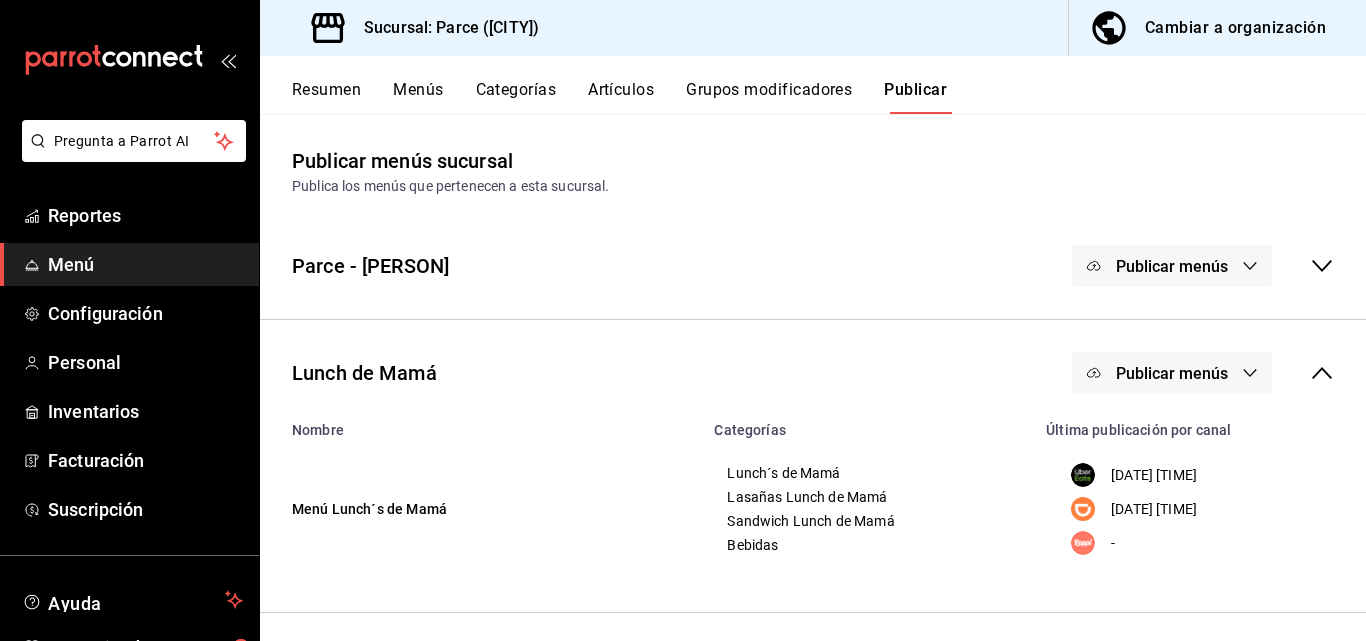 scroll, scrollTop: 25, scrollLeft: 0, axis: vertical 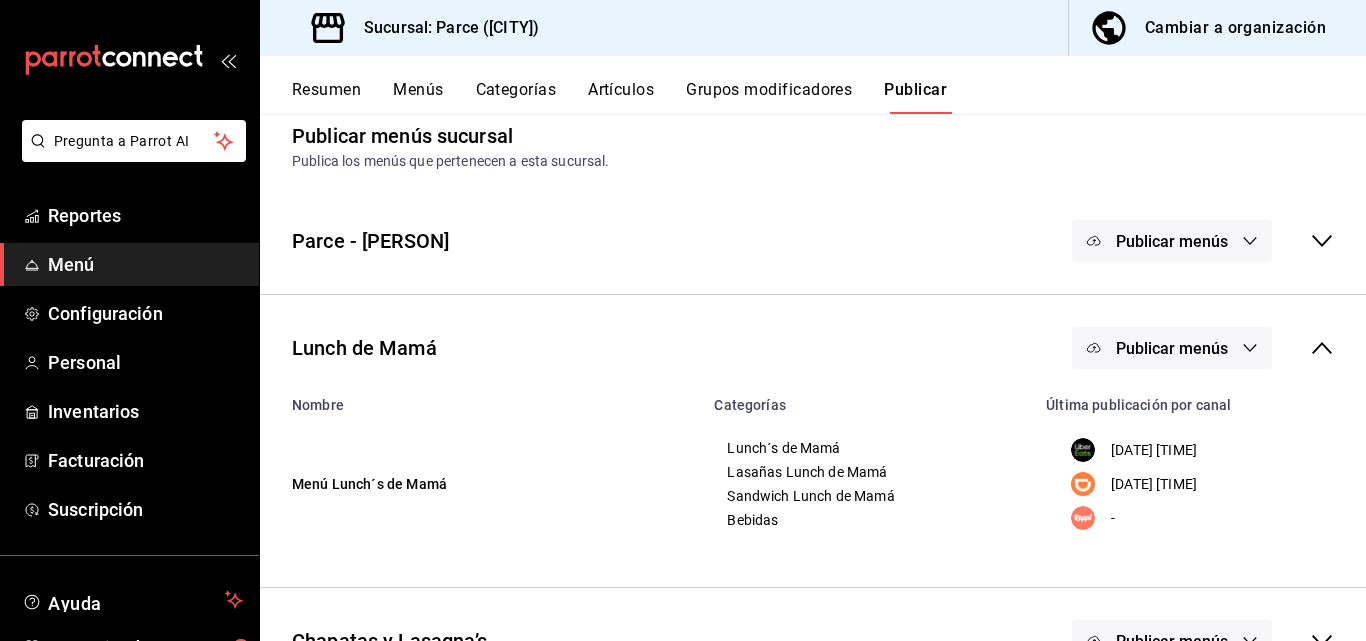 click on "Publicar menús" at bounding box center (1172, 348) 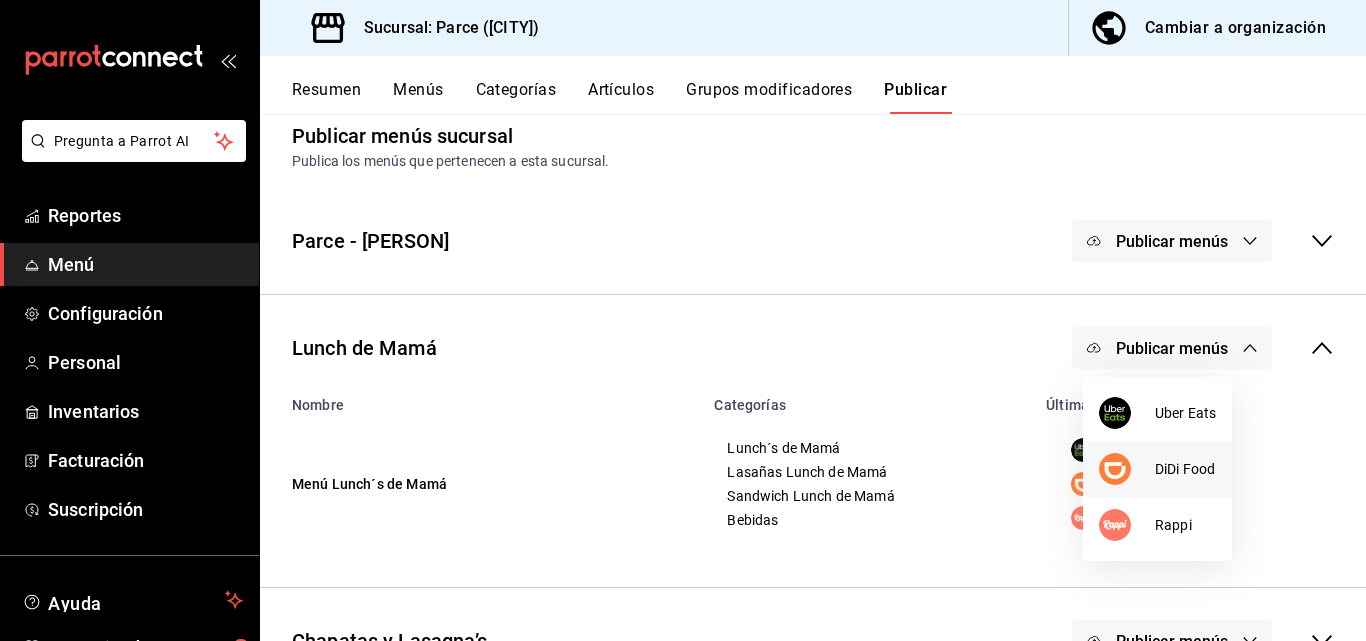 click at bounding box center (1115, 469) 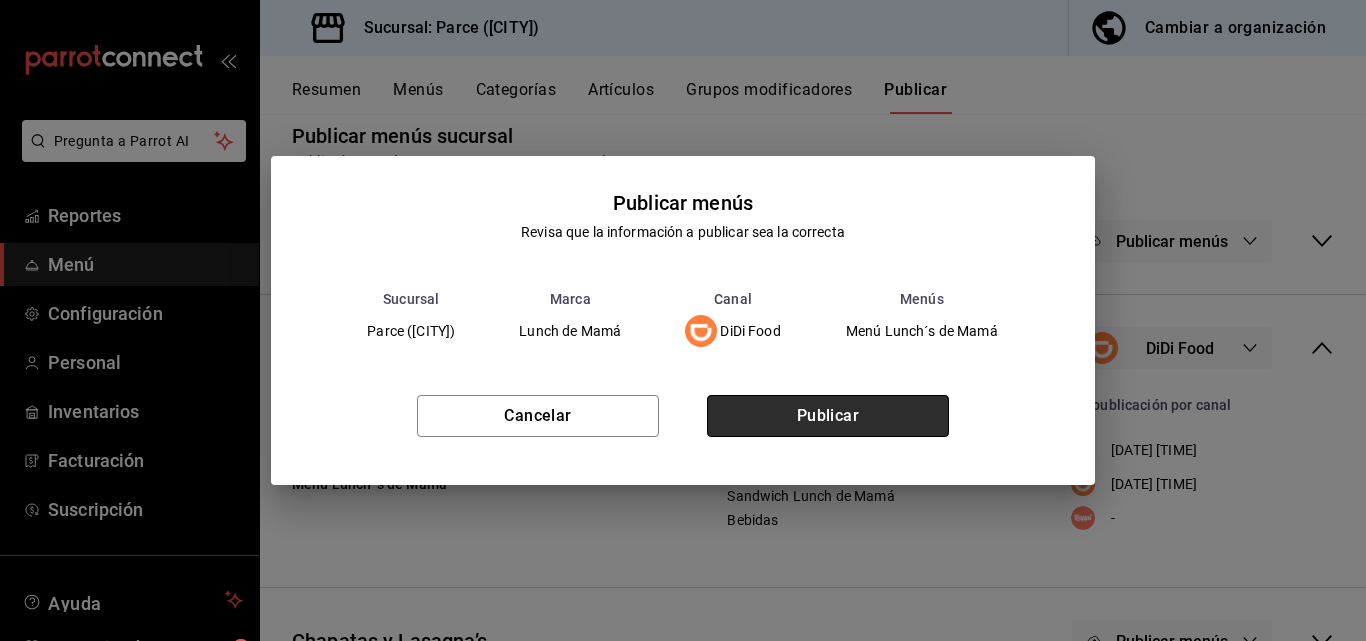 click on "Publicar" at bounding box center [828, 416] 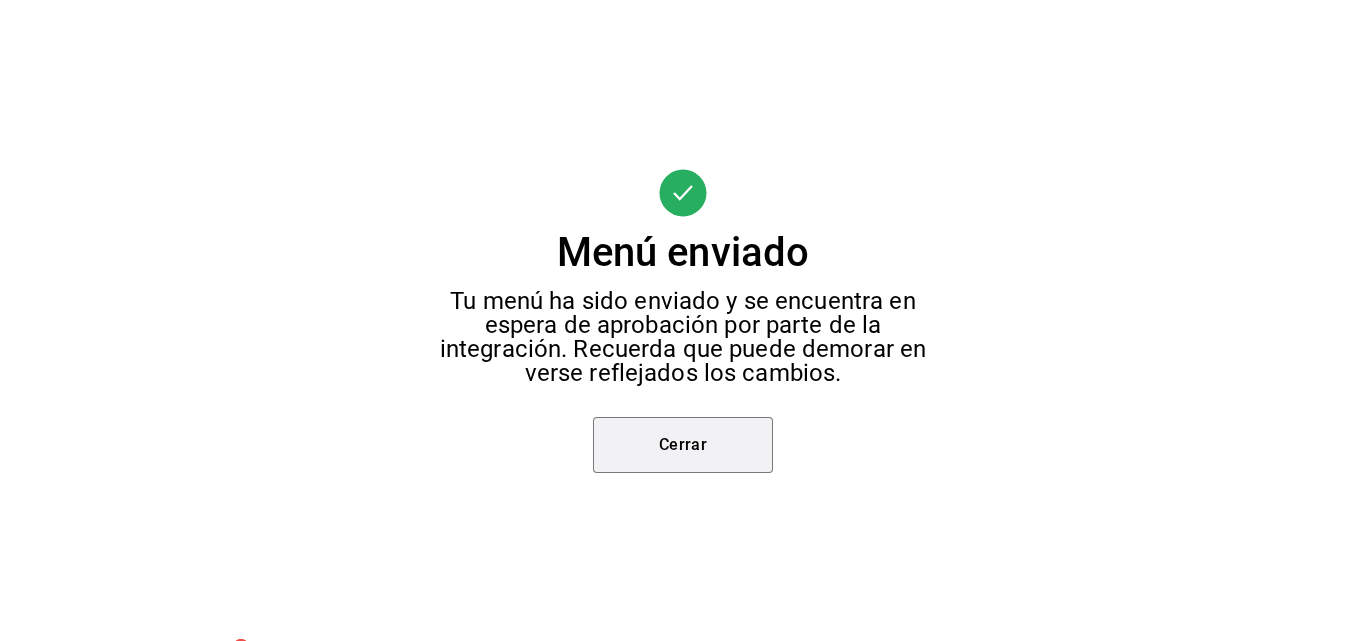 click on "Cerrar" at bounding box center [683, 445] 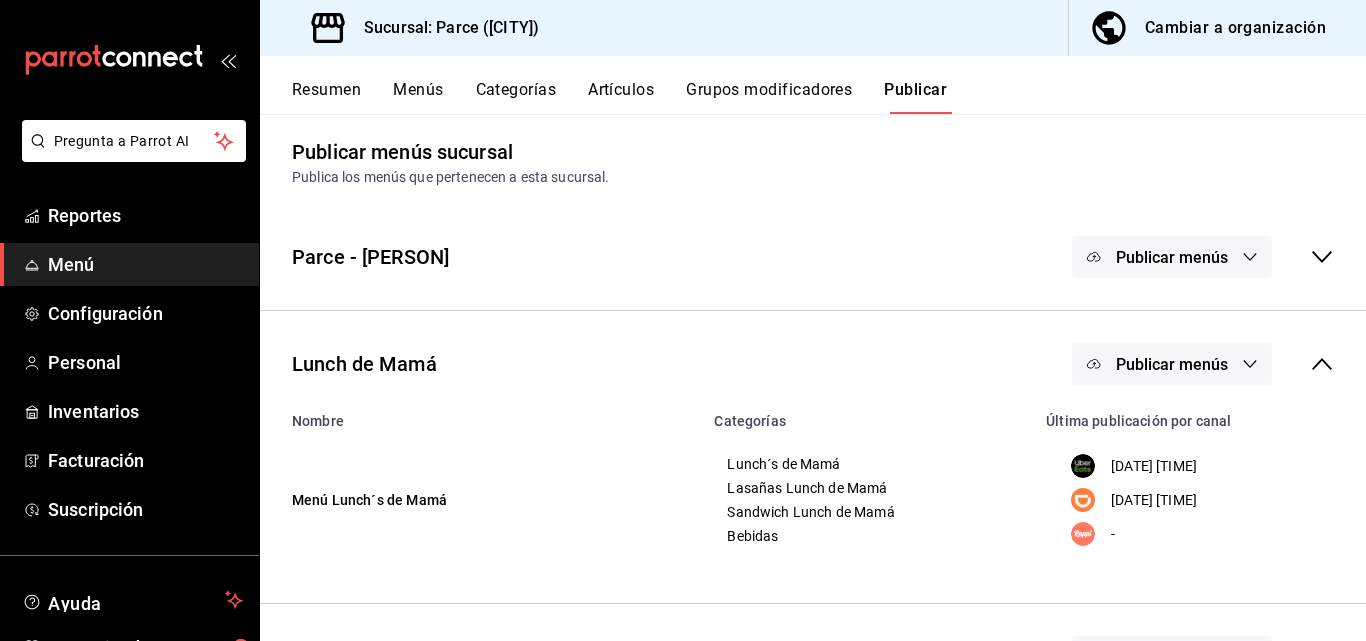 scroll, scrollTop: 0, scrollLeft: 0, axis: both 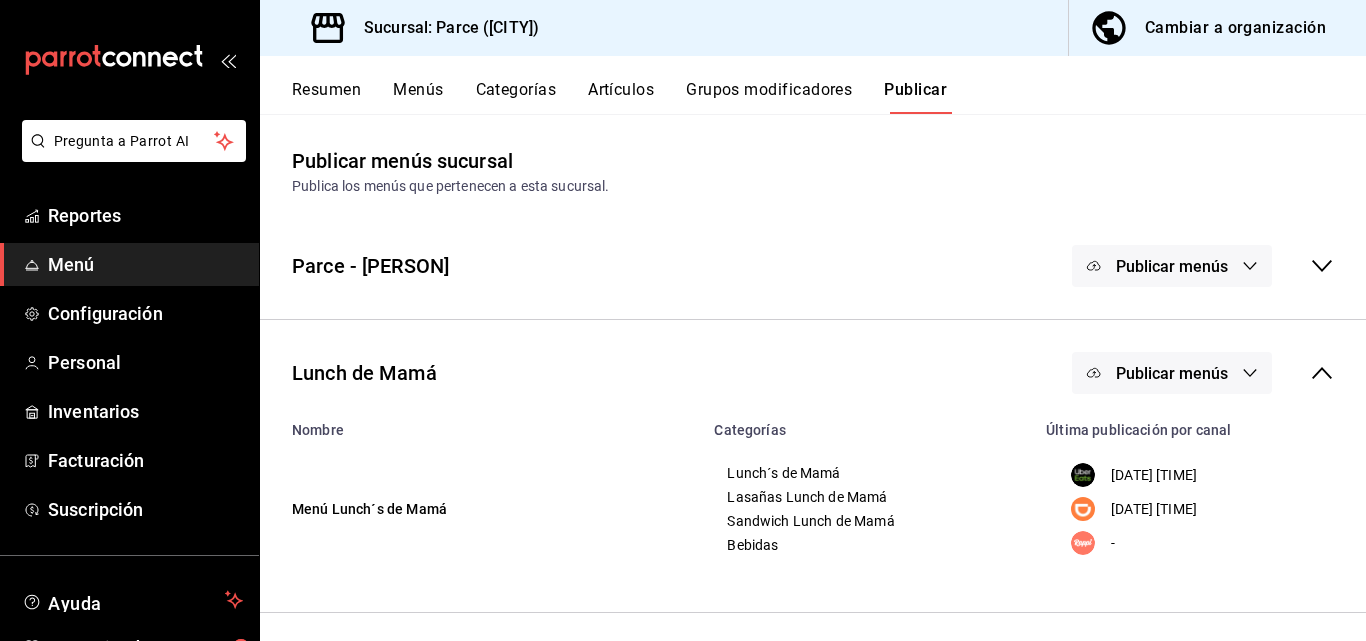 click 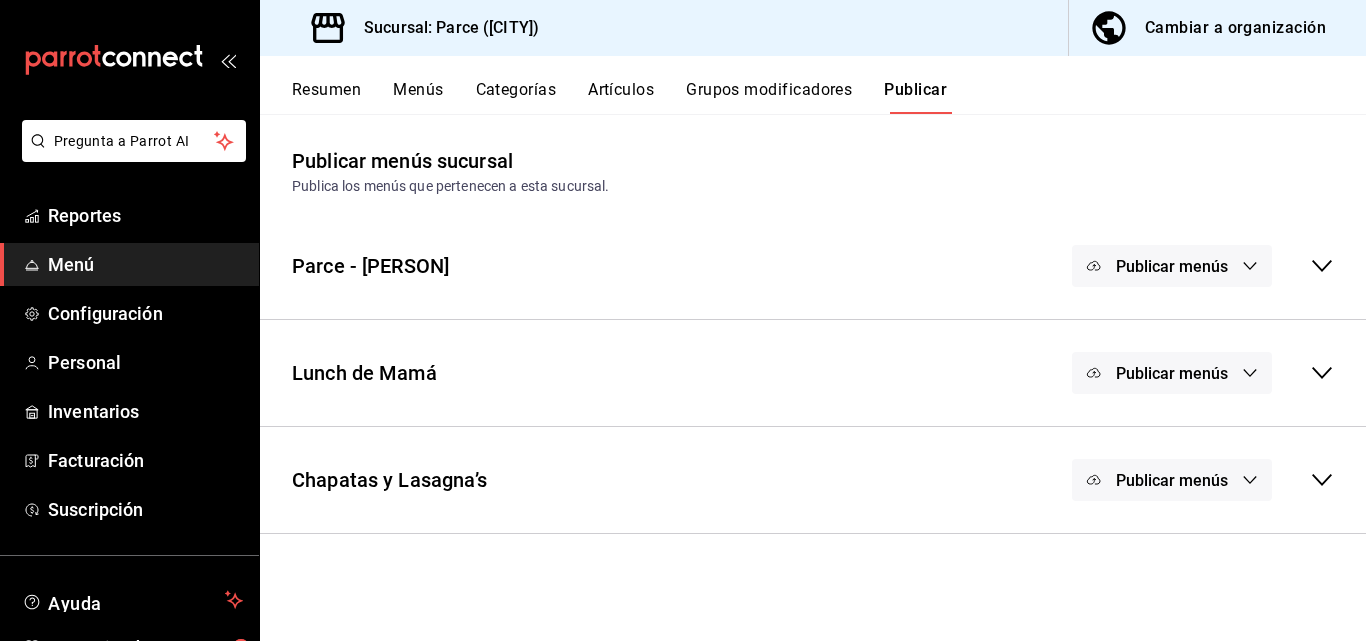 click on "Publicar menús" at bounding box center [1172, 480] 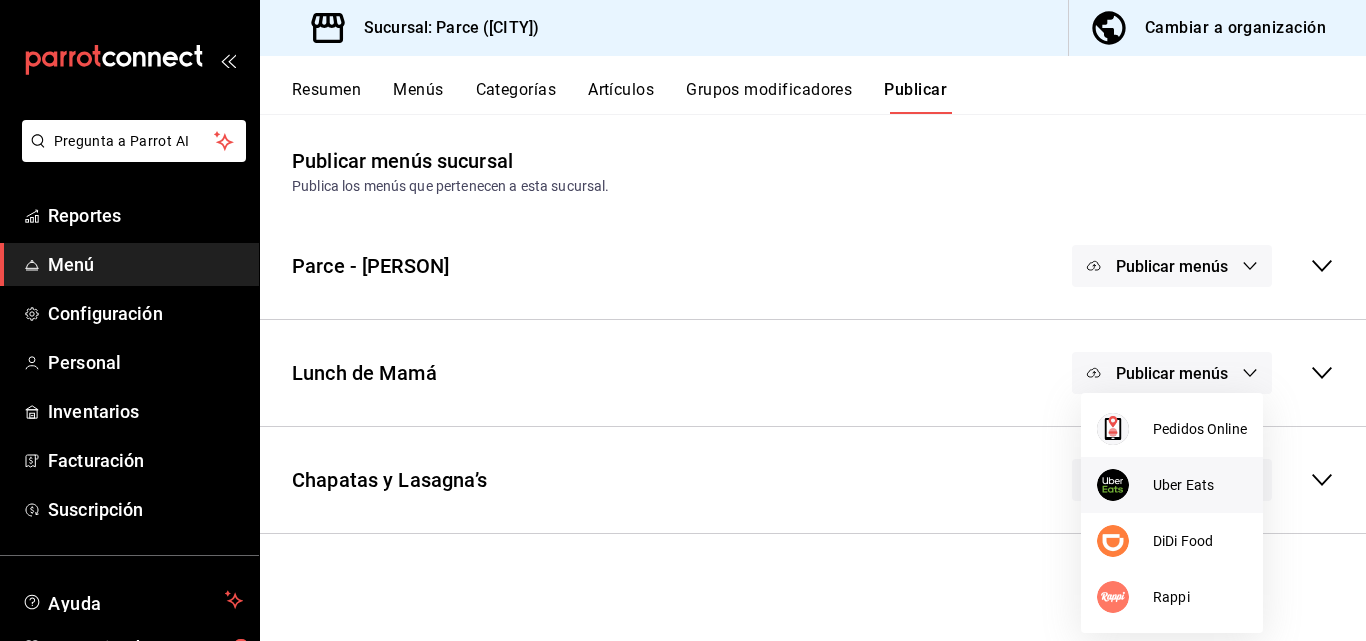 click at bounding box center (1125, 485) 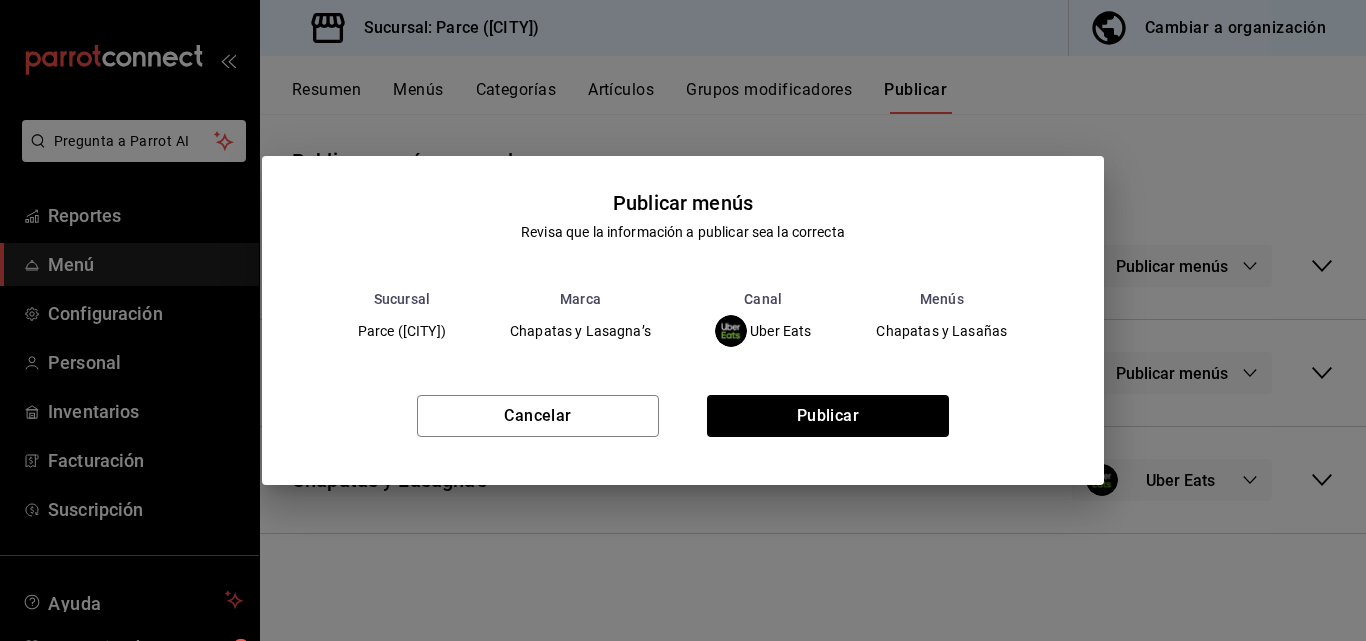 click on "Cancelar Publicar" at bounding box center (683, 424) 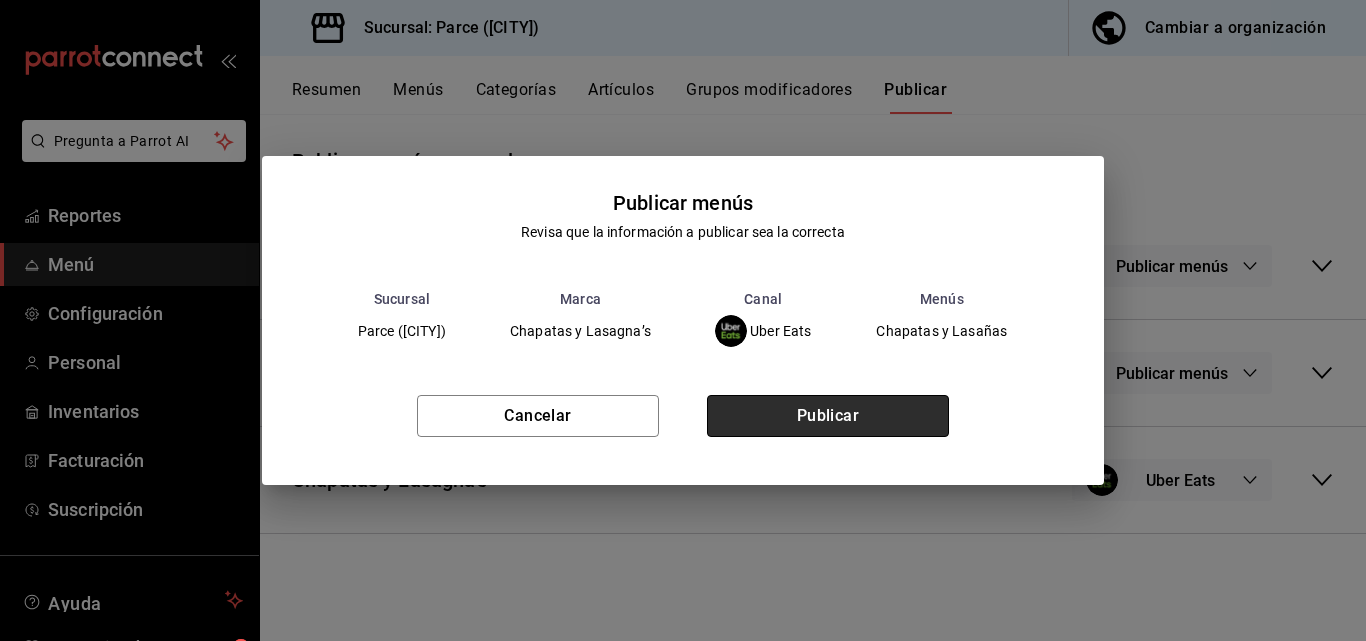 click on "Publicar" at bounding box center (828, 416) 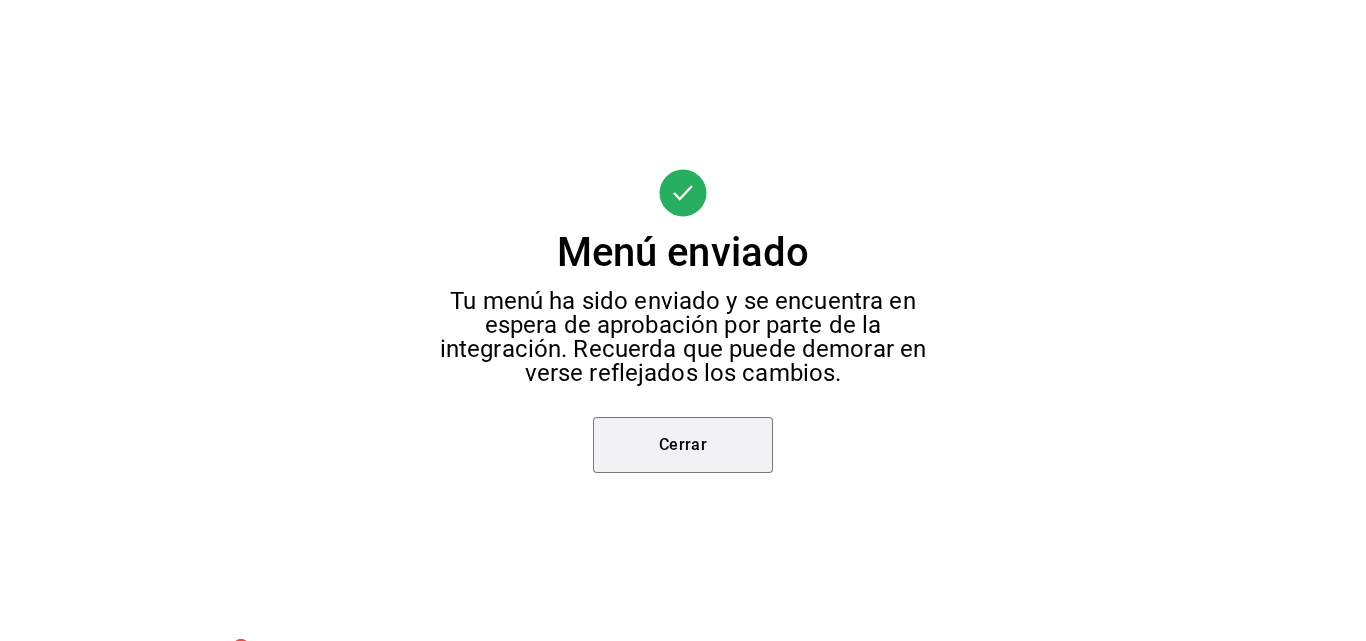 click on "Cerrar" at bounding box center (683, 445) 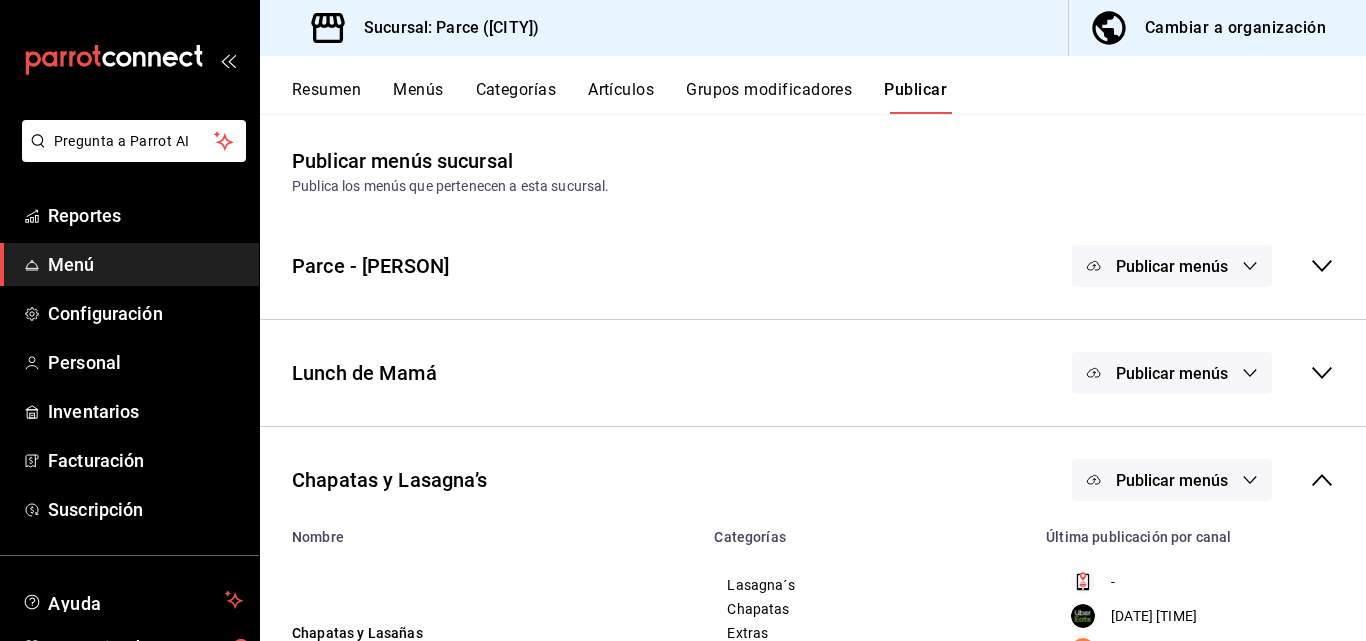 click at bounding box center (683, 320) 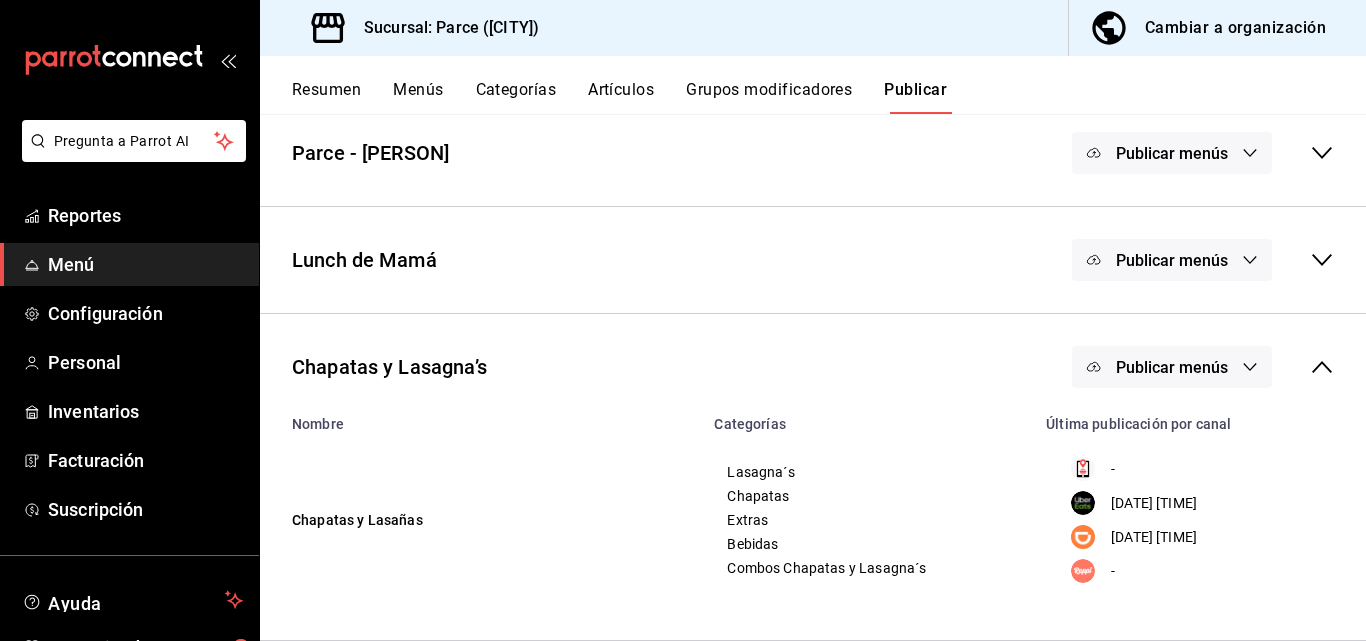 click on "Publicar menús" at bounding box center (1172, 367) 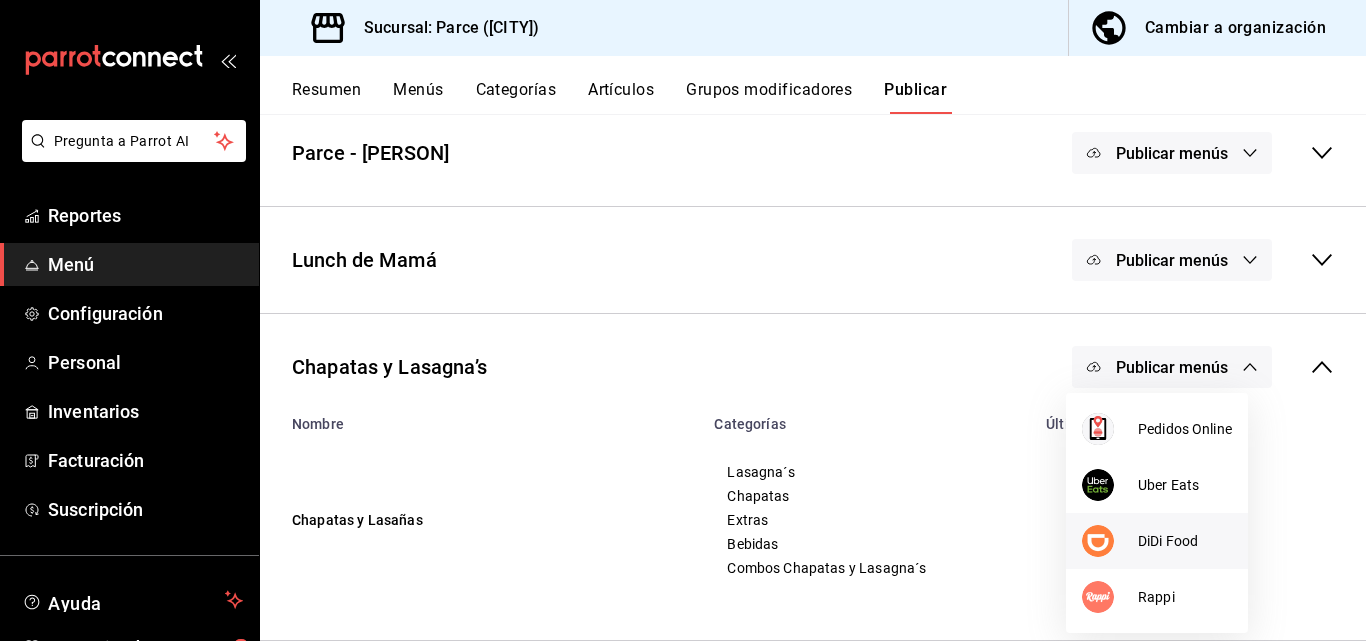 click on "DiDi Food" at bounding box center [1185, 541] 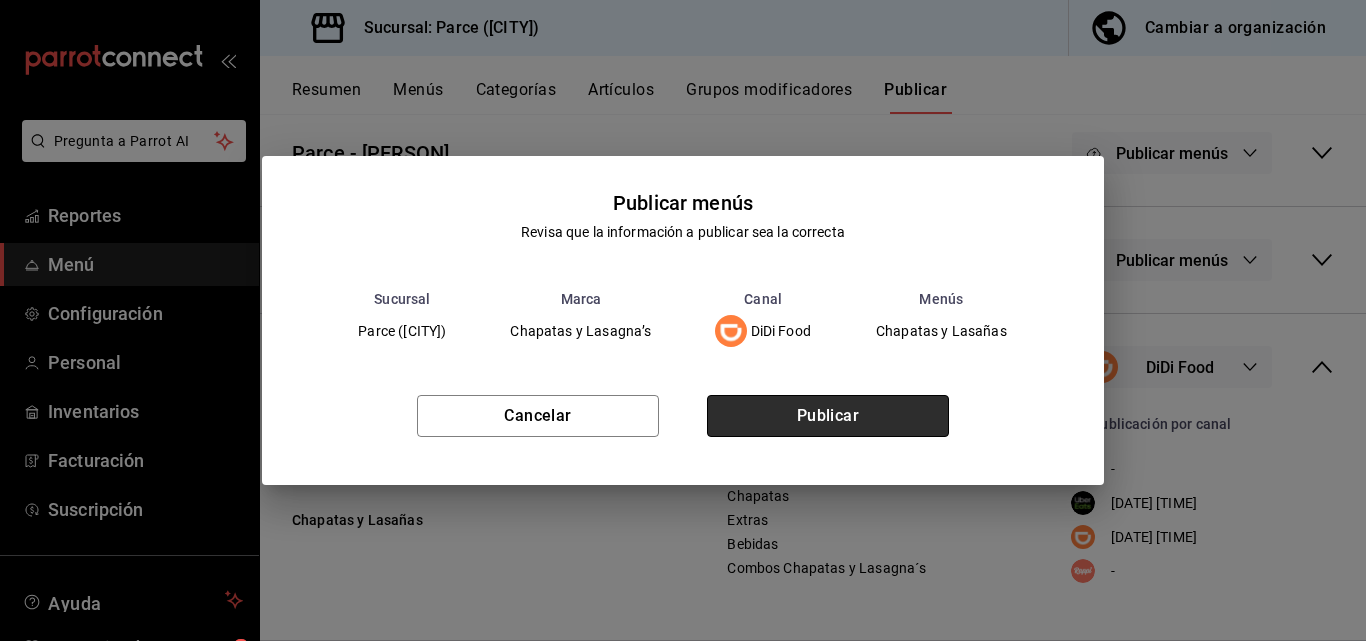 click on "Publicar" at bounding box center (828, 416) 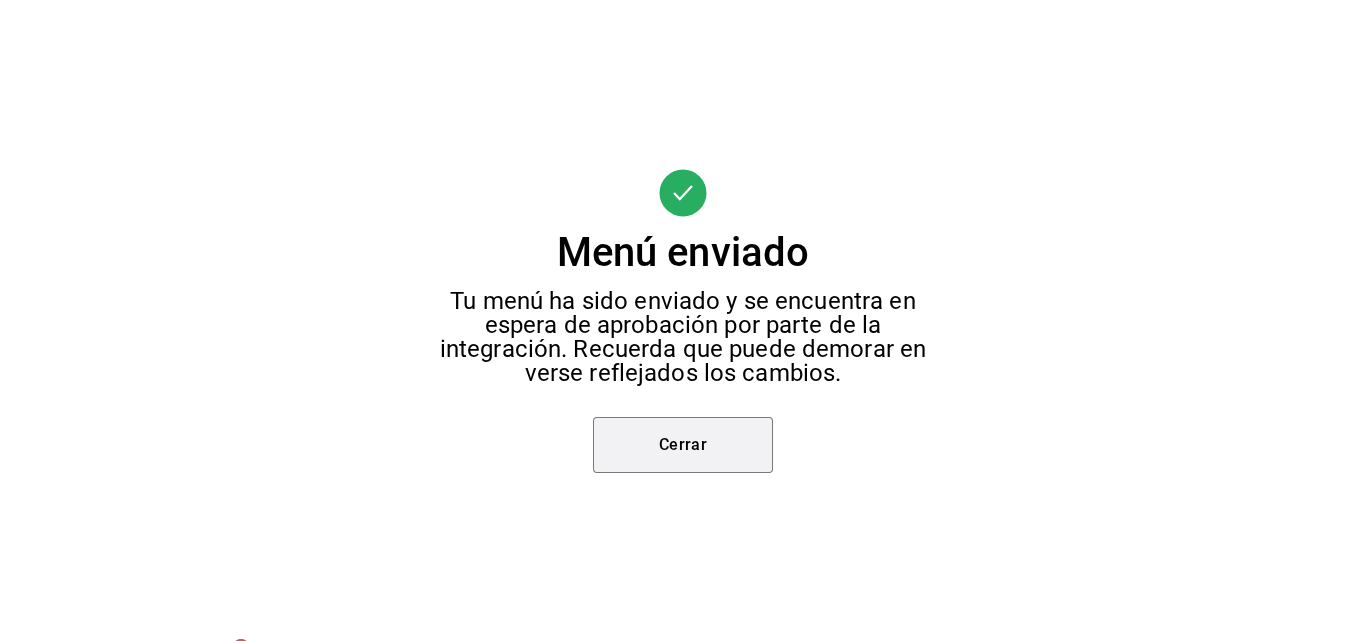 click on "Cerrar" at bounding box center [683, 445] 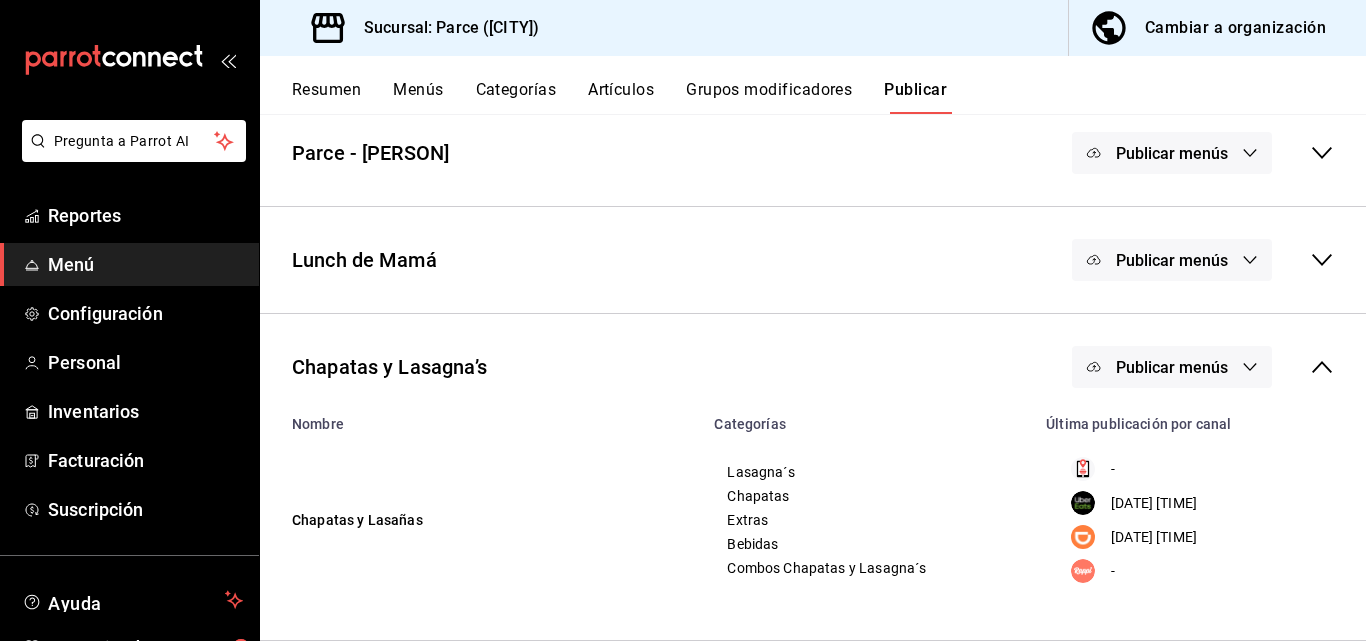 click at bounding box center [683, 320] 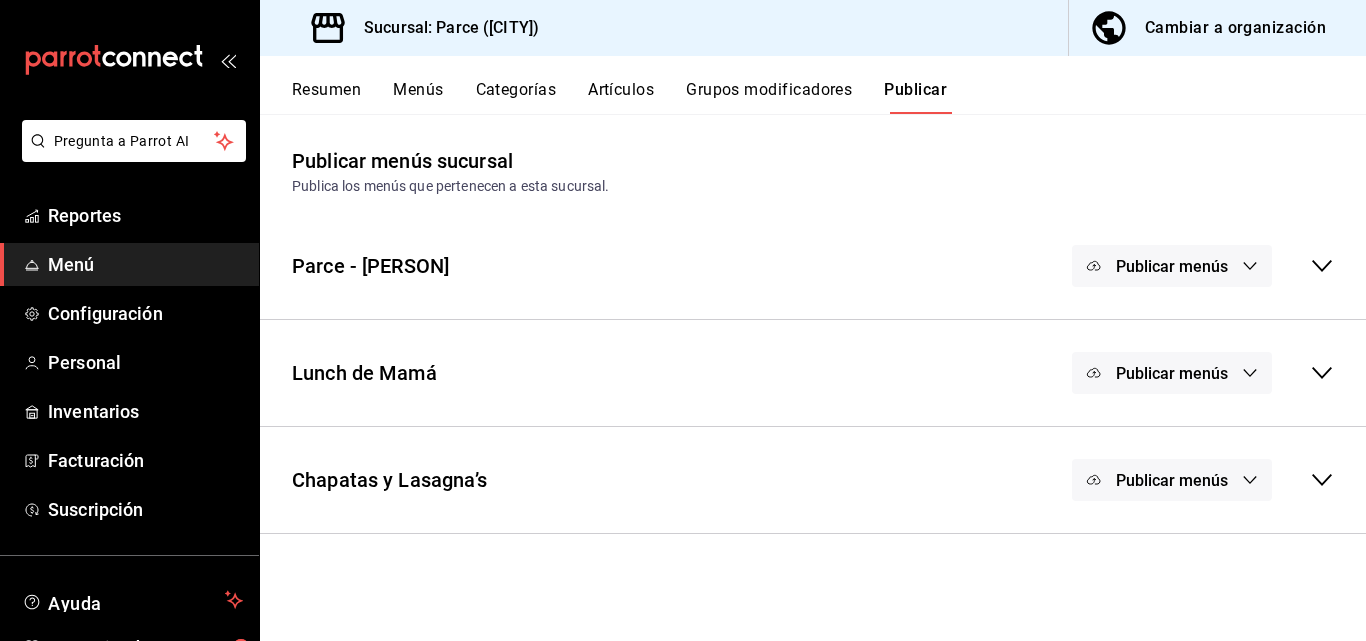 scroll, scrollTop: 0, scrollLeft: 0, axis: both 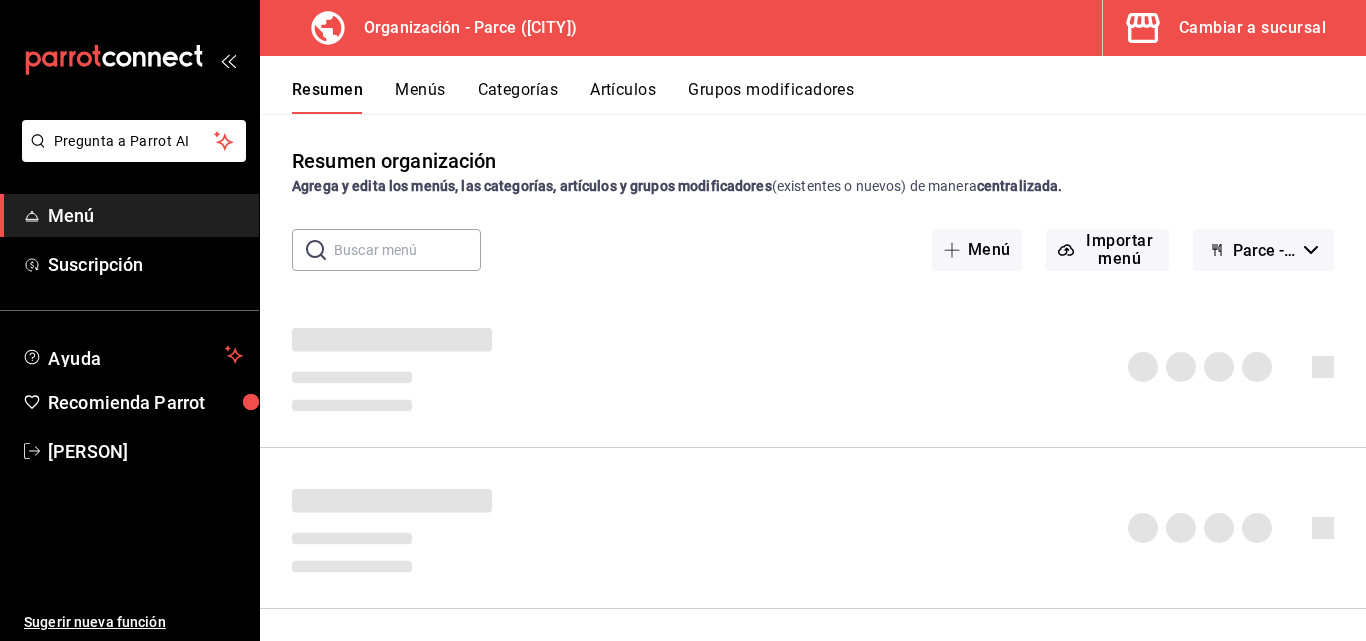 click on "Parce - Borrador" at bounding box center (1264, 250) 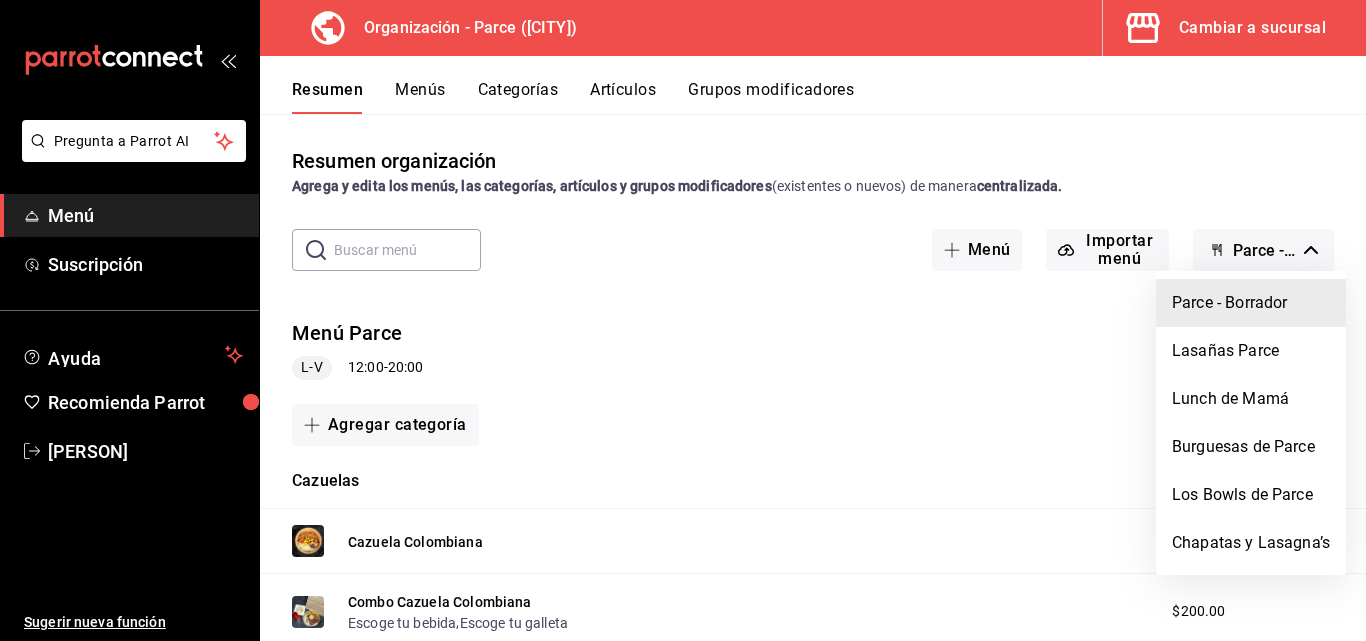 click at bounding box center [683, 320] 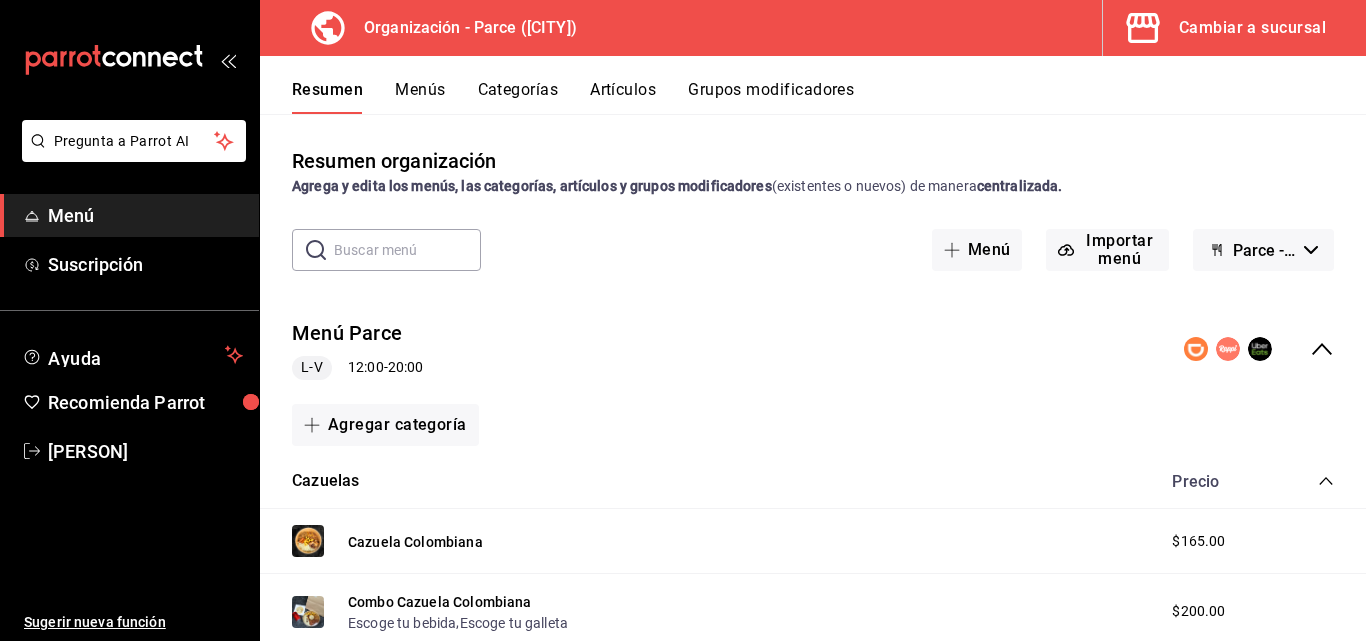 click on "Artículos" at bounding box center [623, 97] 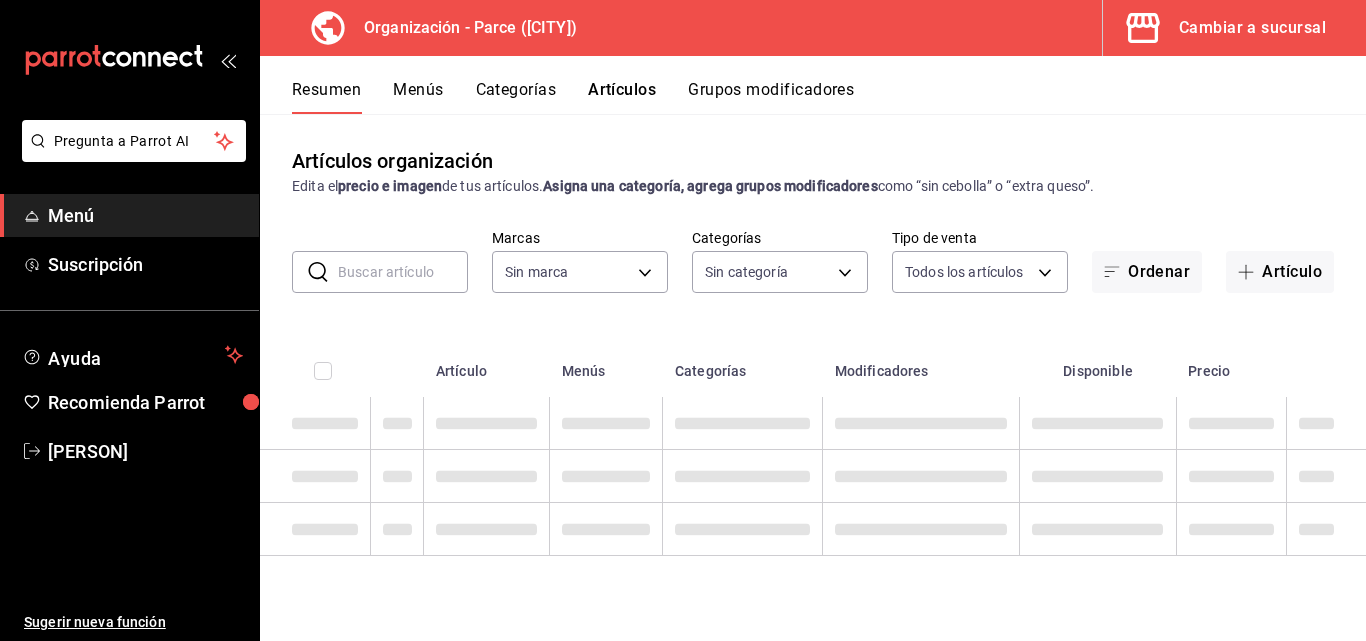 click at bounding box center [403, 272] 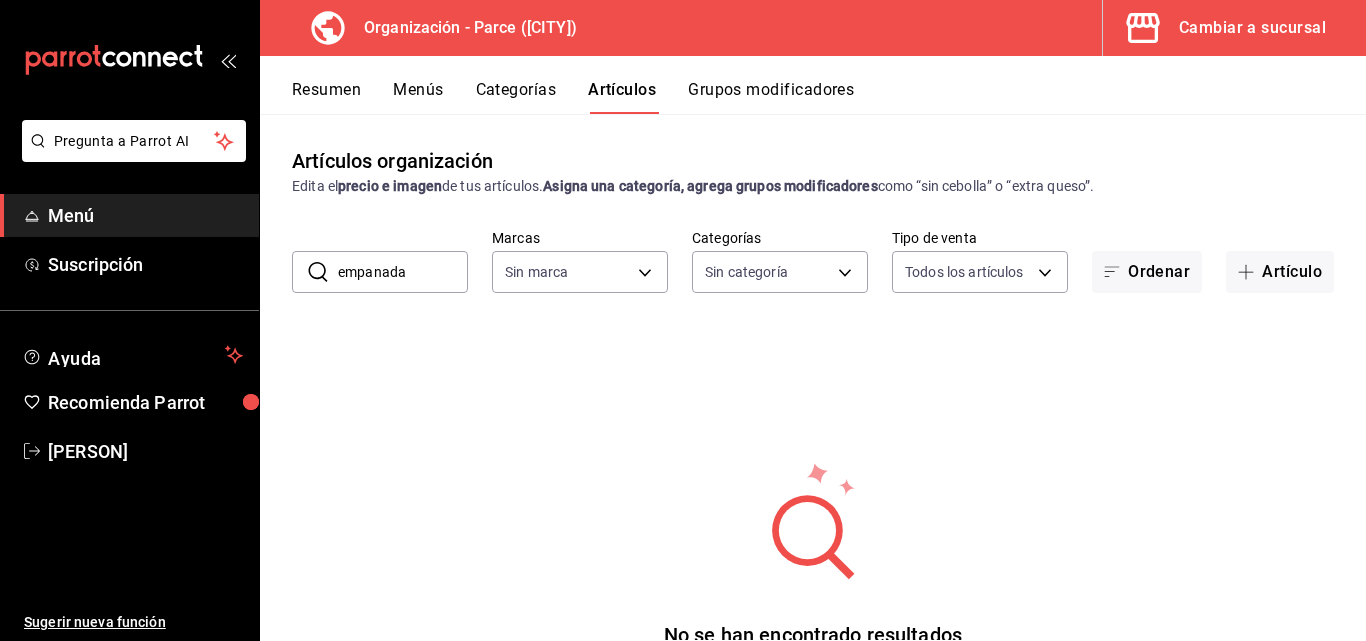 type on "empanadas" 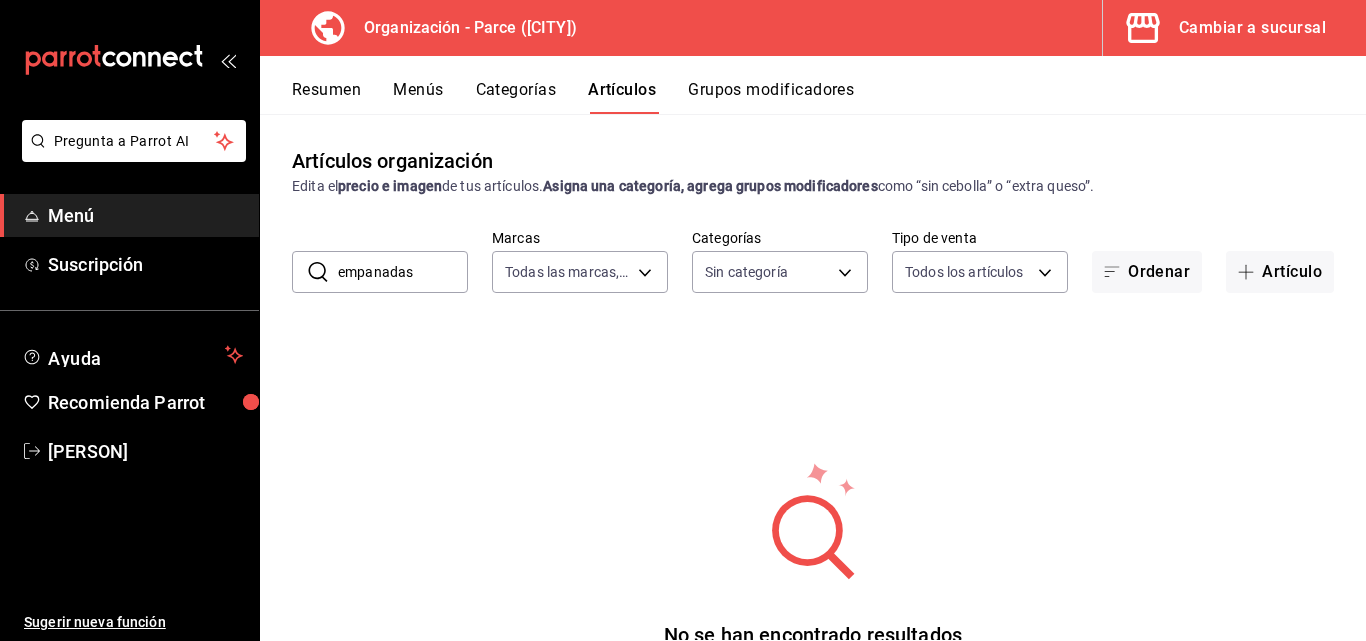 type on "[ORDER_ID],[ORDER_ID],[ORDER_ID],[ORDER_ID],[ORDER_ID],[ORDER_ID]" 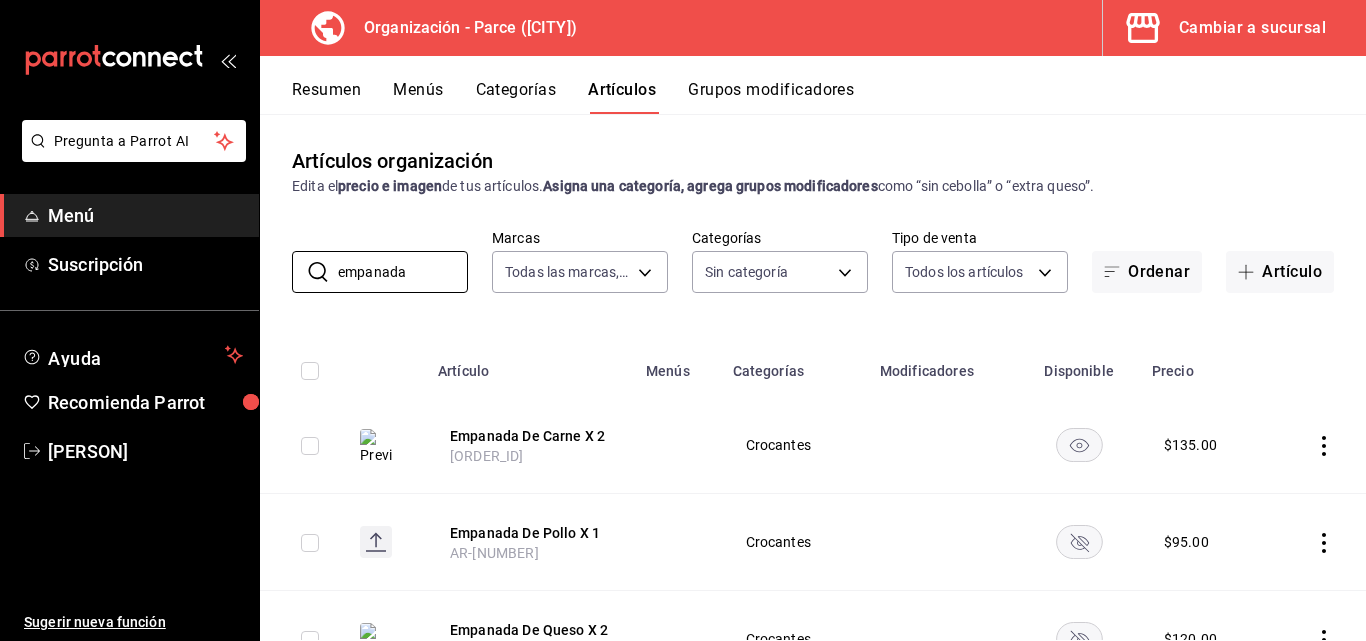 type on "empanada" 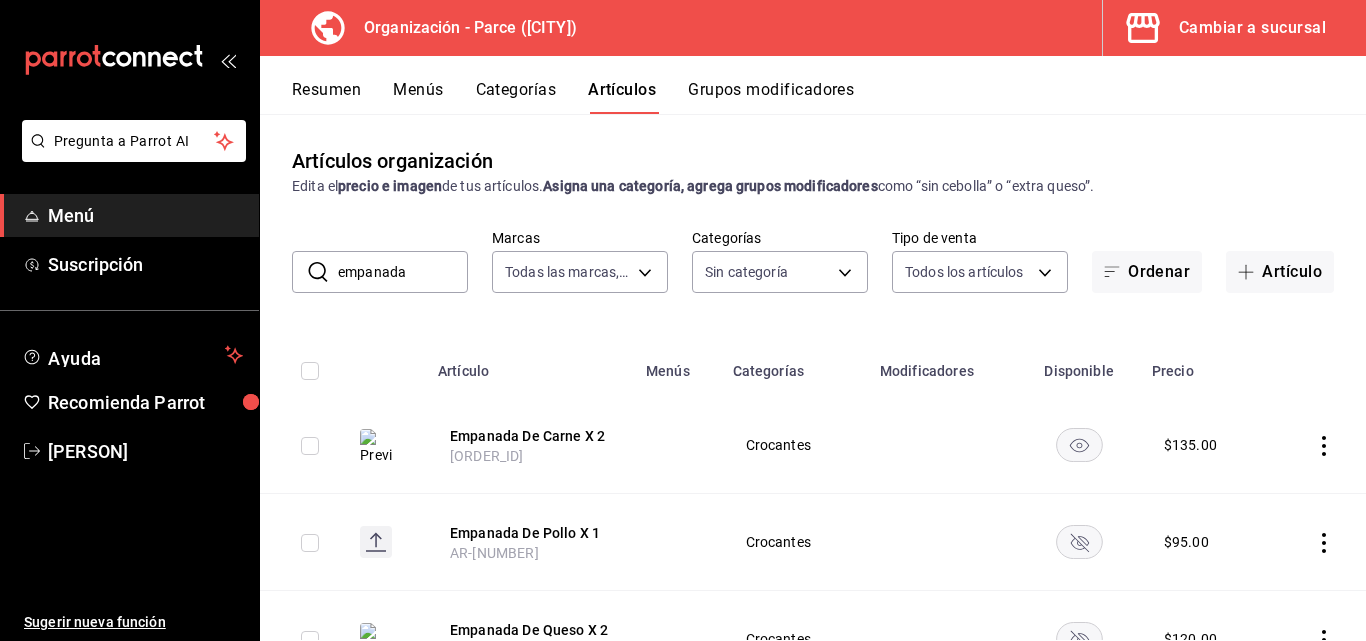 click 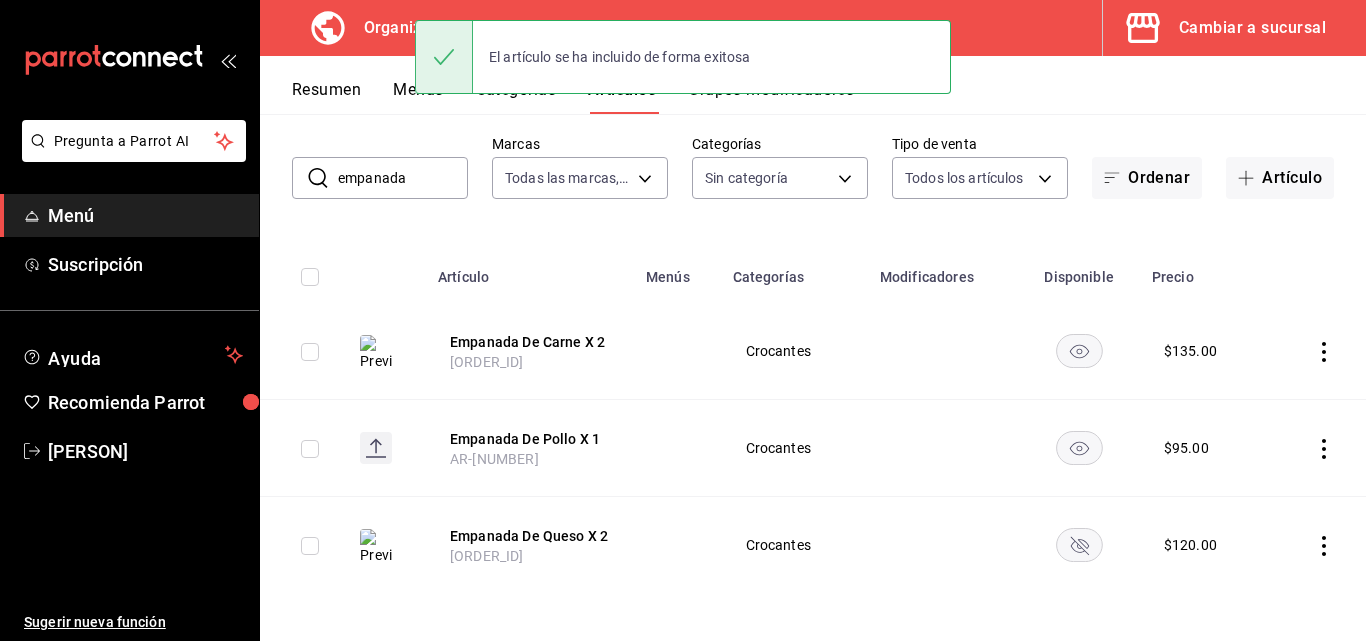 scroll, scrollTop: 95, scrollLeft: 0, axis: vertical 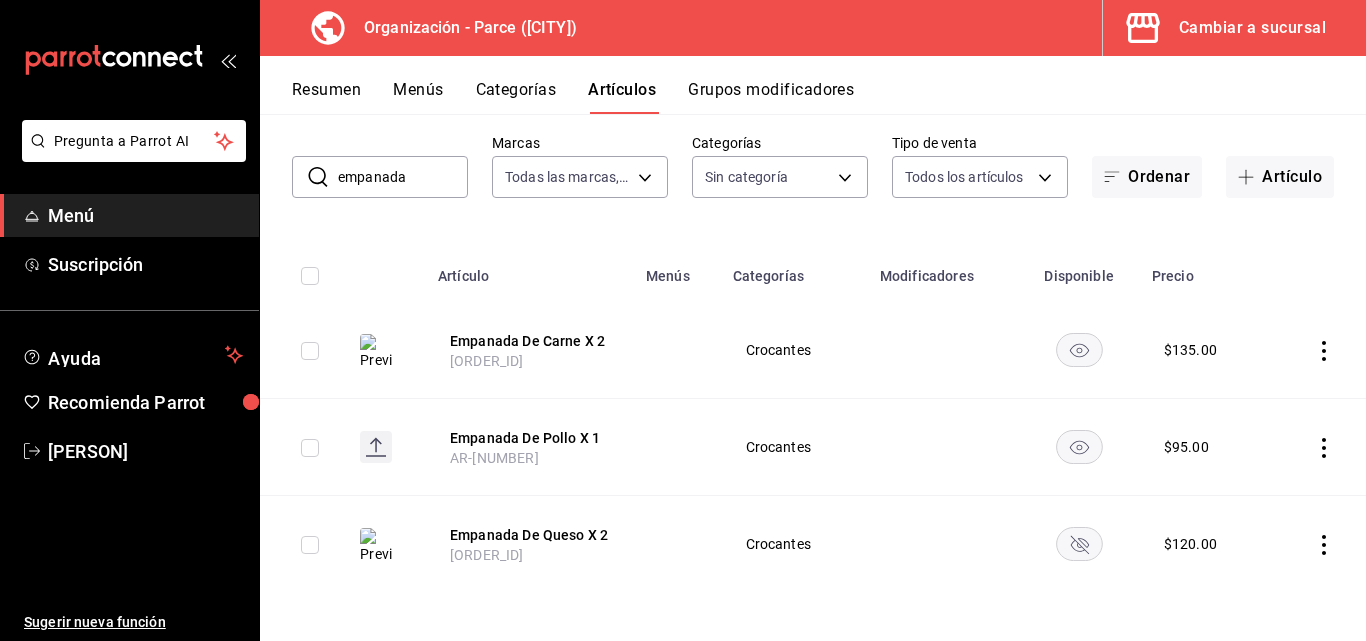 click 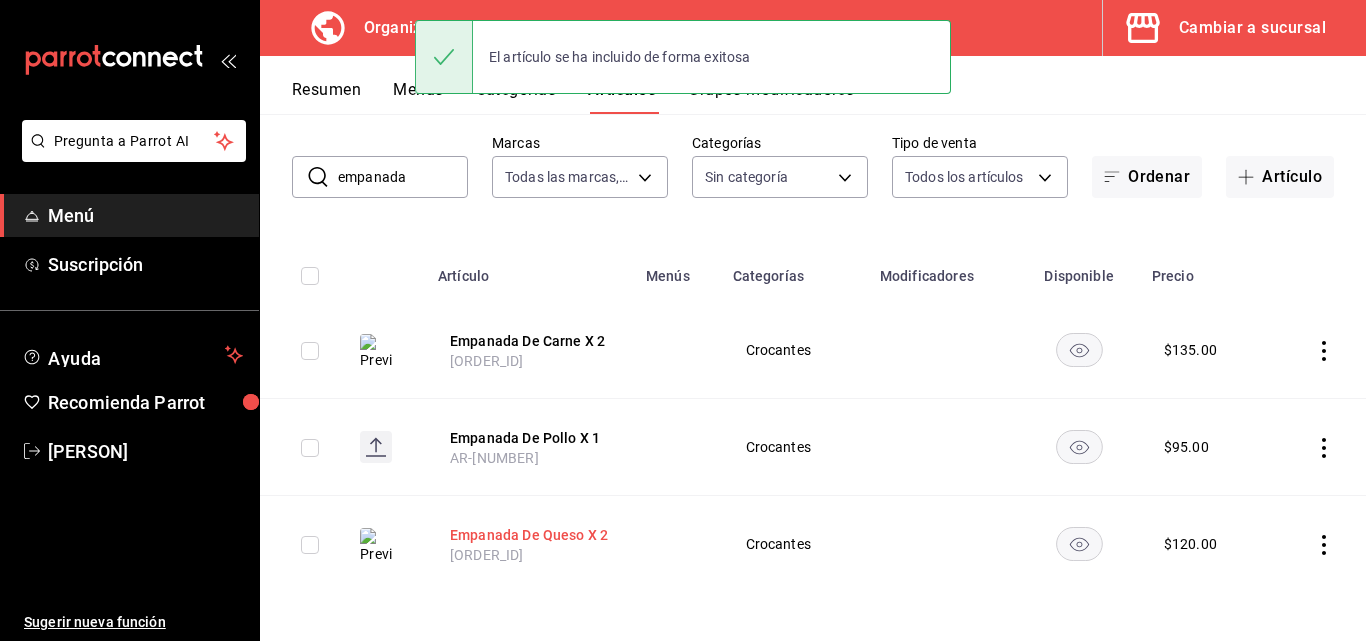 click on "Empanada De Queso X 2" at bounding box center (530, 535) 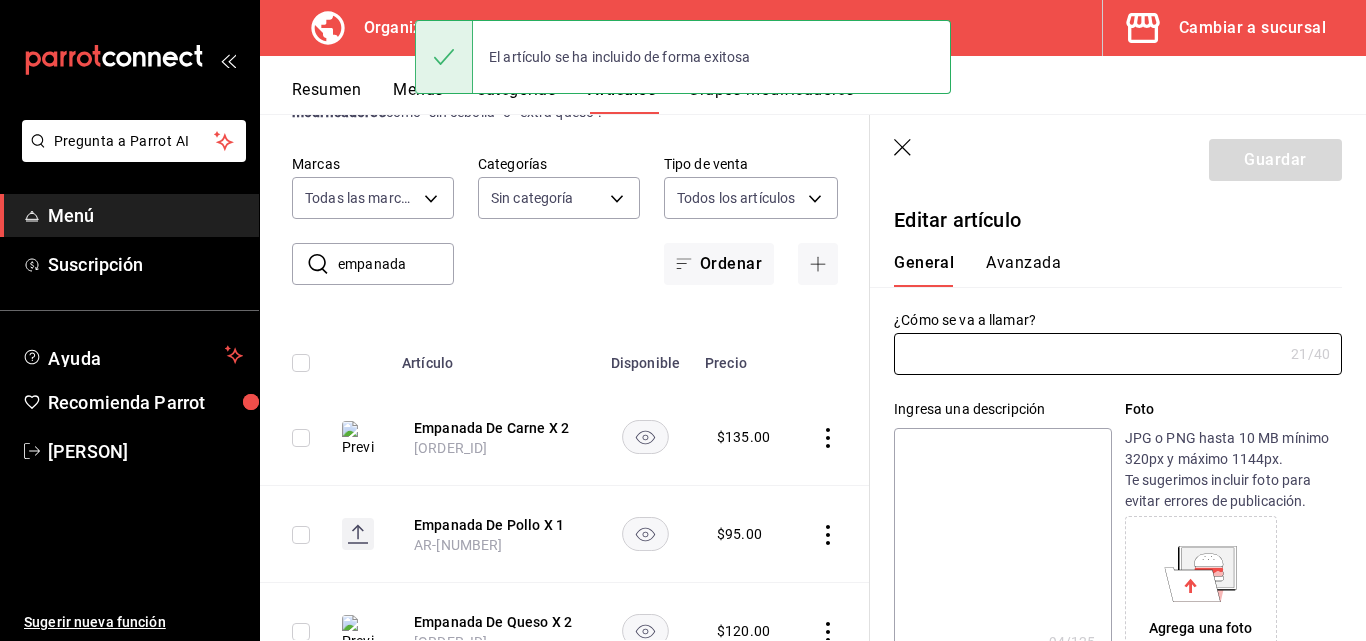 type on "Empanada De Queso X 2" 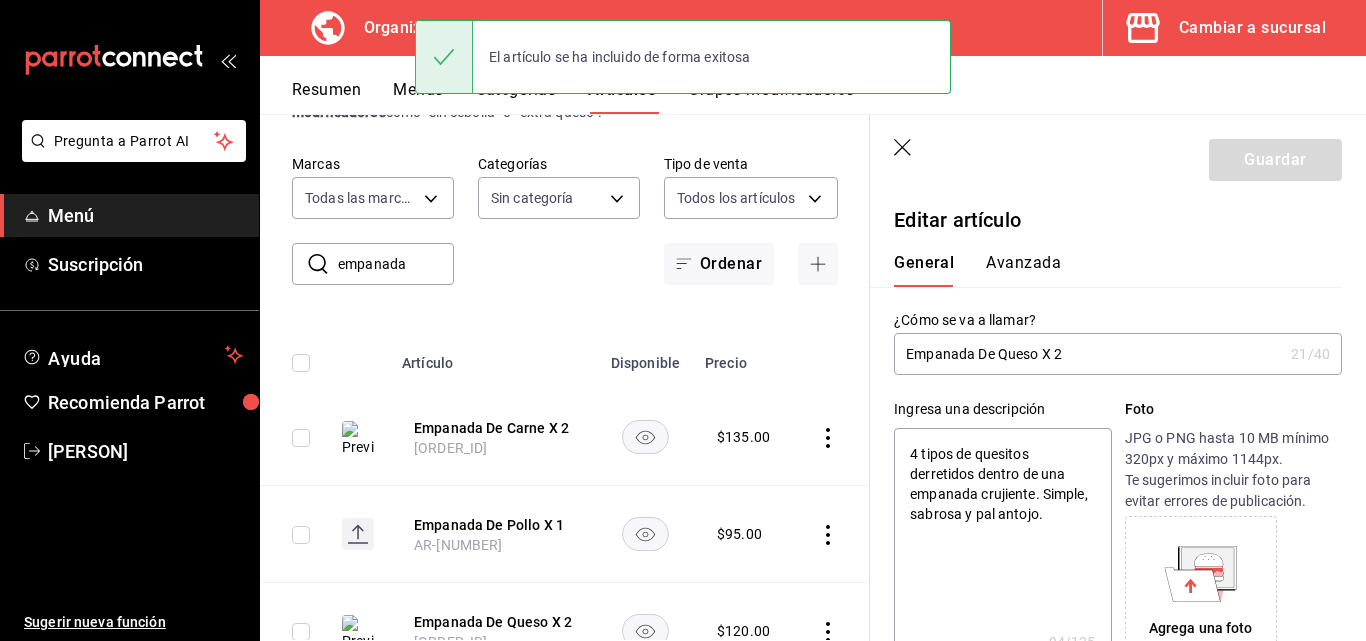 type on "x" 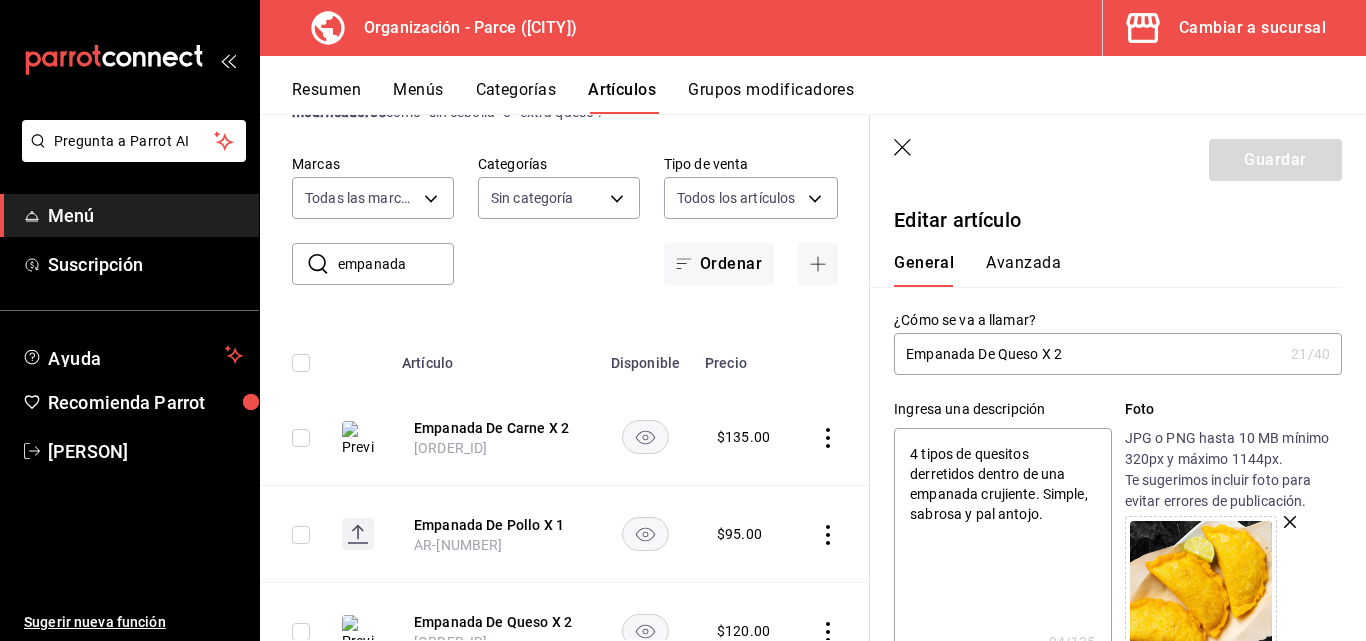 drag, startPoint x: 1036, startPoint y: 351, endPoint x: 997, endPoint y: 354, distance: 39.115215 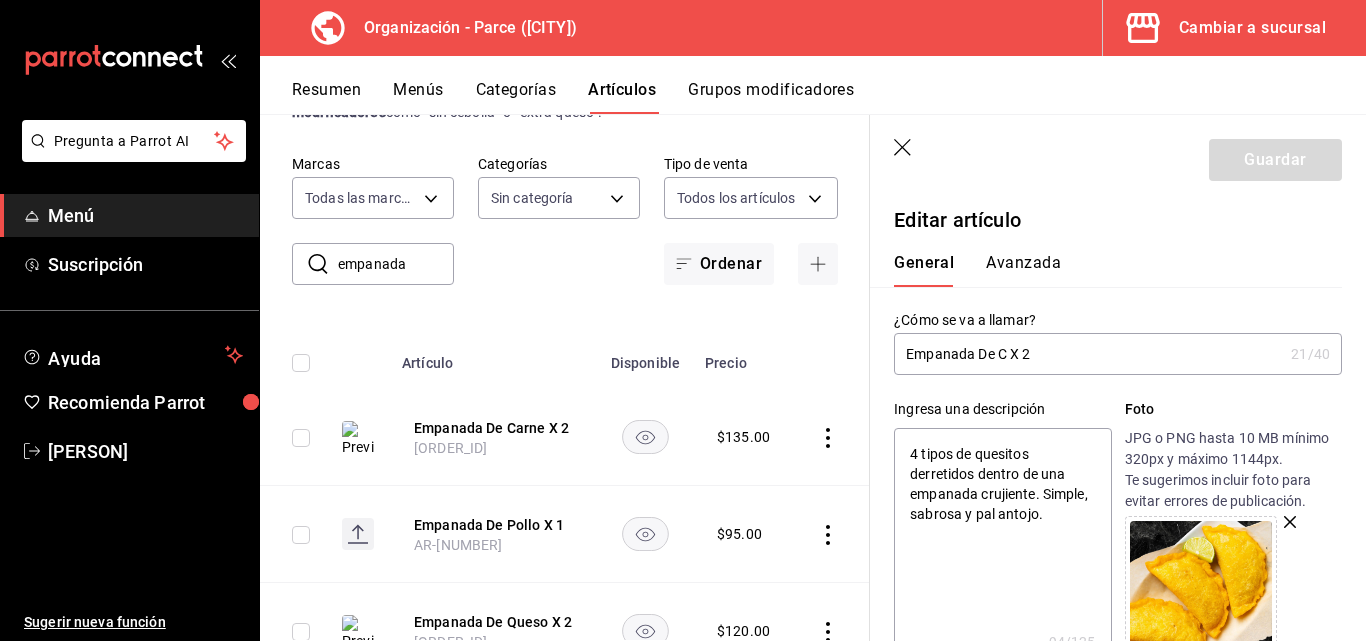 type on "Empanada De Ce X 2" 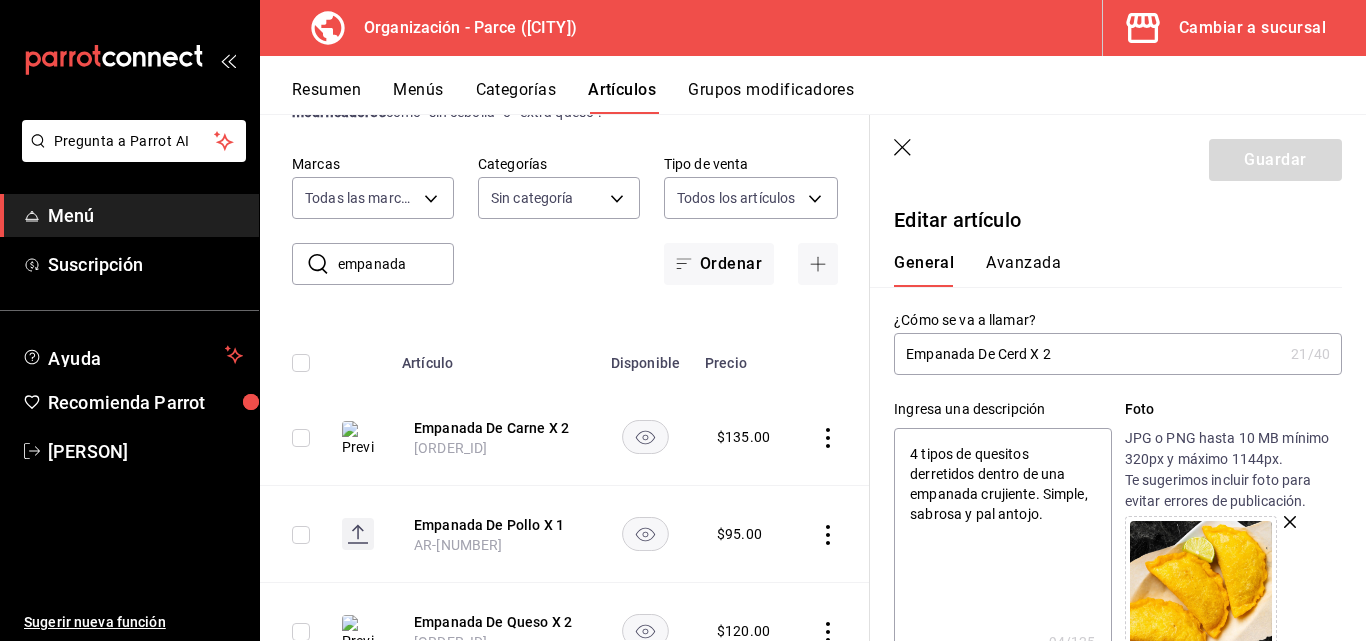 type on "Empanada De Cerdo X 2" 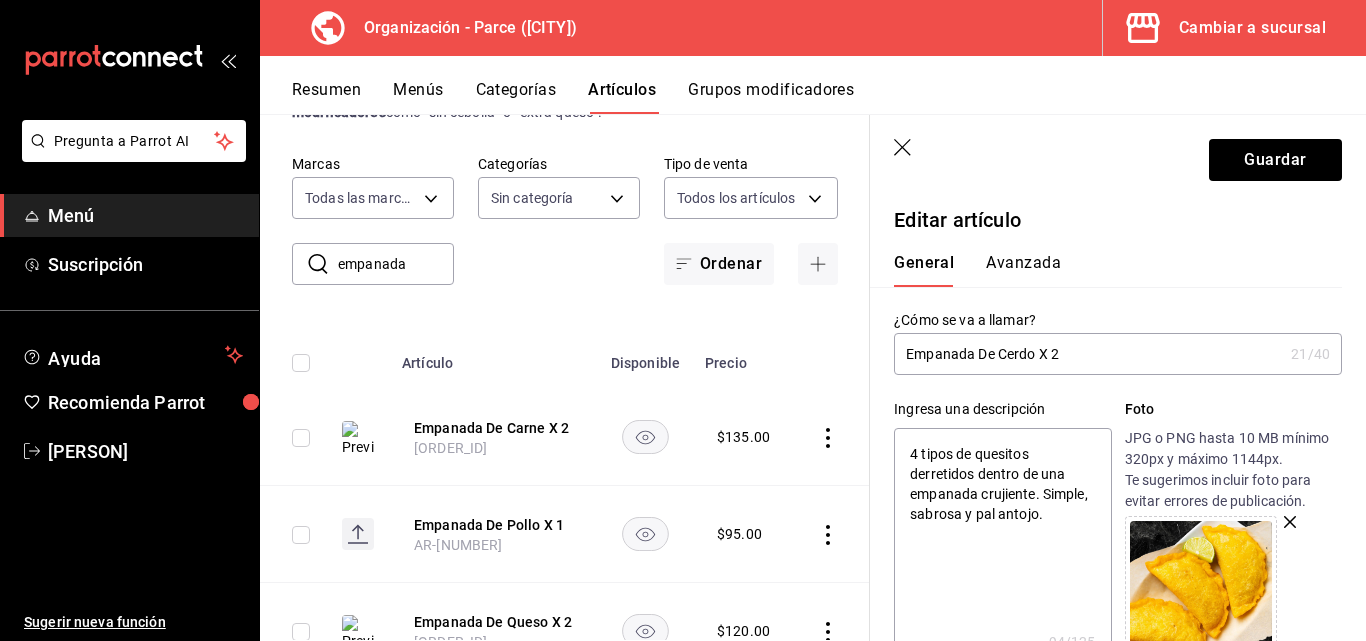 type on "x" 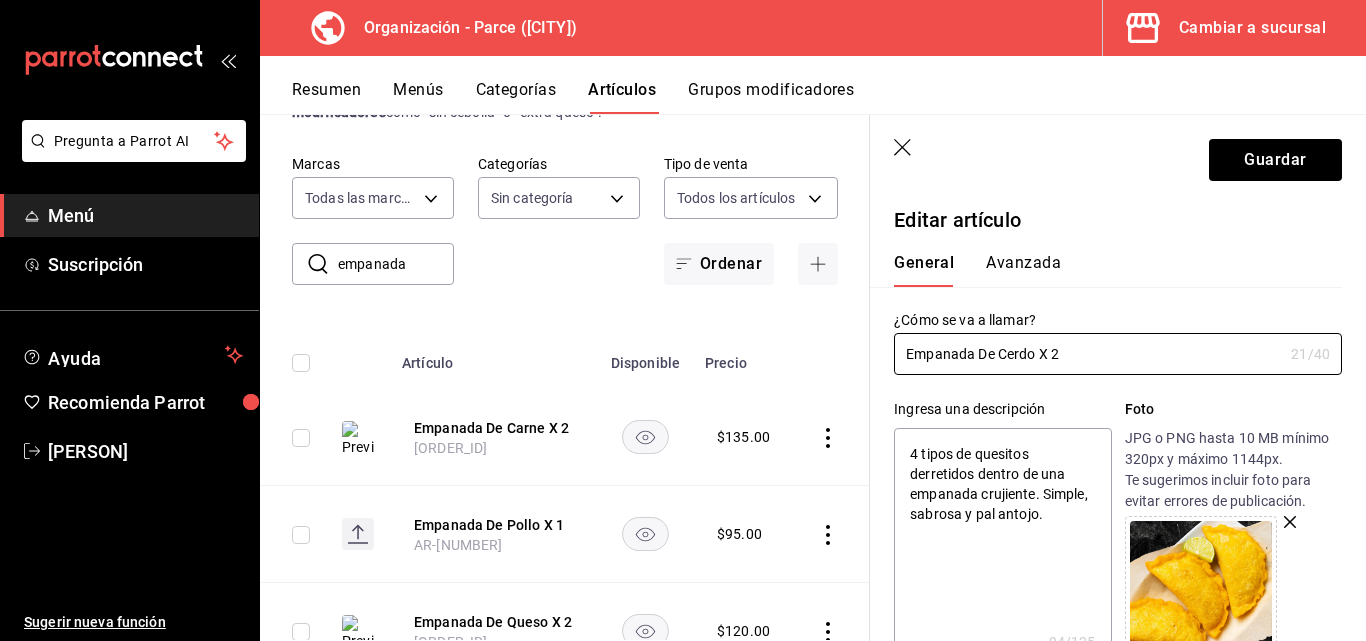 type on "Empanada De Cerdo X 2" 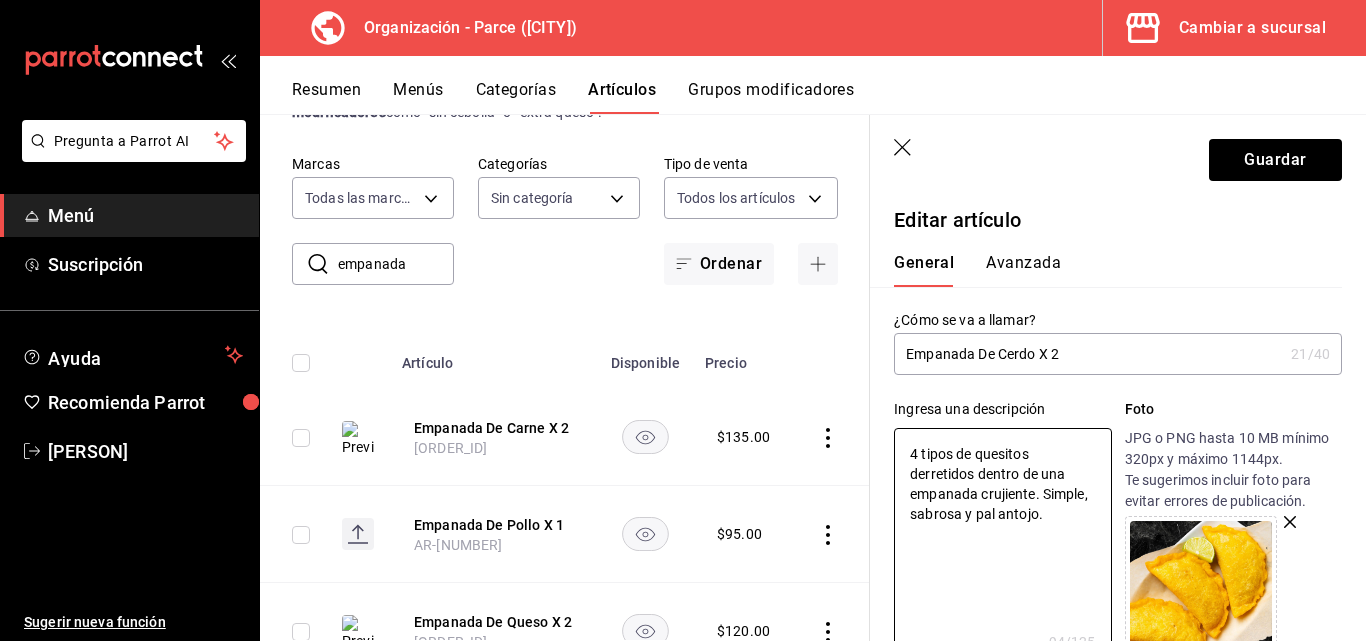 drag, startPoint x: 973, startPoint y: 466, endPoint x: 857, endPoint y: 453, distance: 116.72617 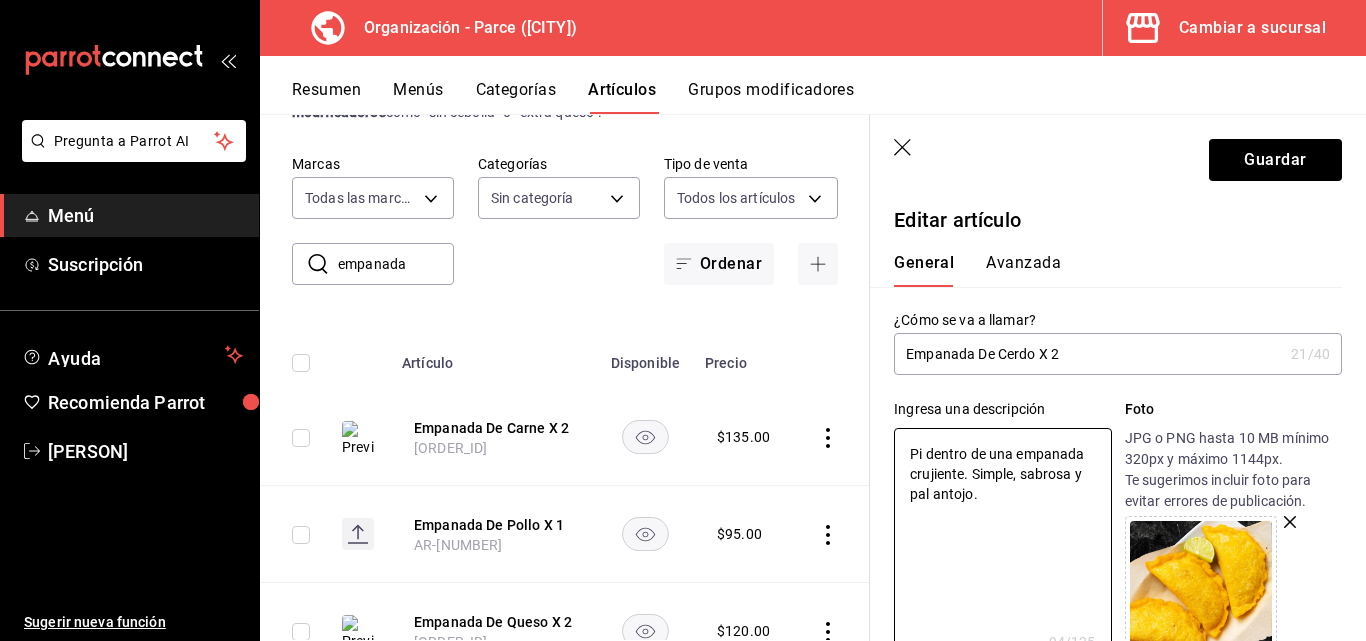 type on "Pie dentro de una empanada crujiente. Simple, sabrosa y pal antojo." 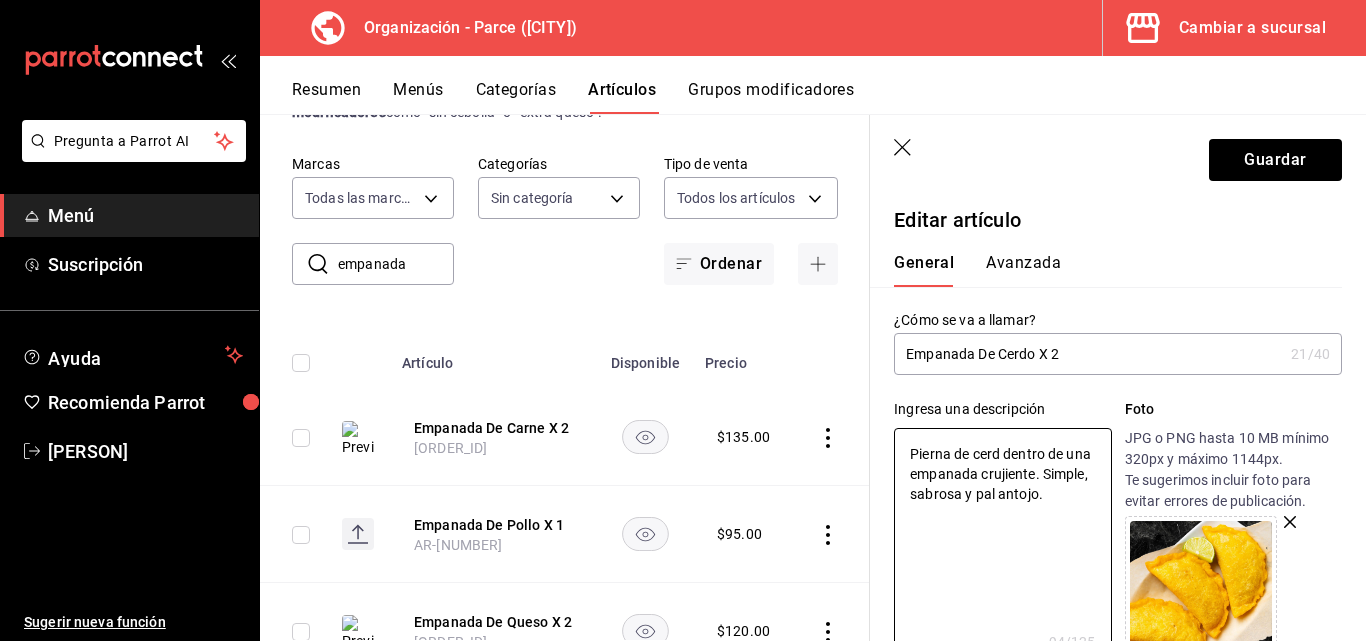 type on "Pierna de cerdo dentro de una empanada crujiente. Simple, sabrosa y pal antojo." 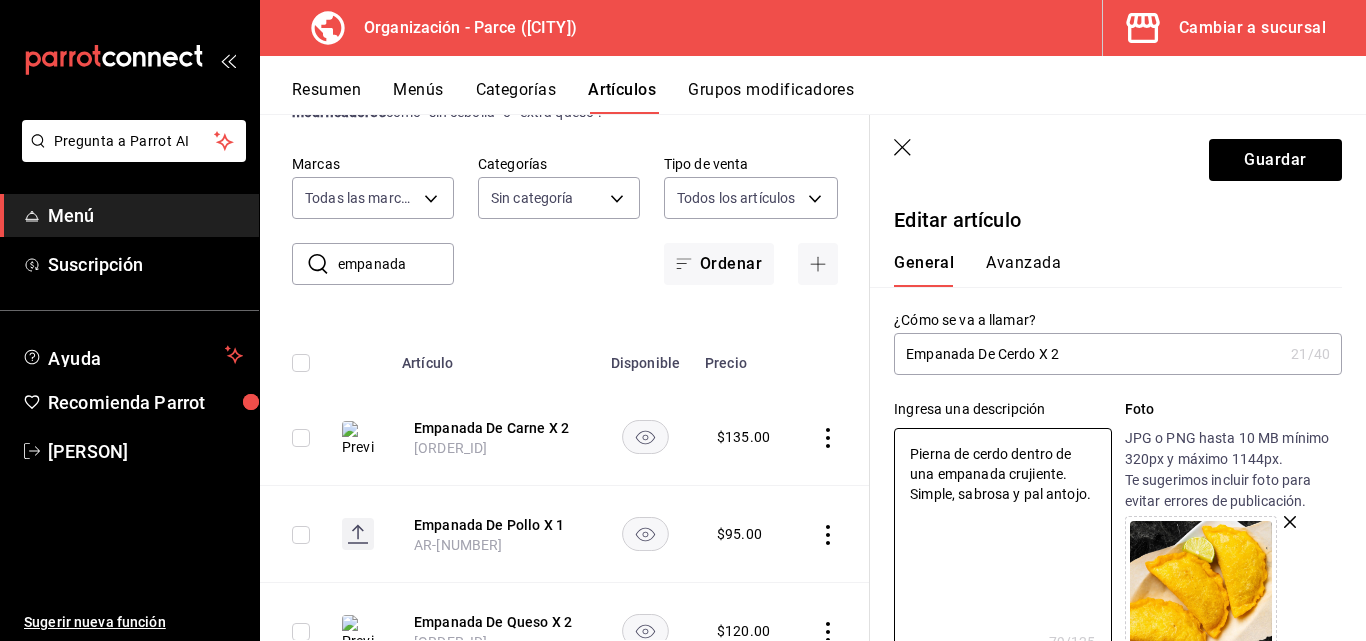 type on "x" 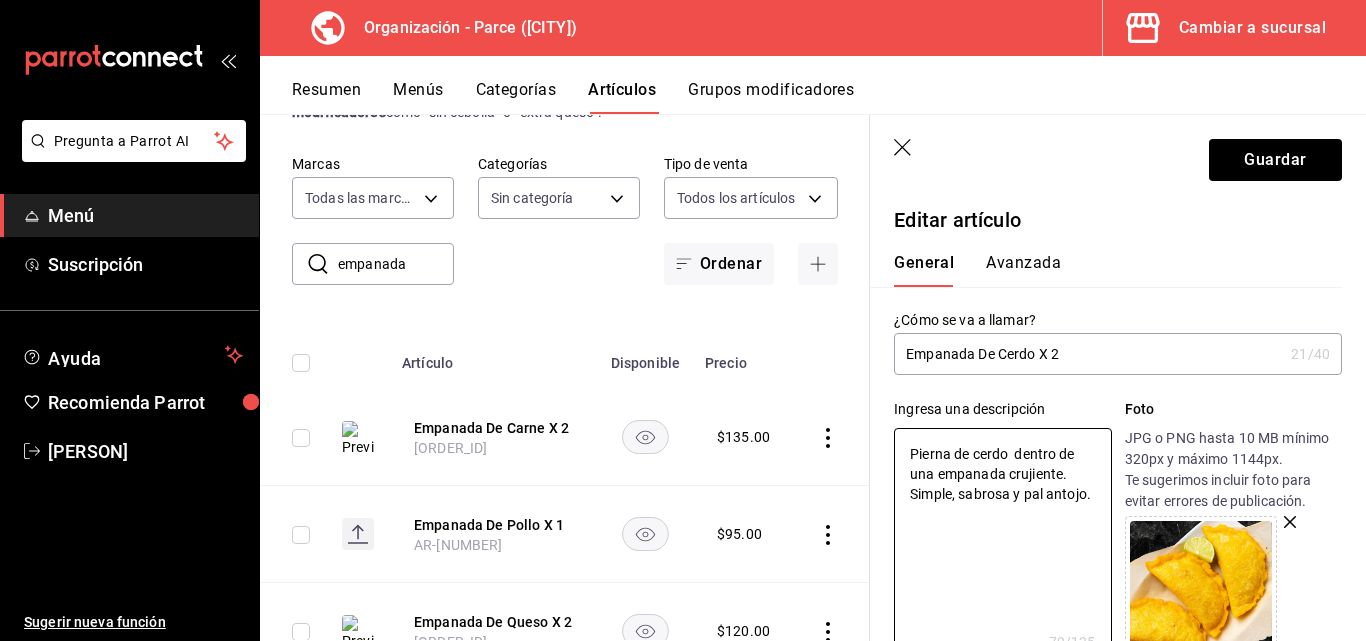 type on "Pierna de cerdo g dentro de una empanada crujiente. Simple, sabrosa y pal antojo." 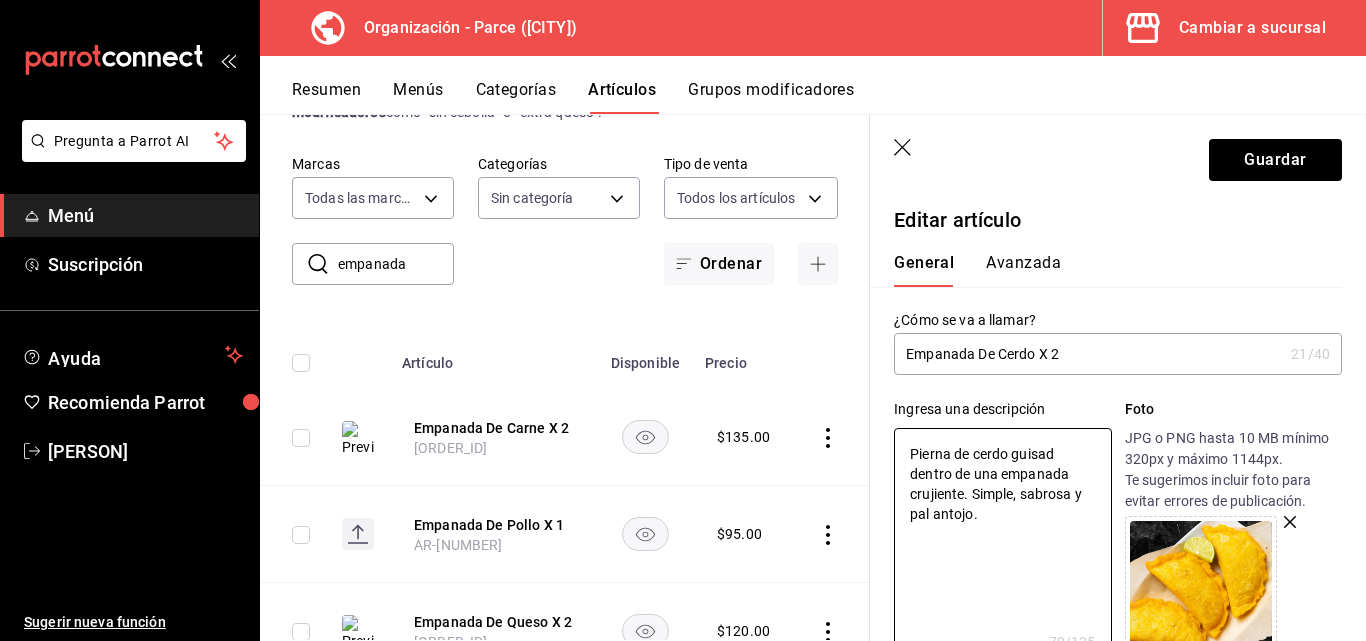 type on "Pierna de cerdo guisada dentro de una empanada crujiente. Simple, sabrosa y pal antojo." 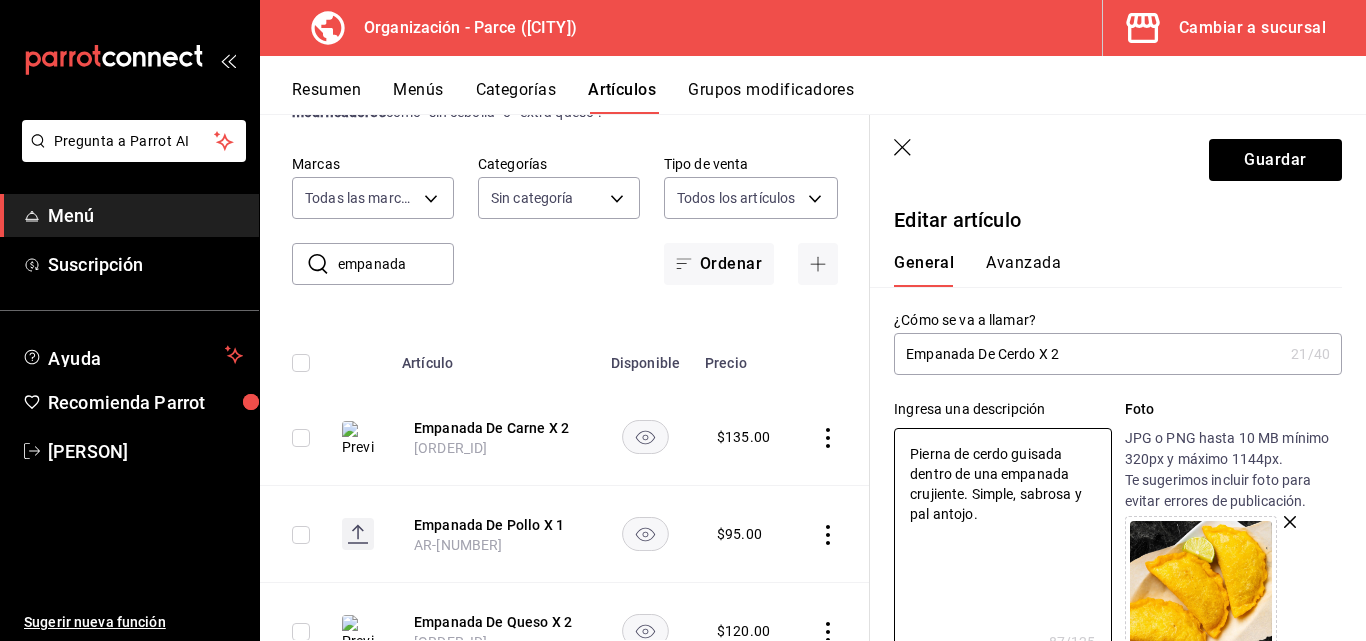 type on "x" 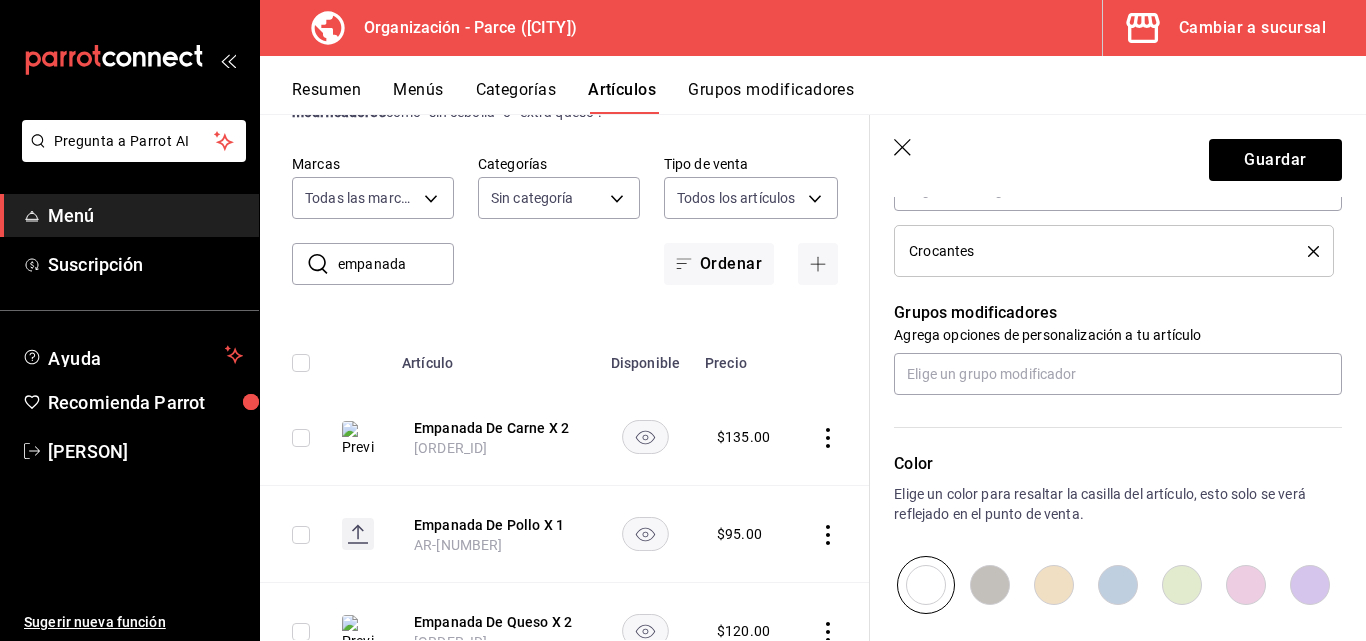 scroll, scrollTop: 793, scrollLeft: 0, axis: vertical 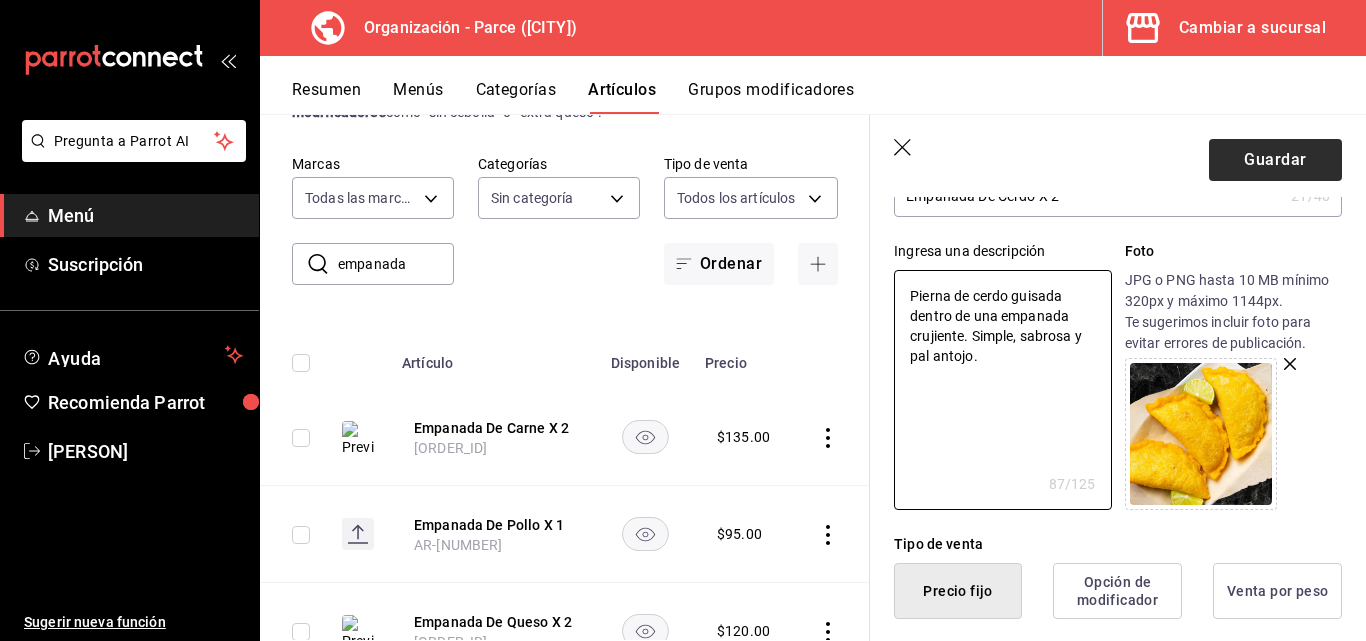 type on "Pierna de cerdo guisada dentro de una empanada crujiente. Simple, sabrosa y pal antojo." 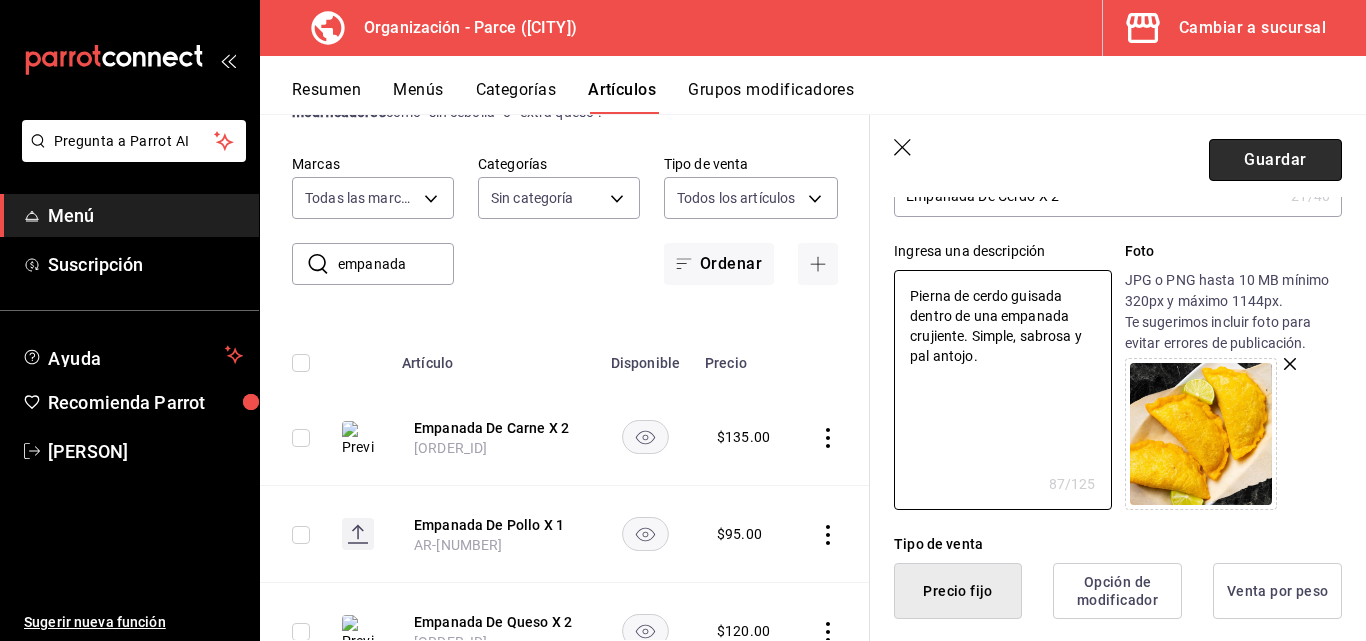 click on "Guardar" at bounding box center (1275, 160) 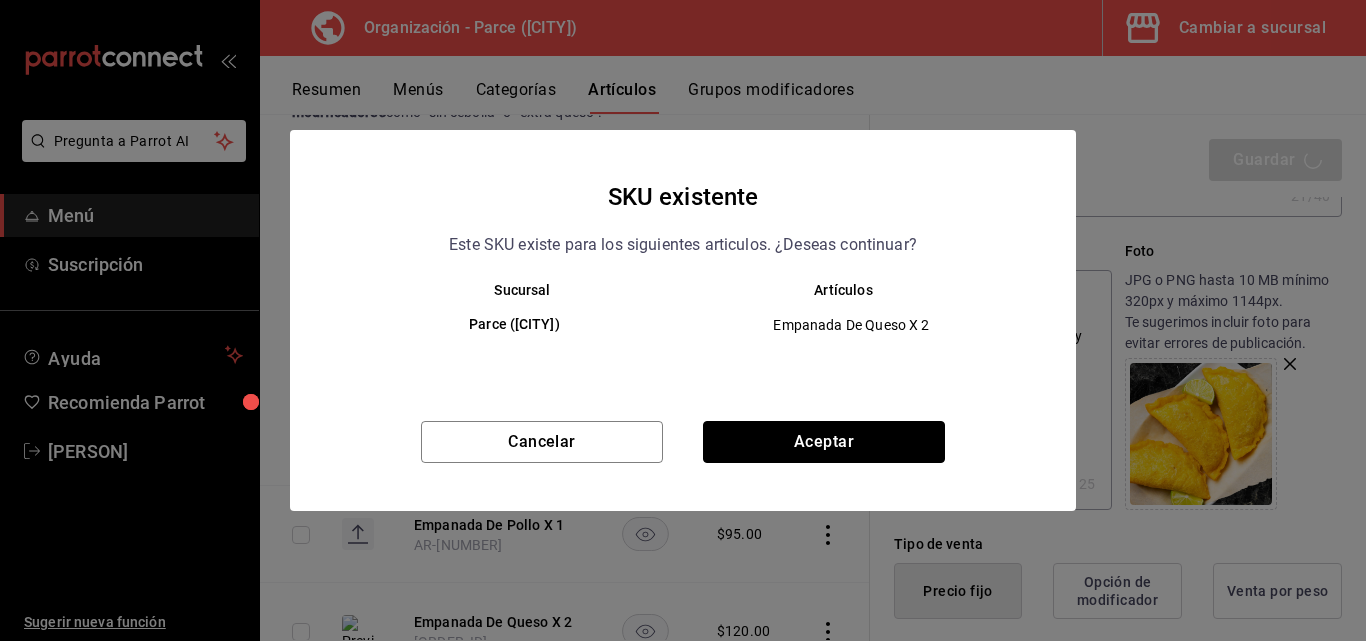 drag, startPoint x: 886, startPoint y: 430, endPoint x: 573, endPoint y: 512, distance: 323.563 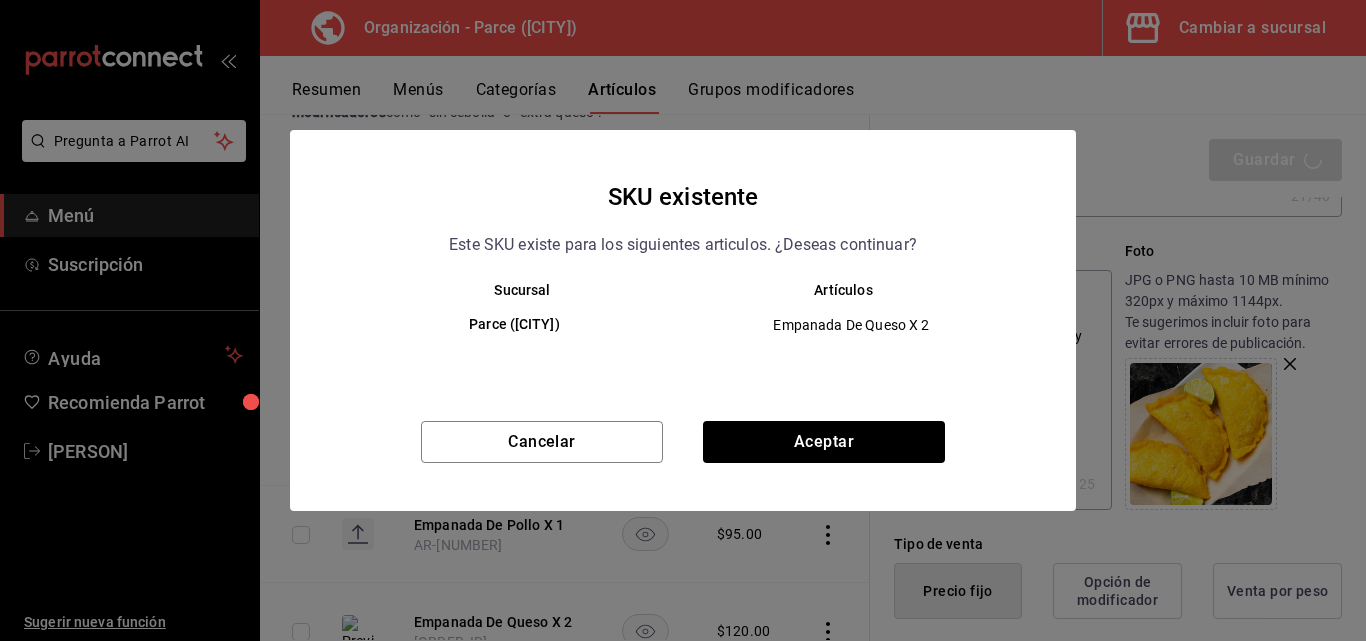 type on "x" 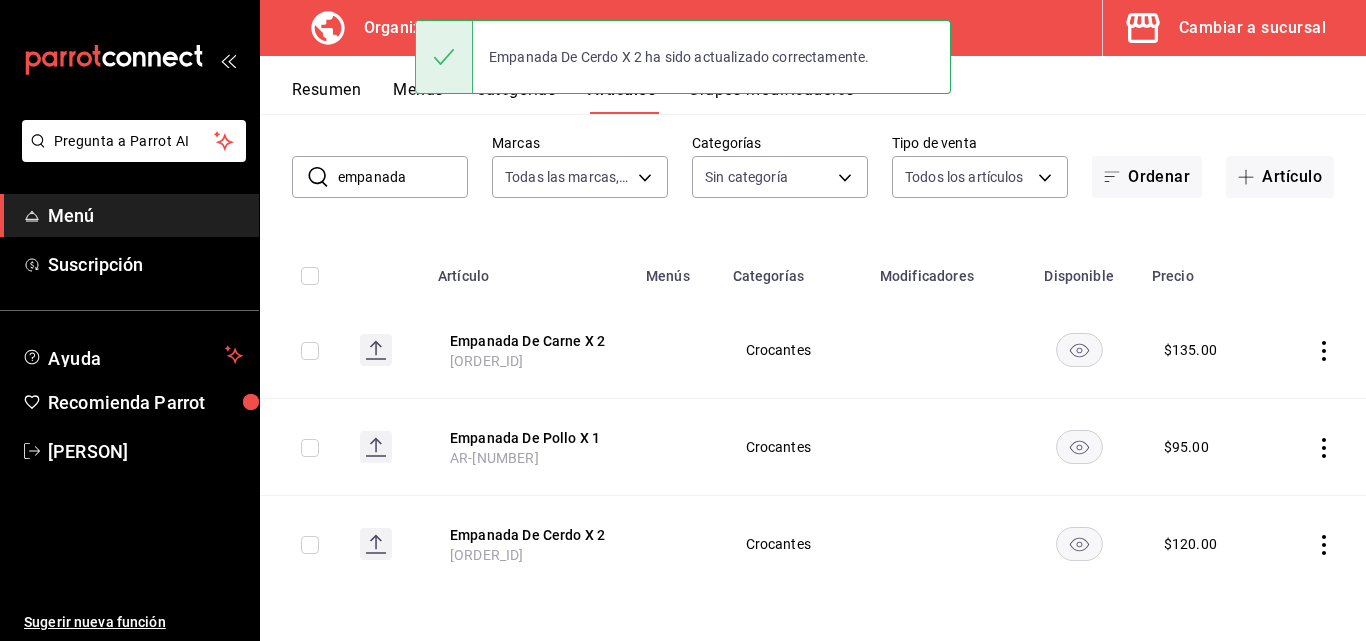 scroll, scrollTop: 0, scrollLeft: 0, axis: both 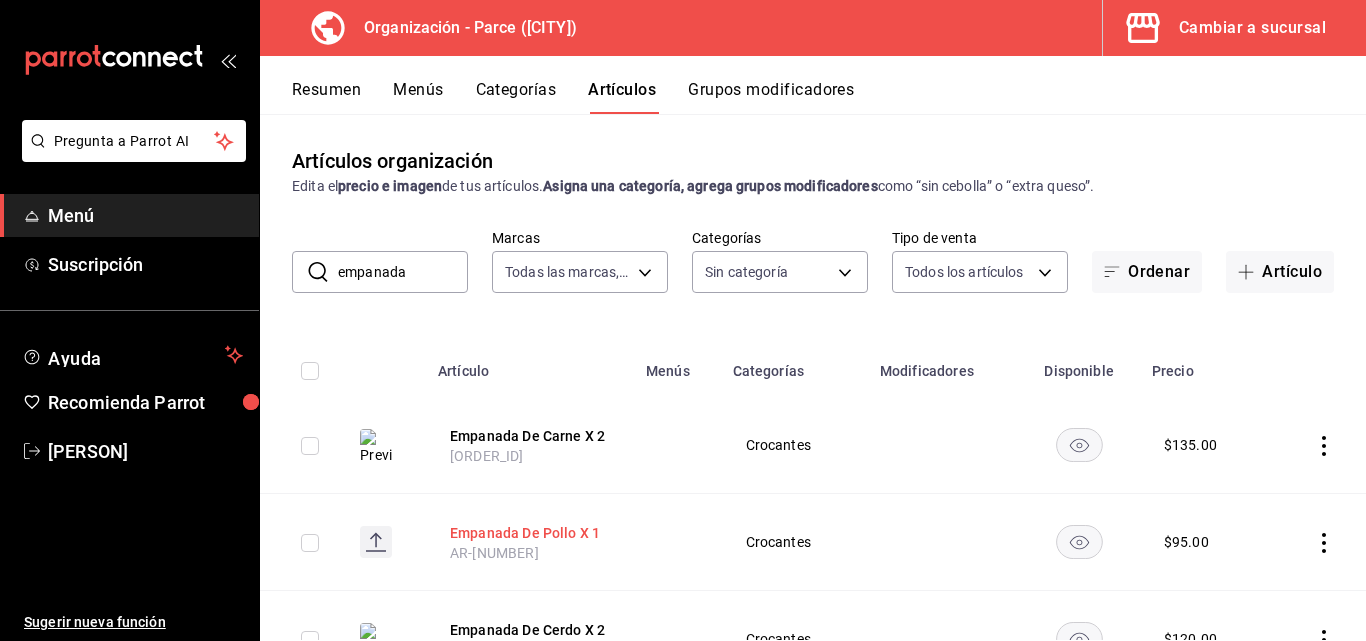 click on "Empanada De Pollo X 1" at bounding box center (530, 533) 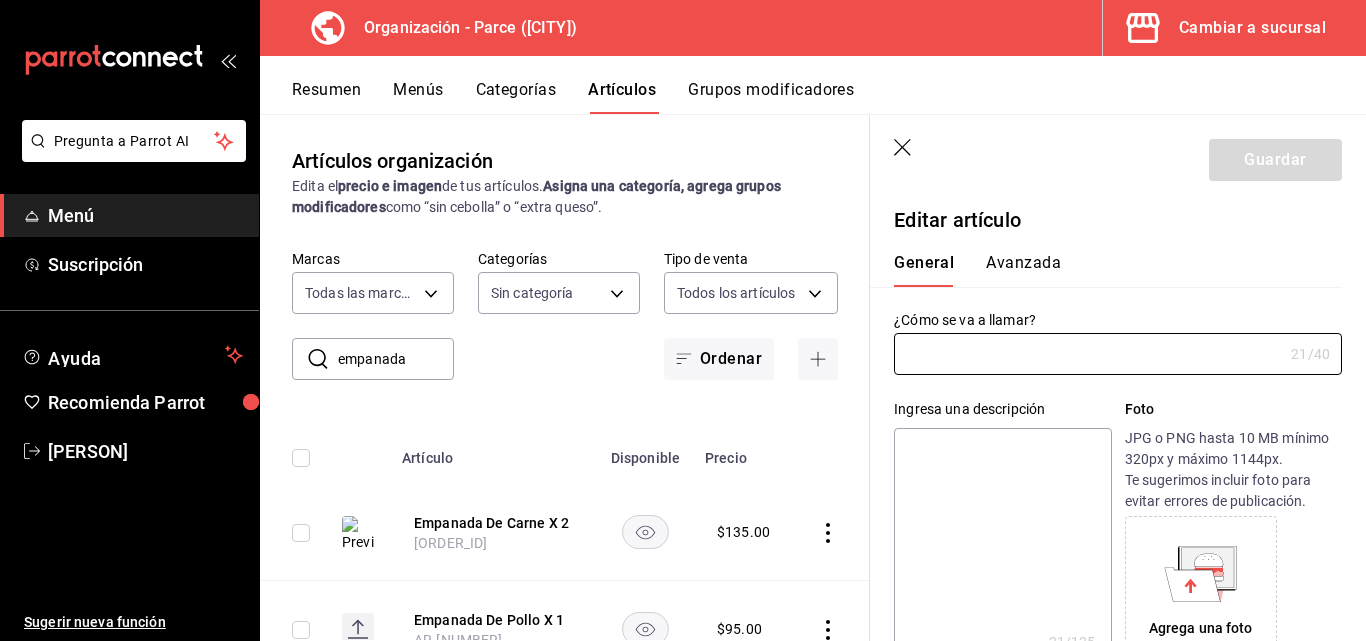 type on "Empanada De Pollo X 1" 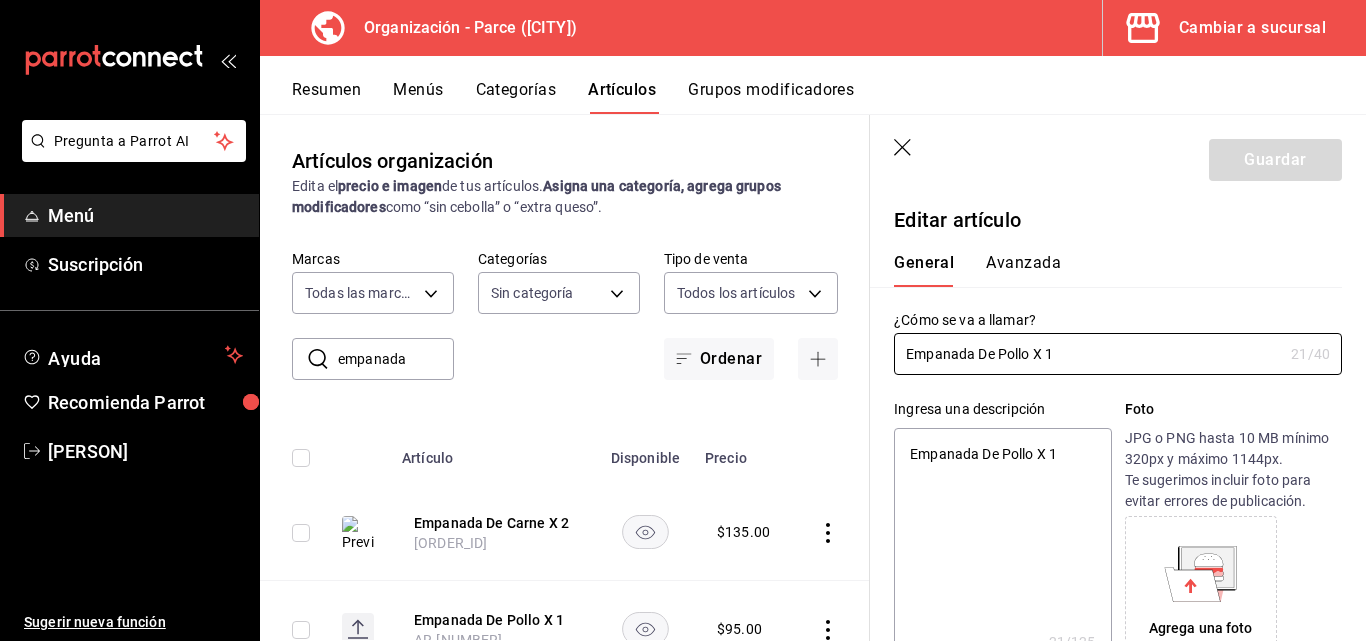 type on "x" 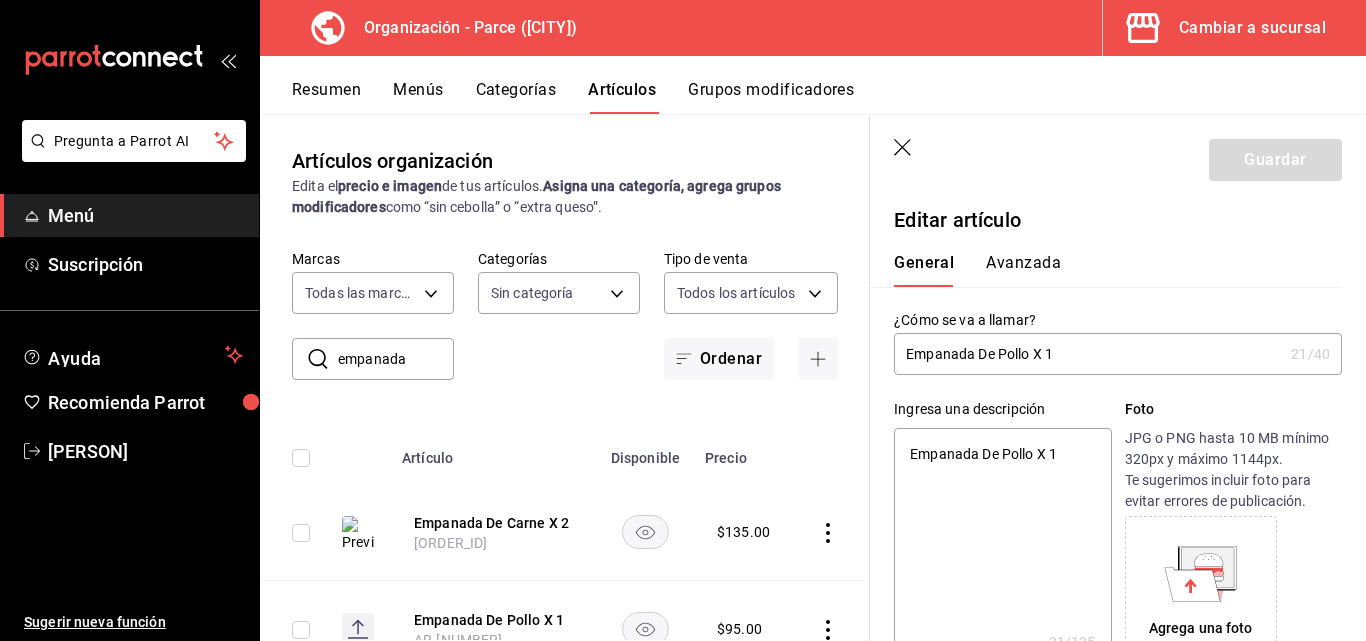 click on "Empanada De Pollo X 1" at bounding box center [1088, 354] 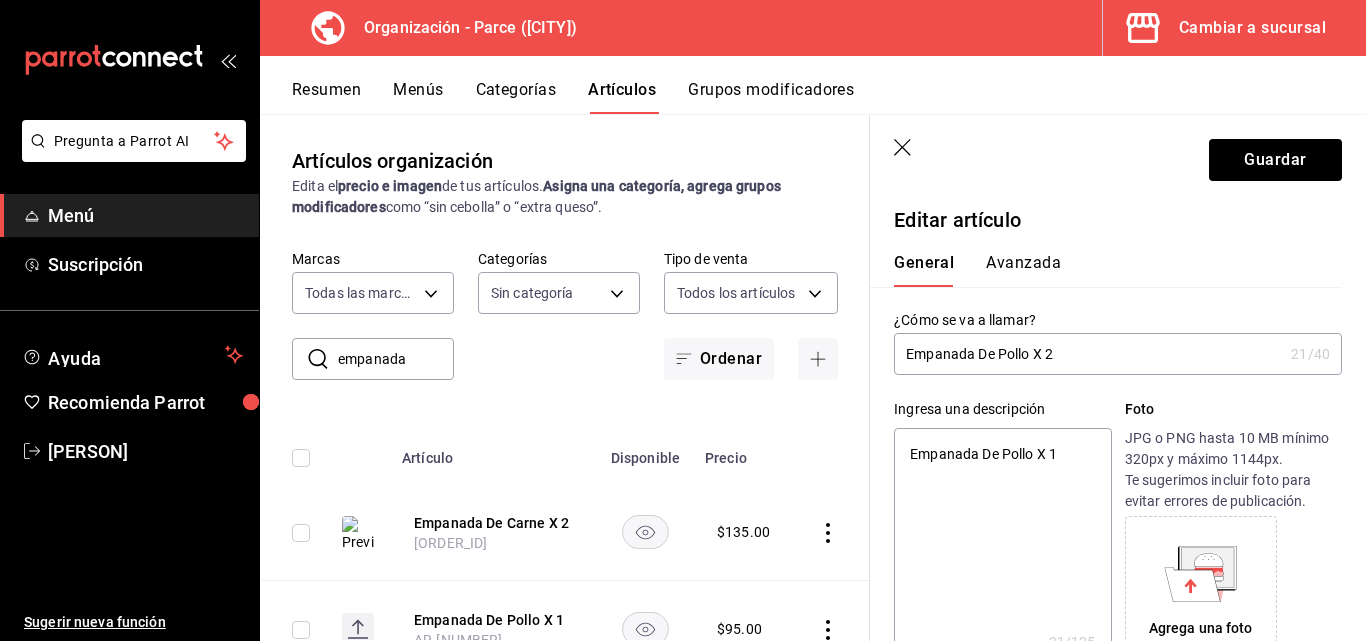 type on "x" 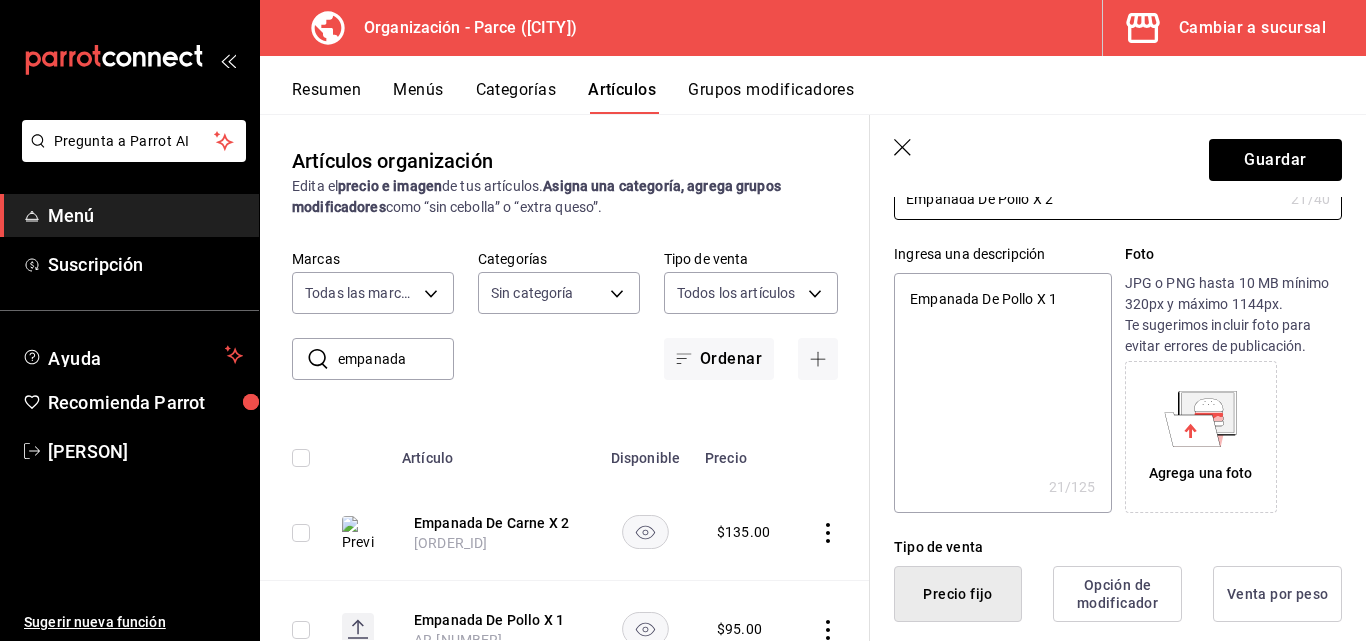 scroll, scrollTop: 158, scrollLeft: 0, axis: vertical 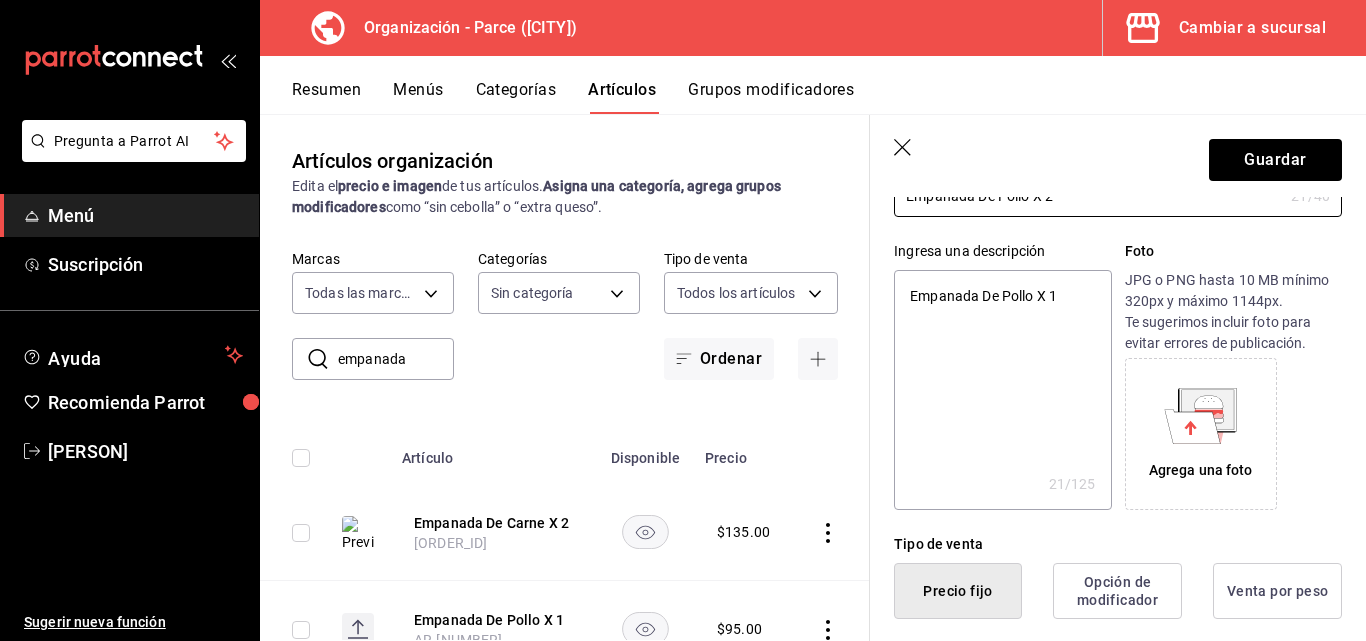 type on "Empanada De Pollo X 2" 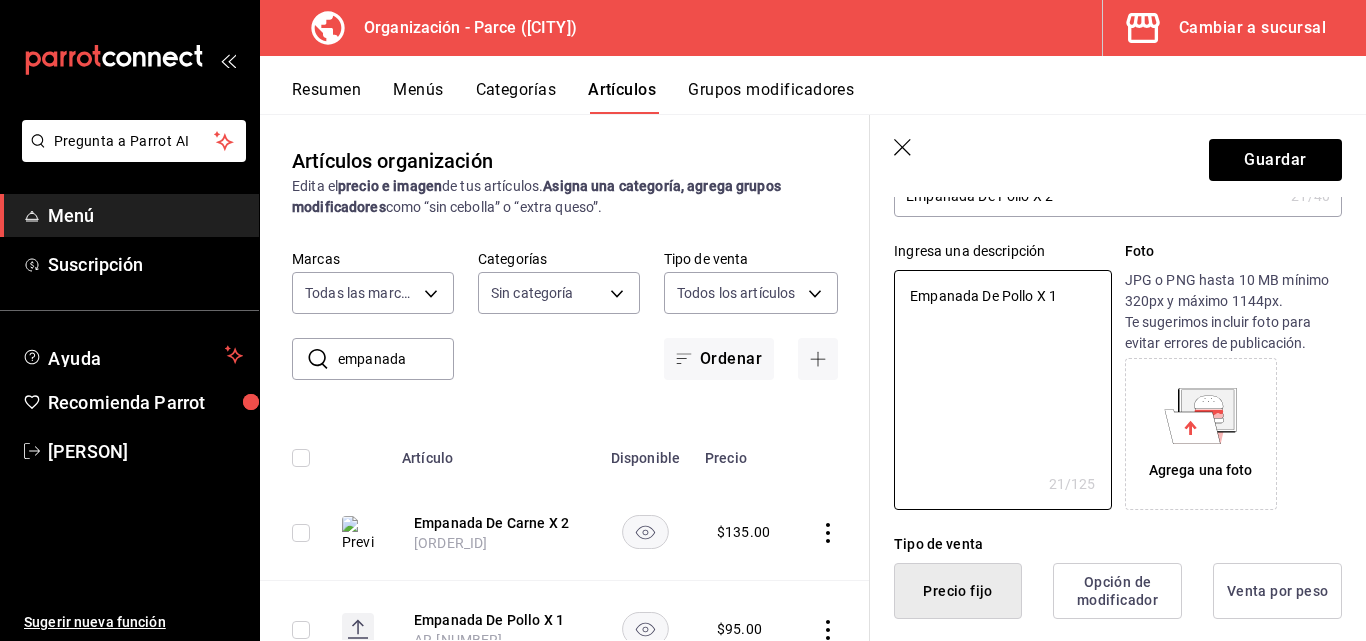 drag, startPoint x: 1062, startPoint y: 299, endPoint x: 884, endPoint y: 280, distance: 179.01117 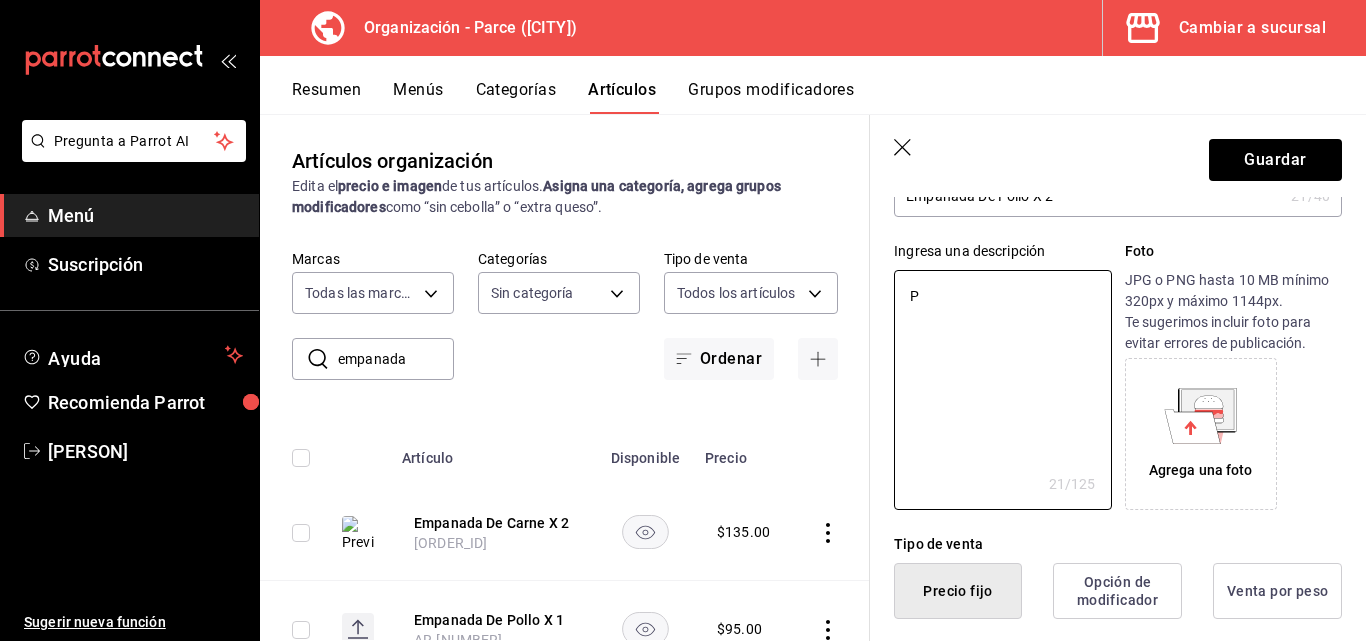 type on "Po" 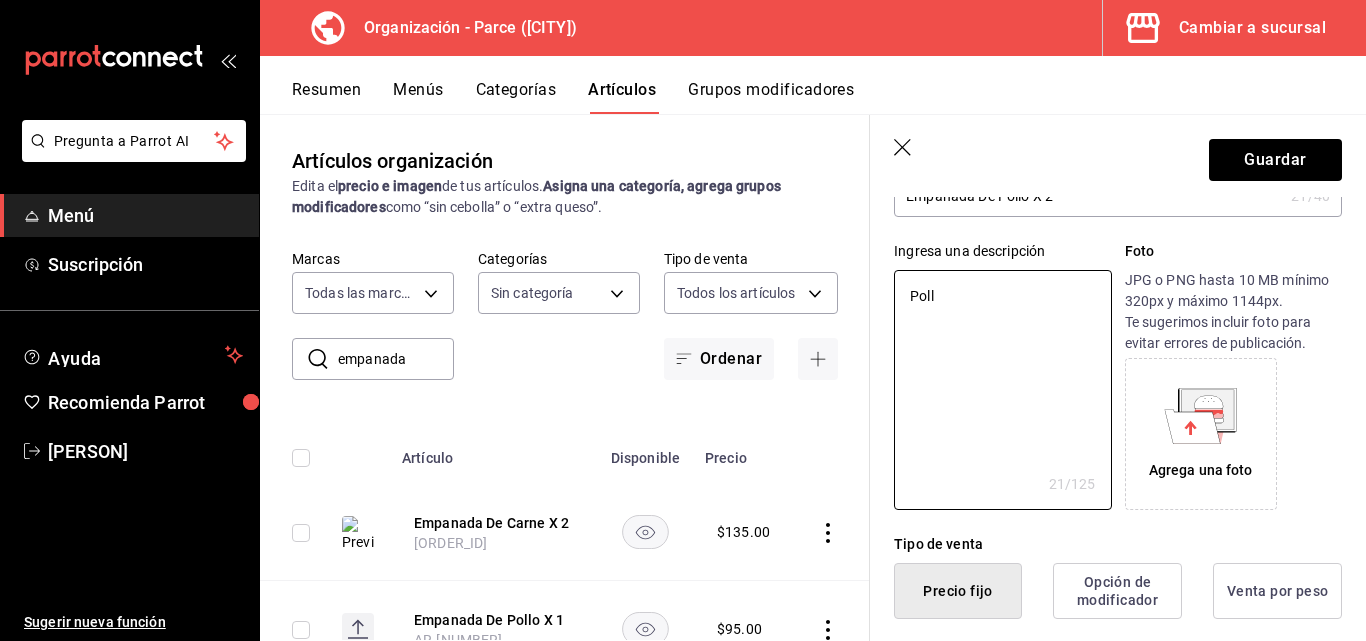 type on "Pollo" 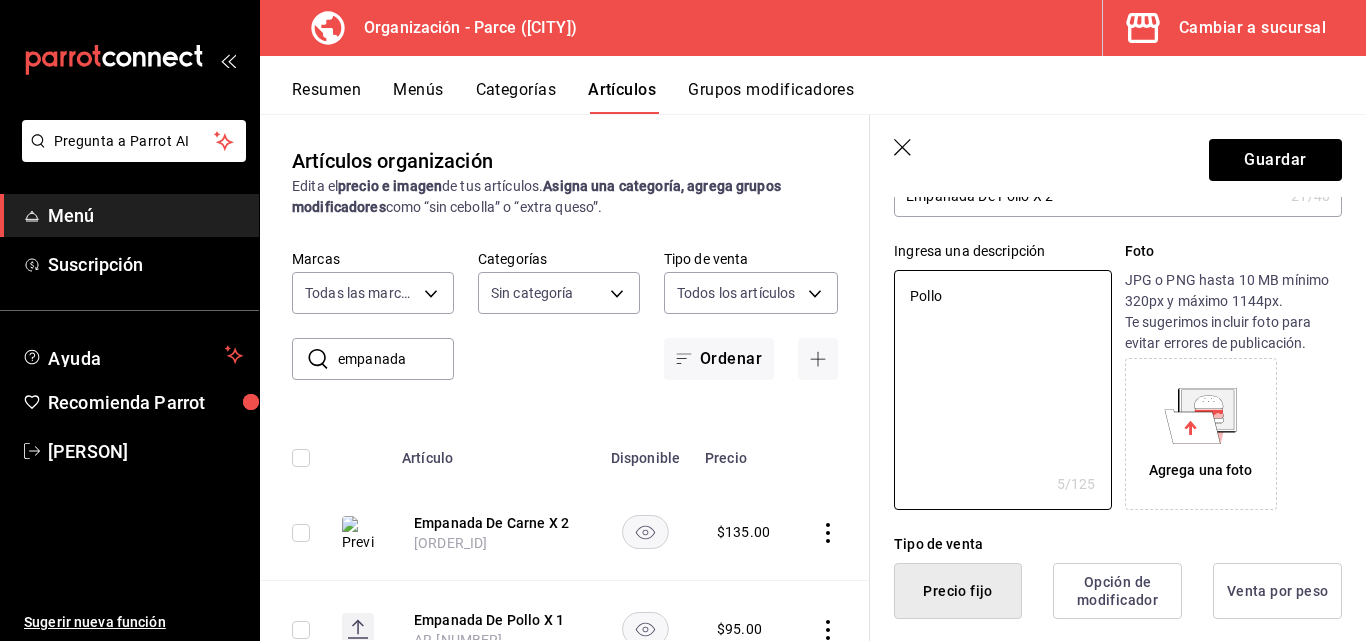 type on "x" 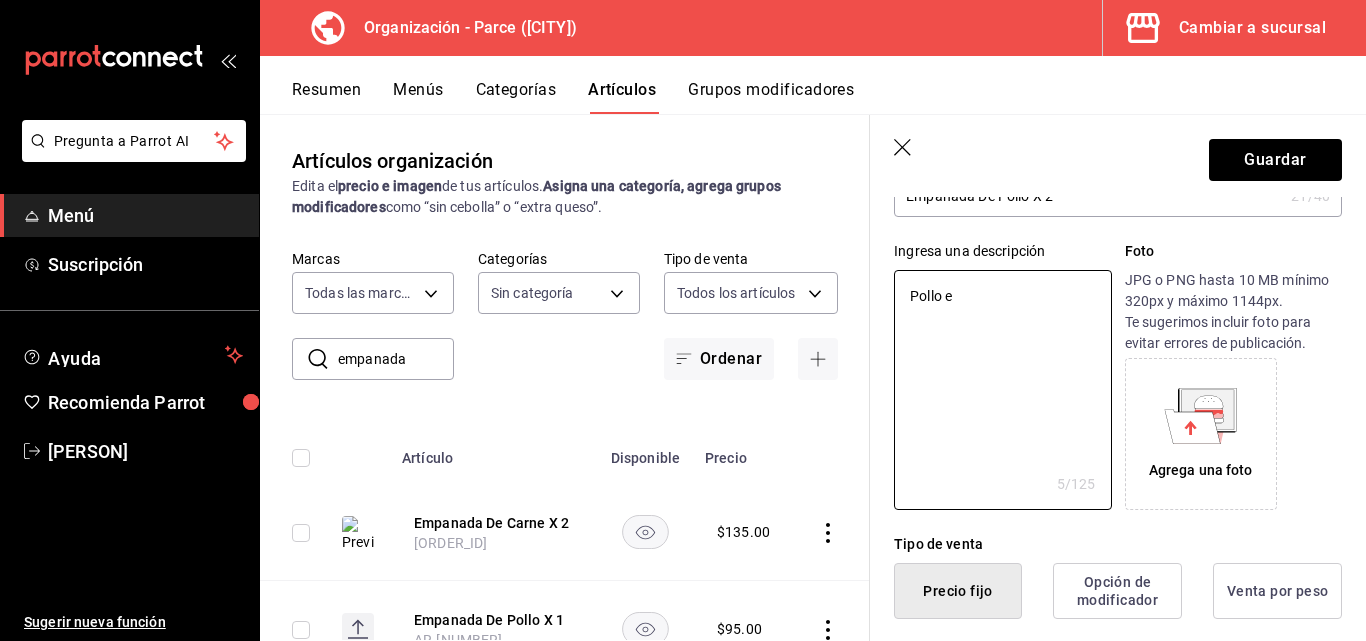 type on "Pollo en" 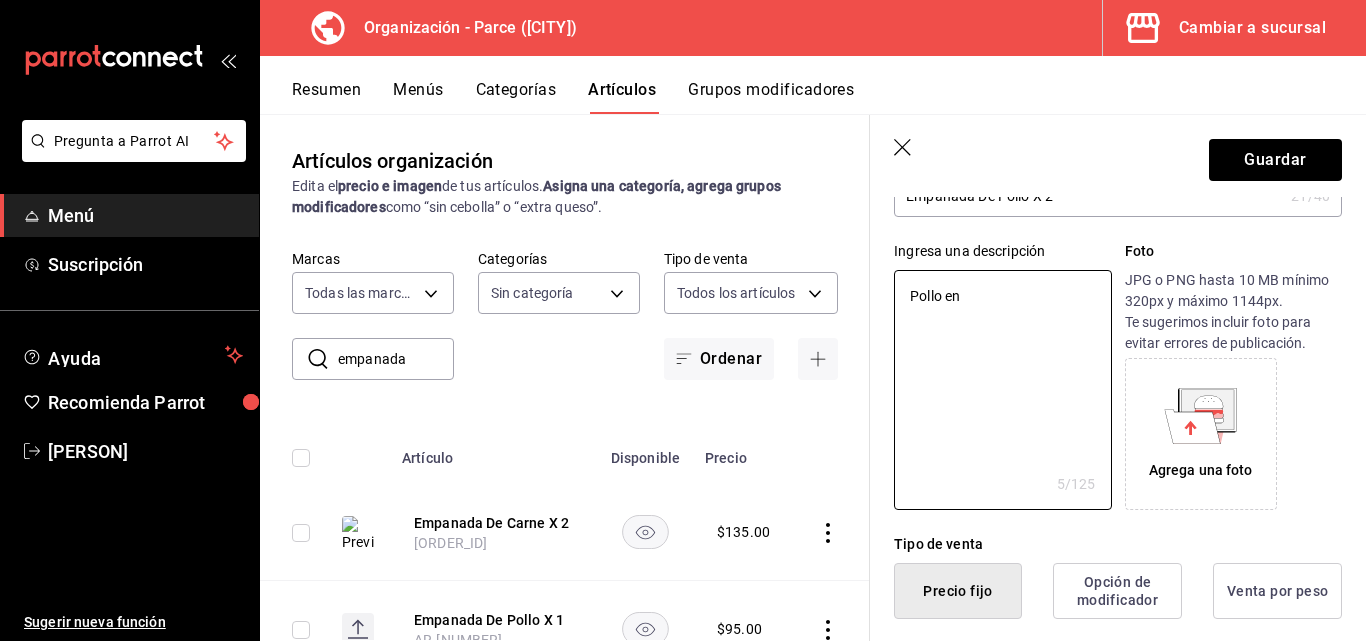 type on "x" 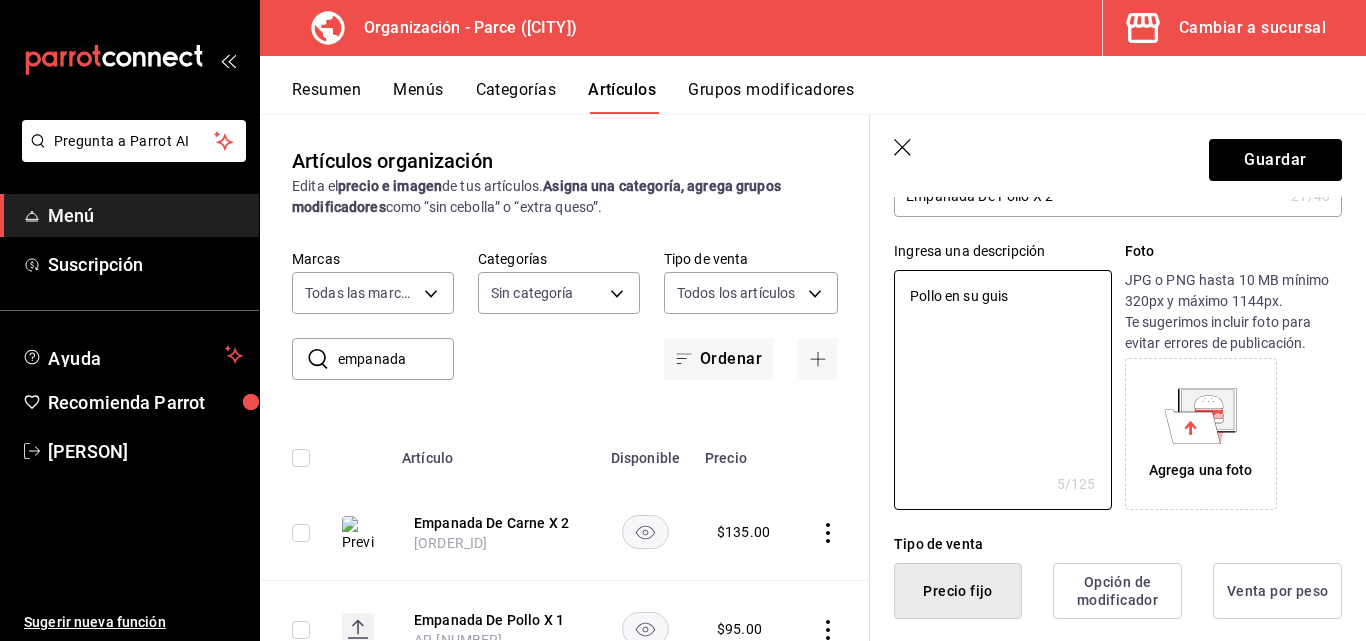 type on "Pollo en su guiso" 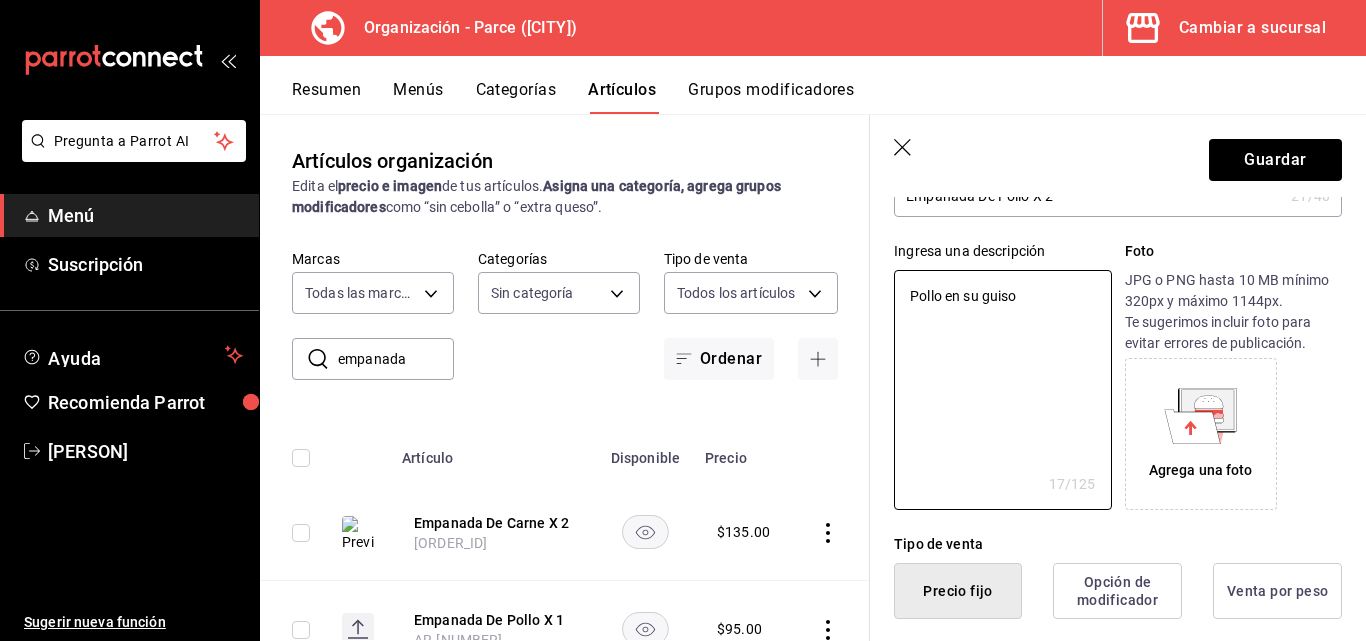 type on "x" 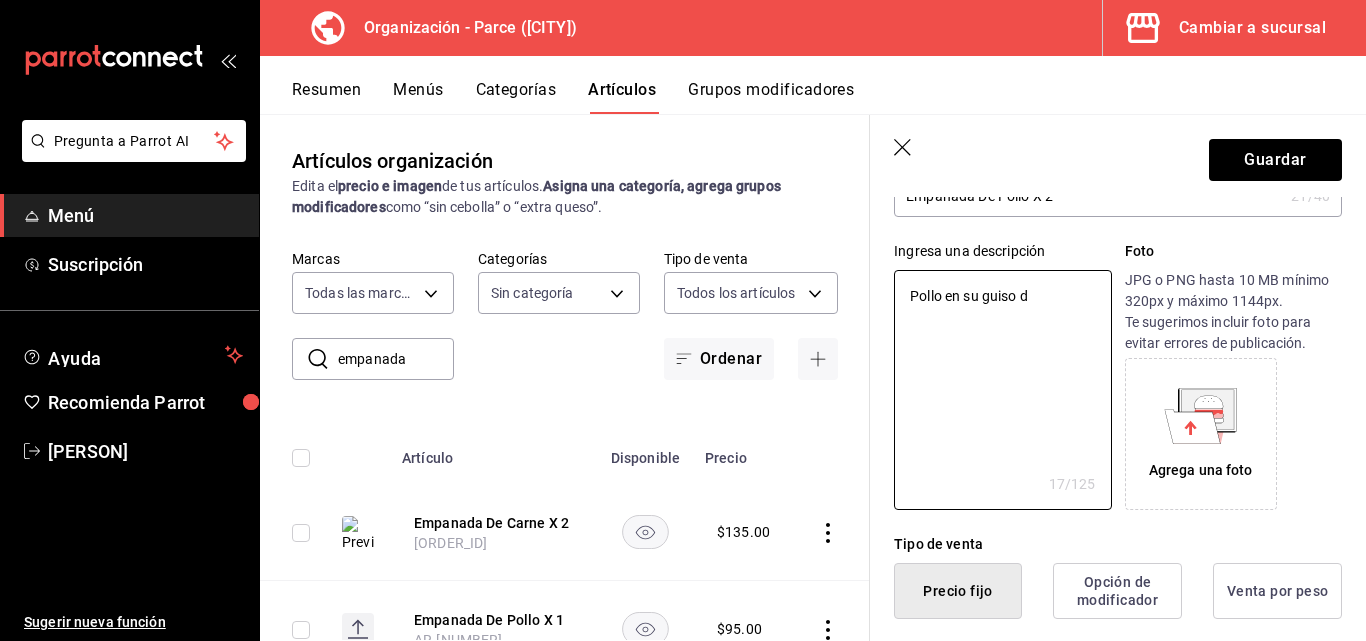type on "Pollo en su guiso de" 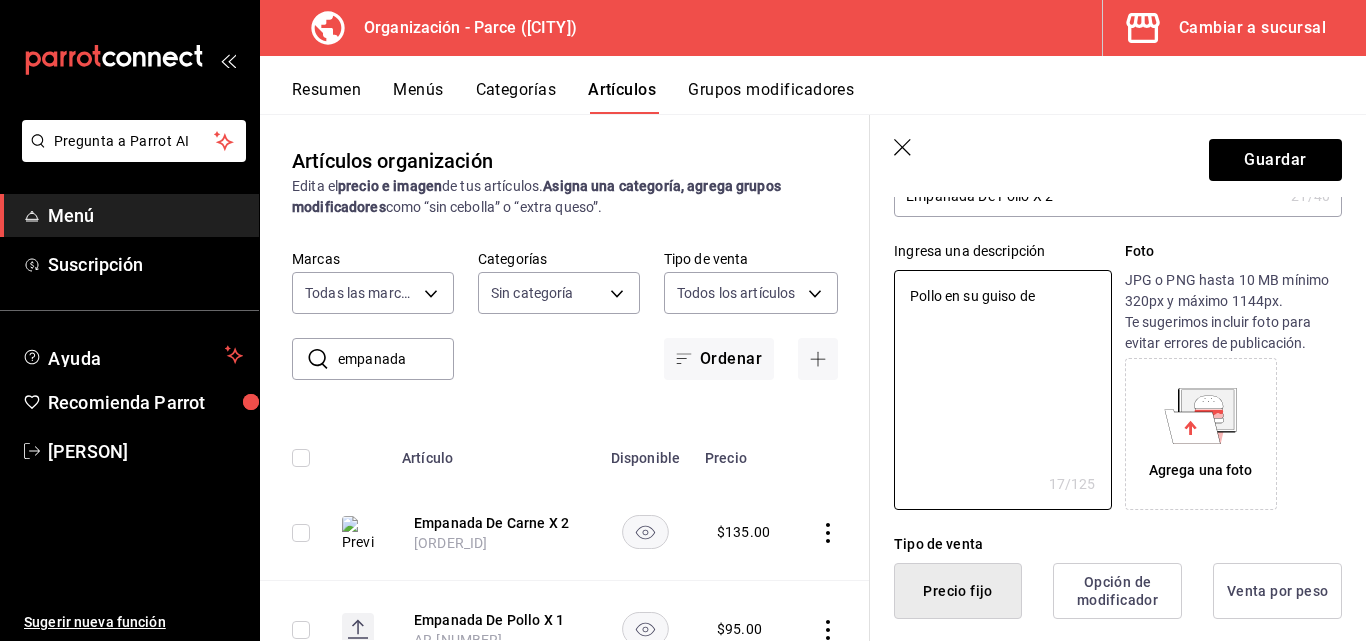 type on "x" 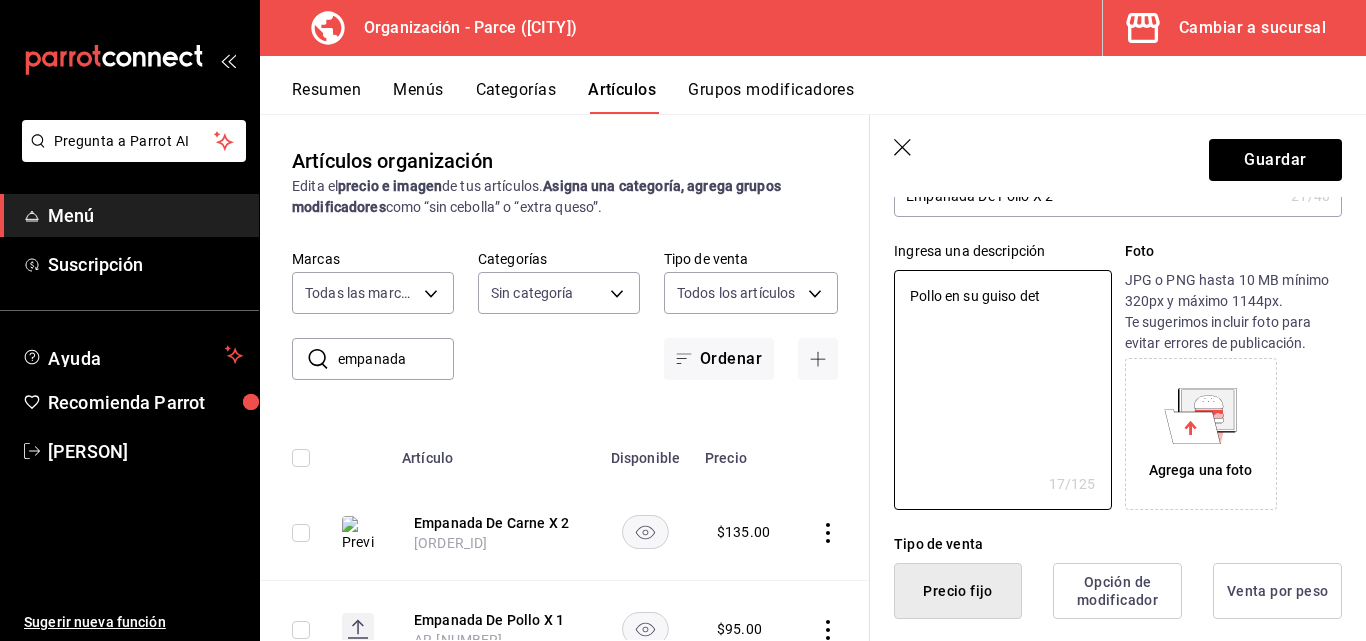 type on "Pollo en su guiso deto" 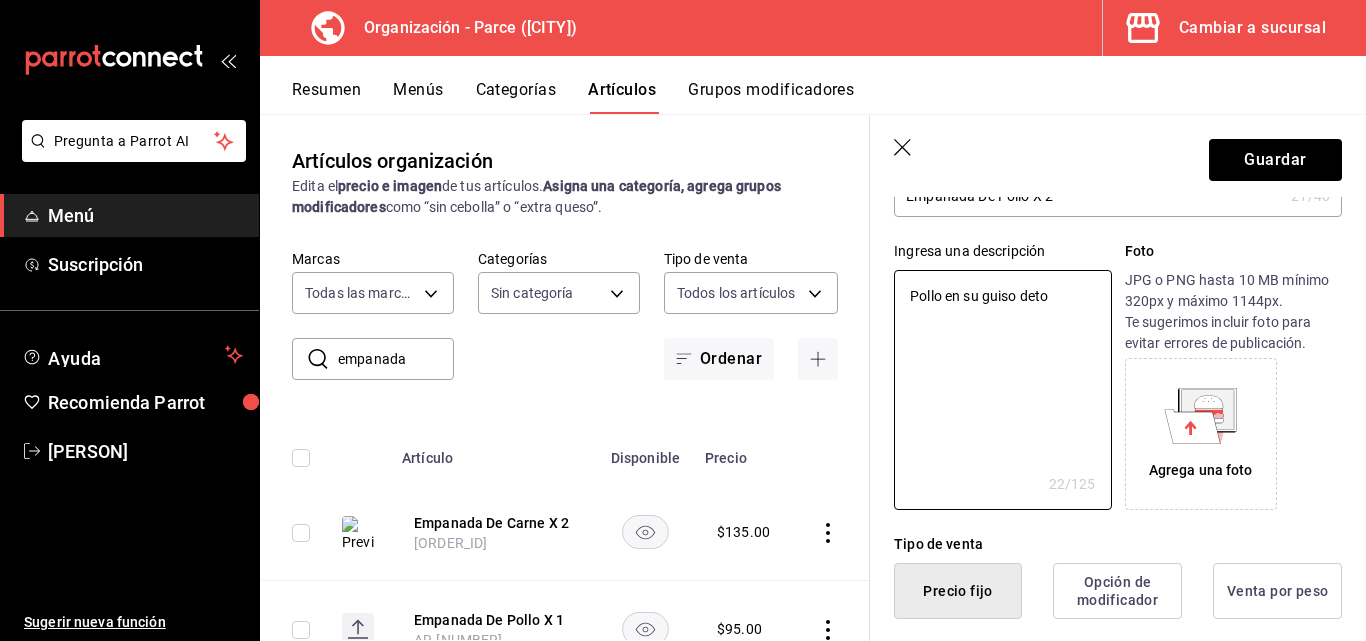 type on "x" 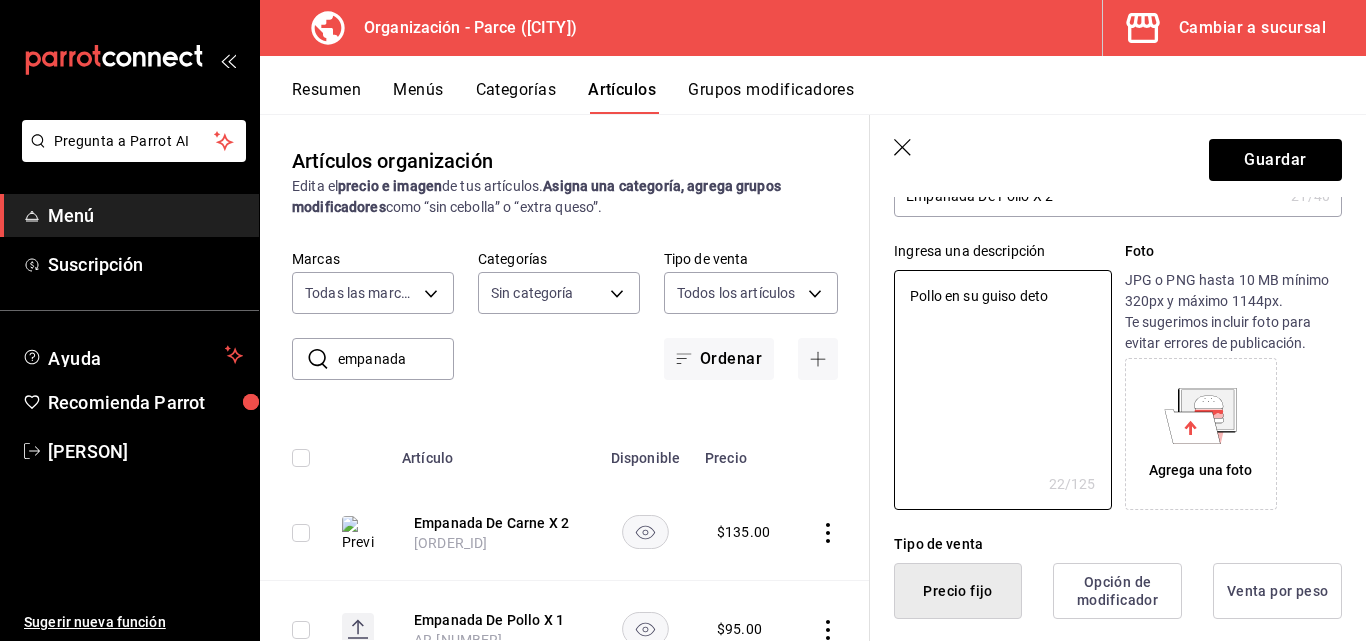 type on "Pollo en su guiso det" 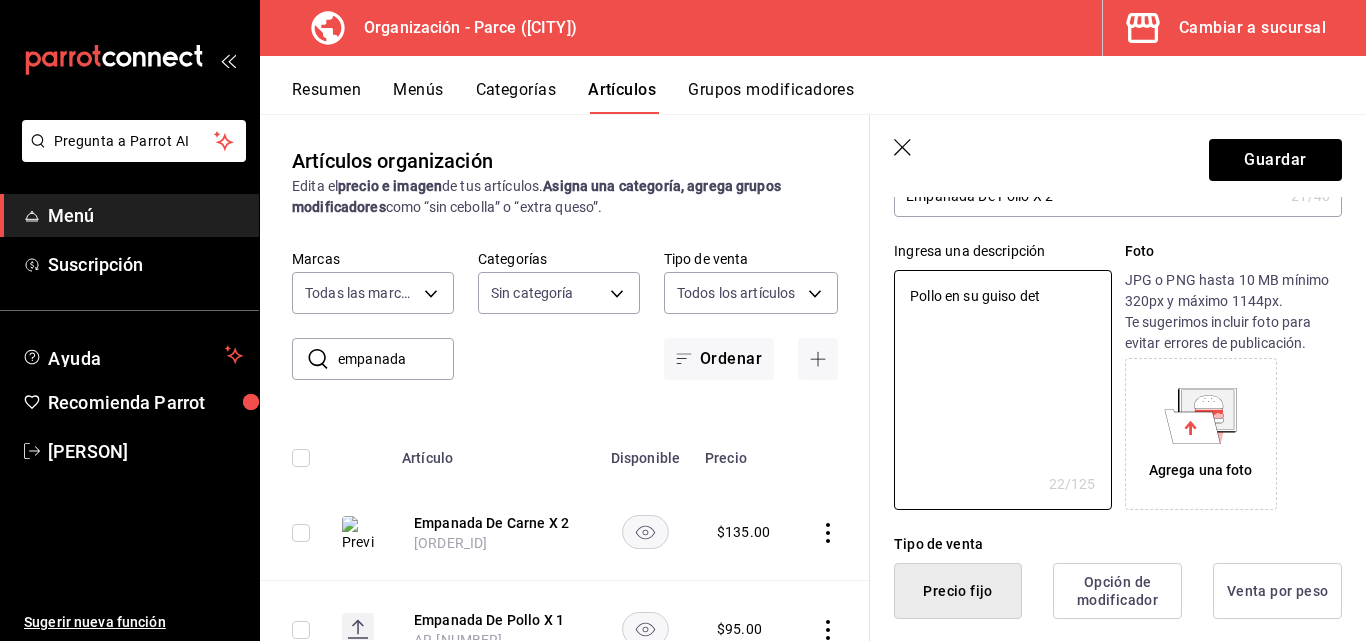 type on "x" 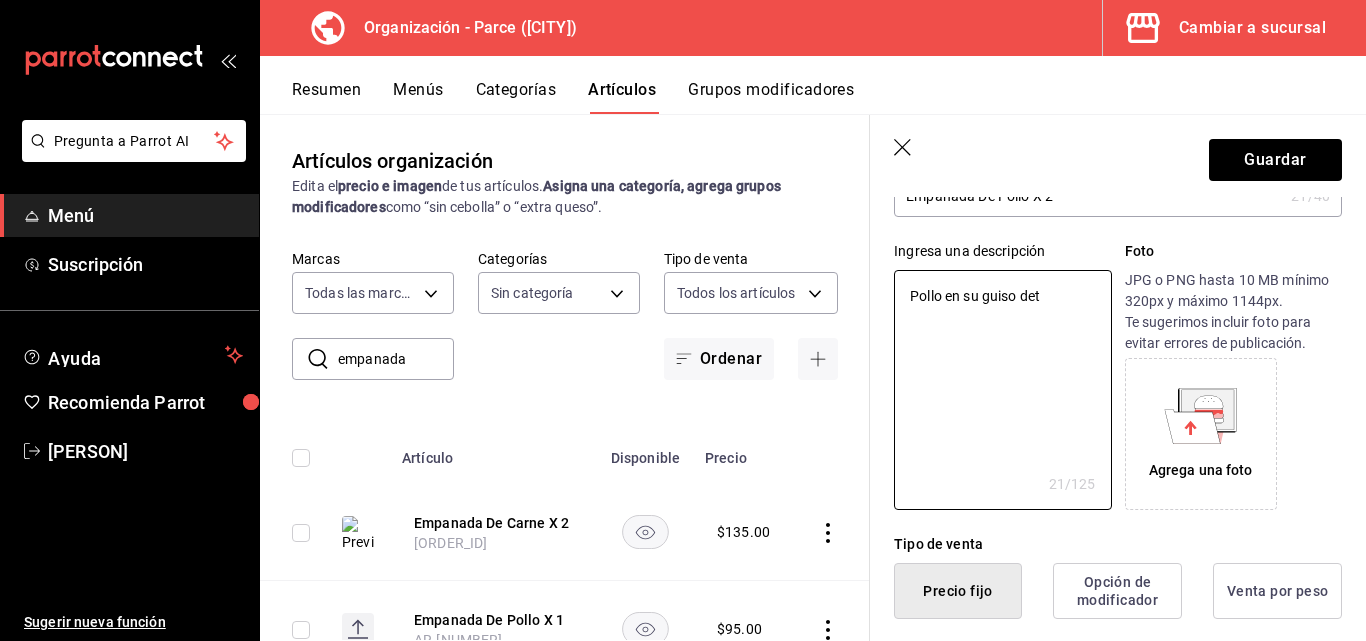 type on "Pollo en su guiso de" 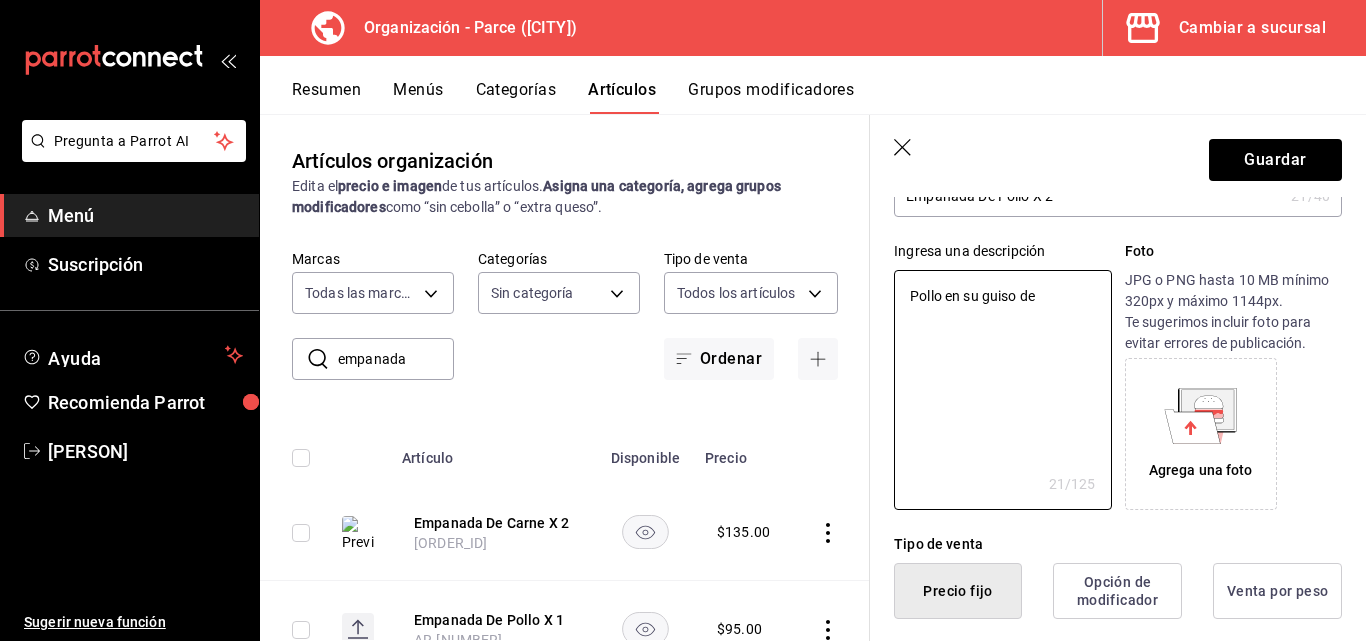 type on "x" 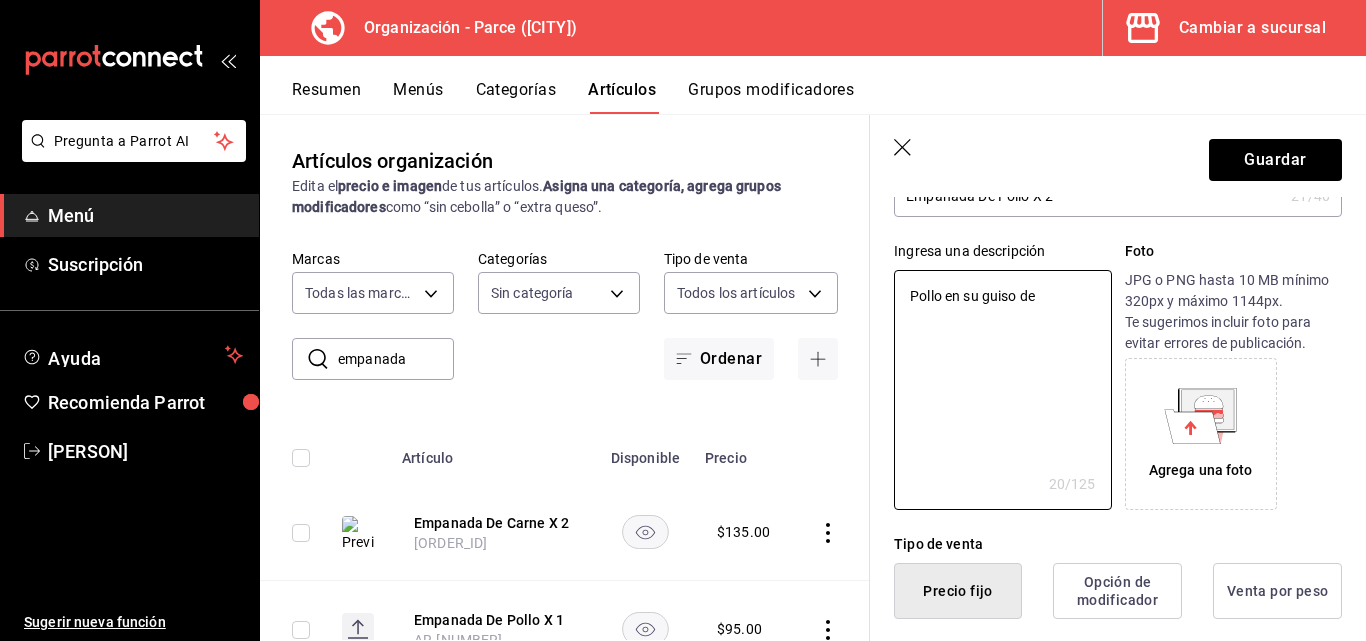 type on "Pollo en su guiso den" 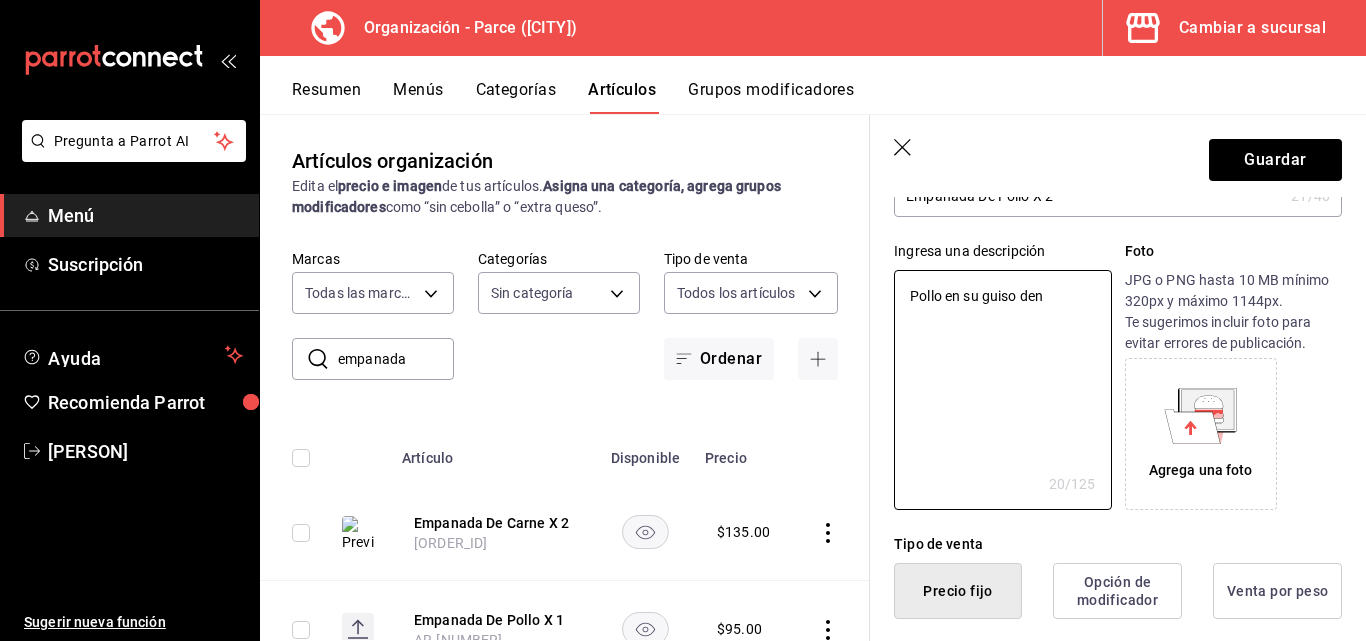 type on "x" 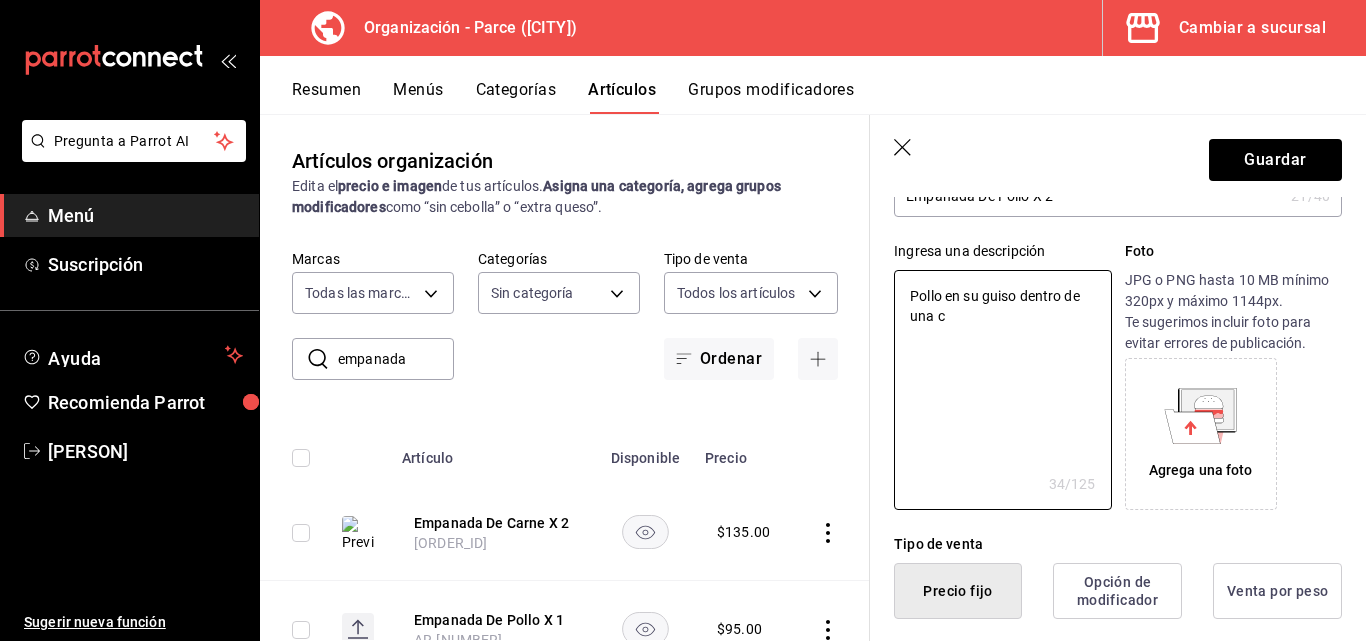 type on "Pollo en su guiso dentro de una cr" 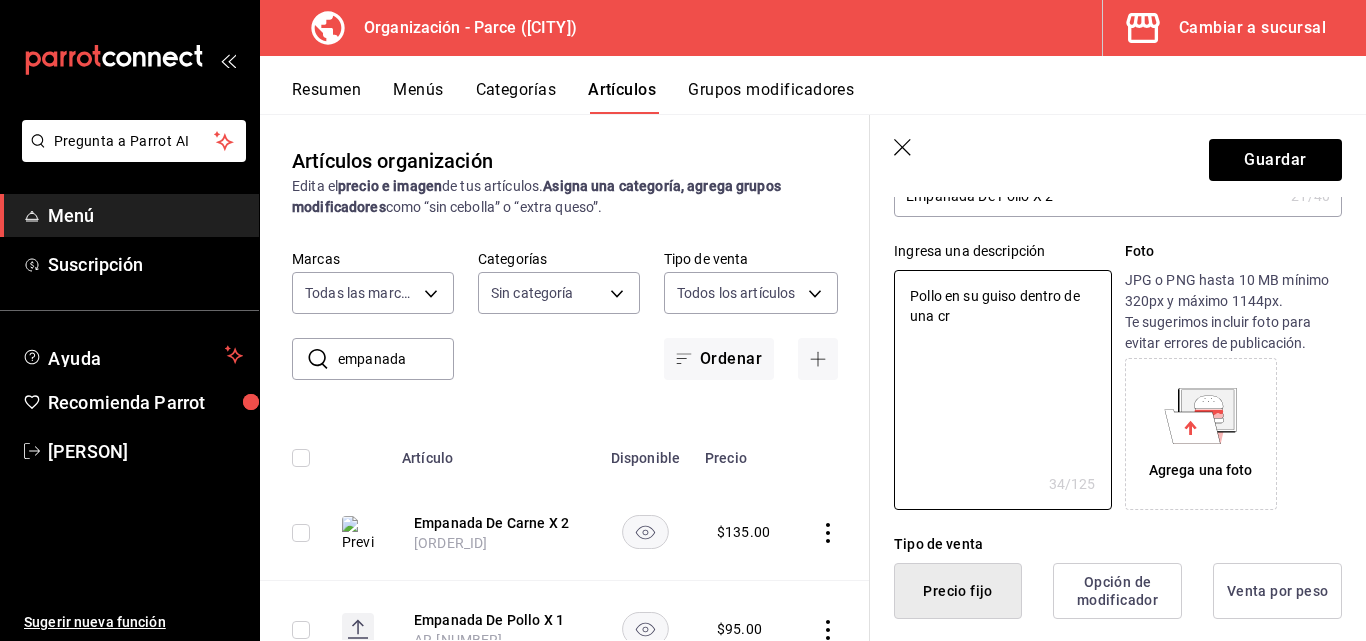 type on "x" 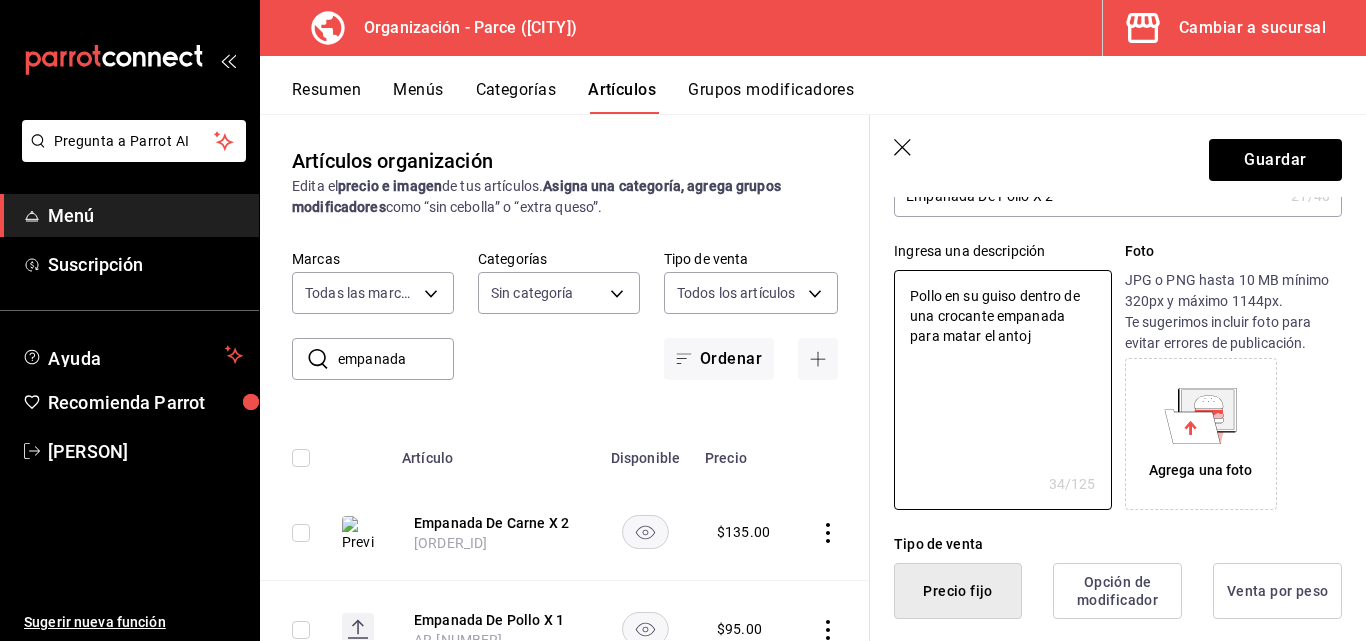 type on "Pollo en su guiso dentro de una crocante empanada para matar el antojo" 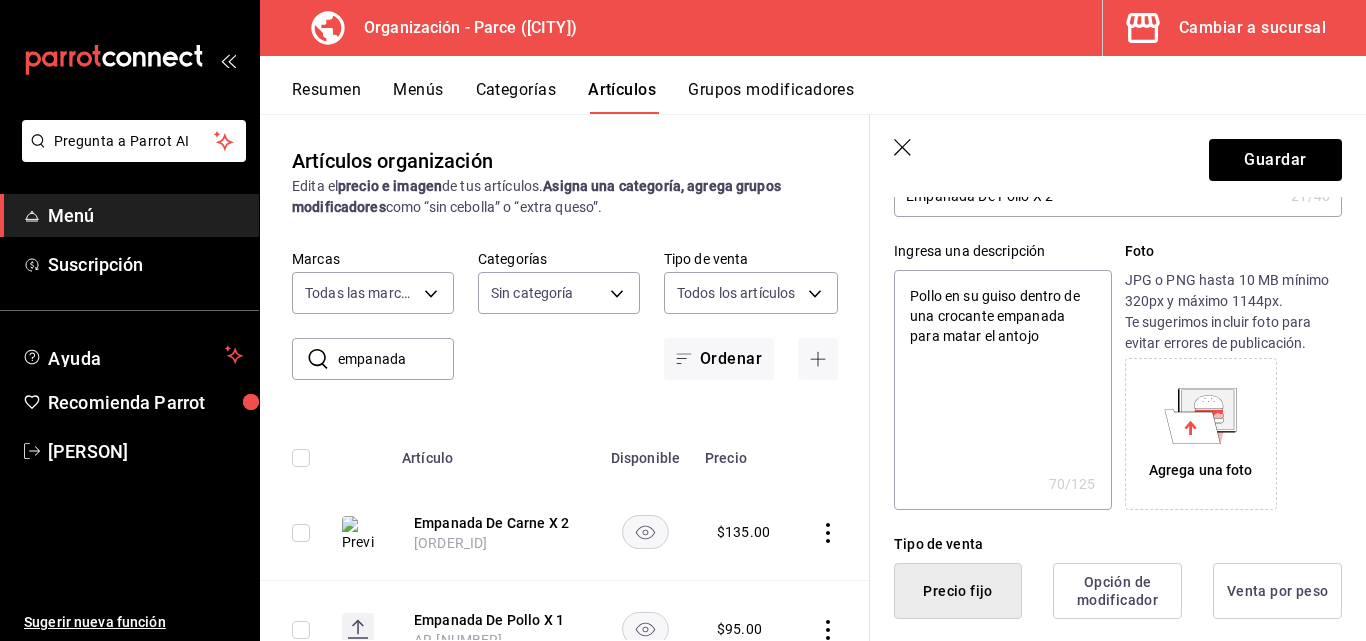 type on "x" 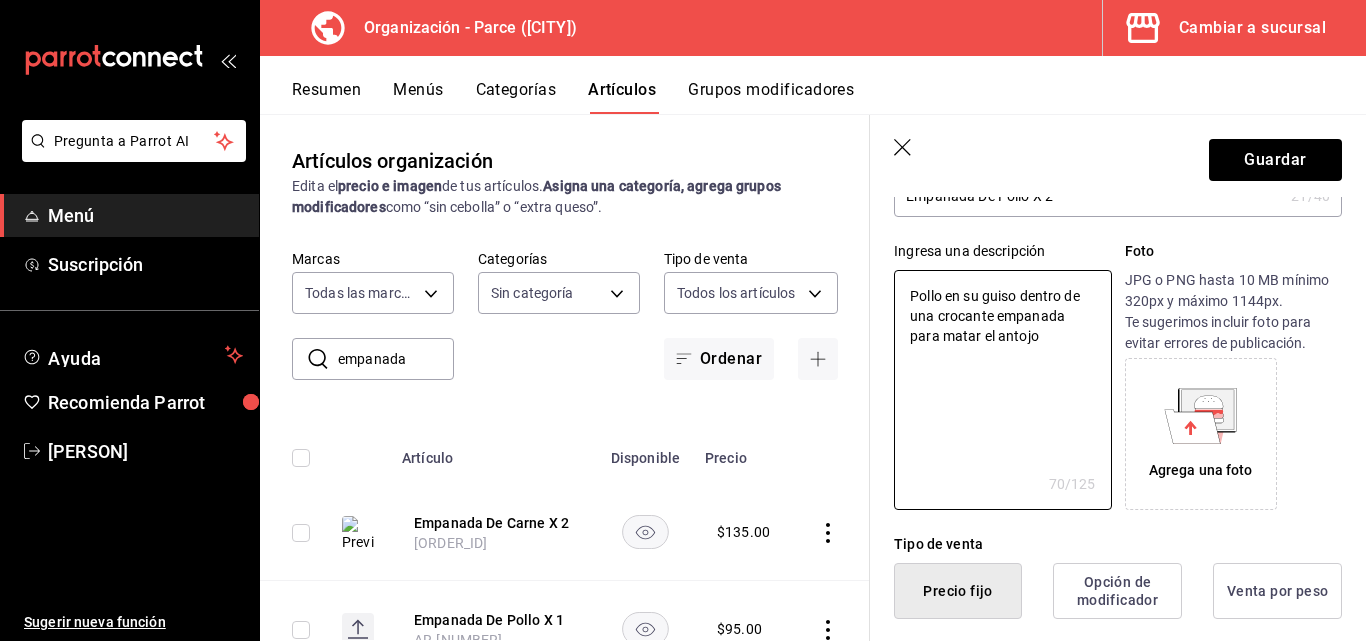 type on "Pollo en su guiso dentro de una crocante empanada para matar el antojo" 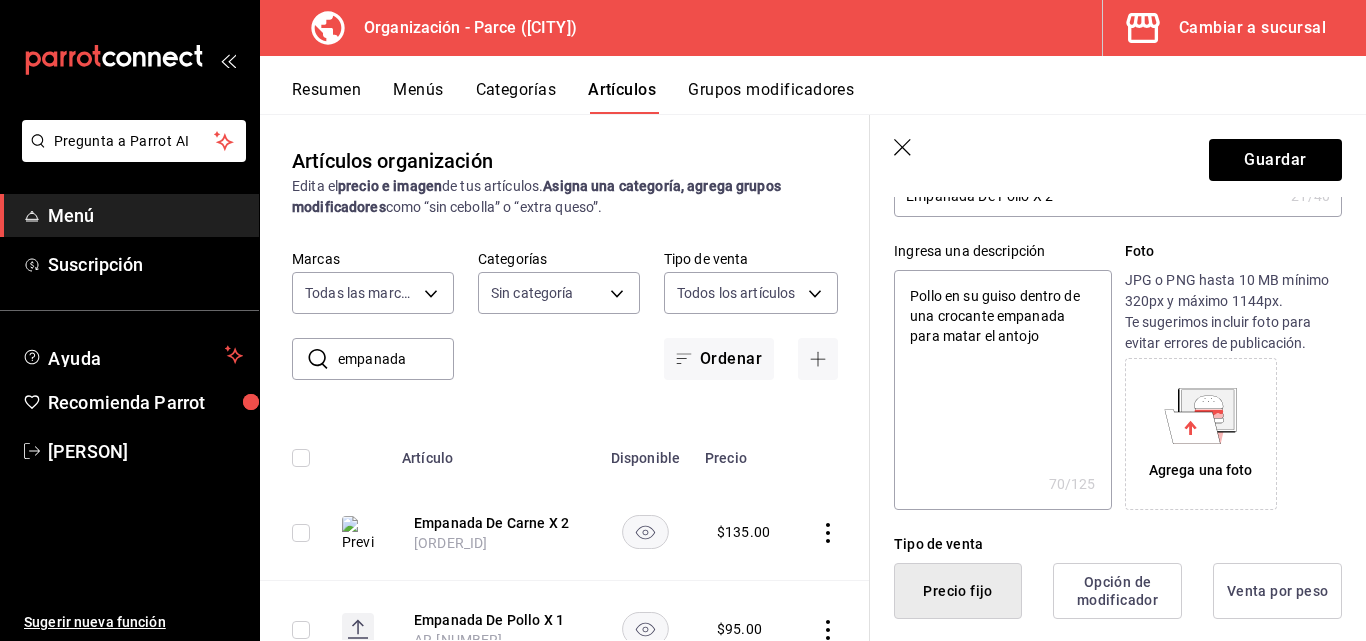 click 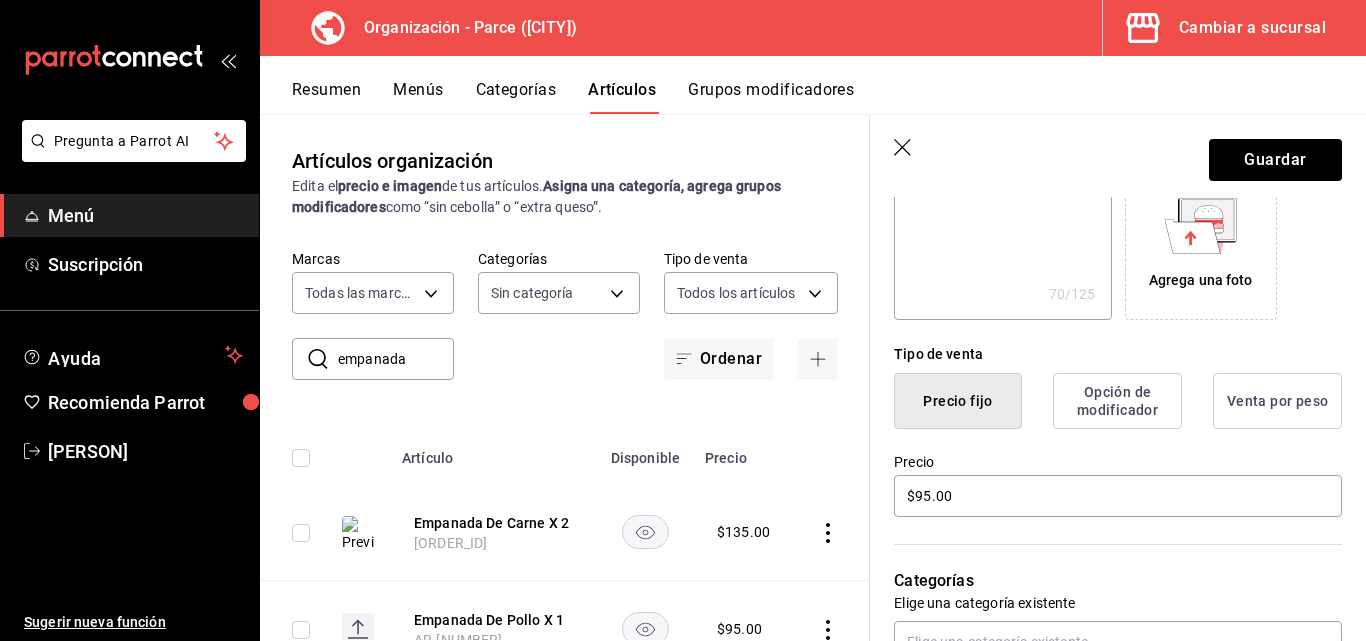 scroll, scrollTop: 395, scrollLeft: 0, axis: vertical 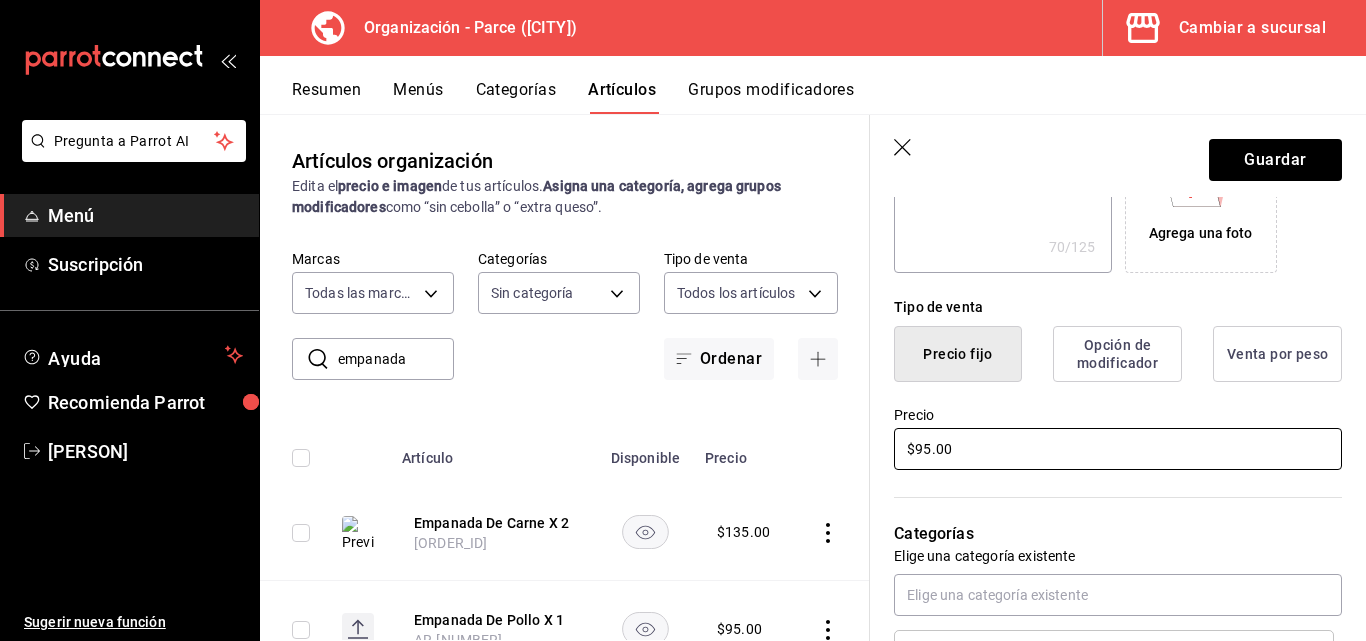 drag, startPoint x: 929, startPoint y: 443, endPoint x: 914, endPoint y: 442, distance: 15.033297 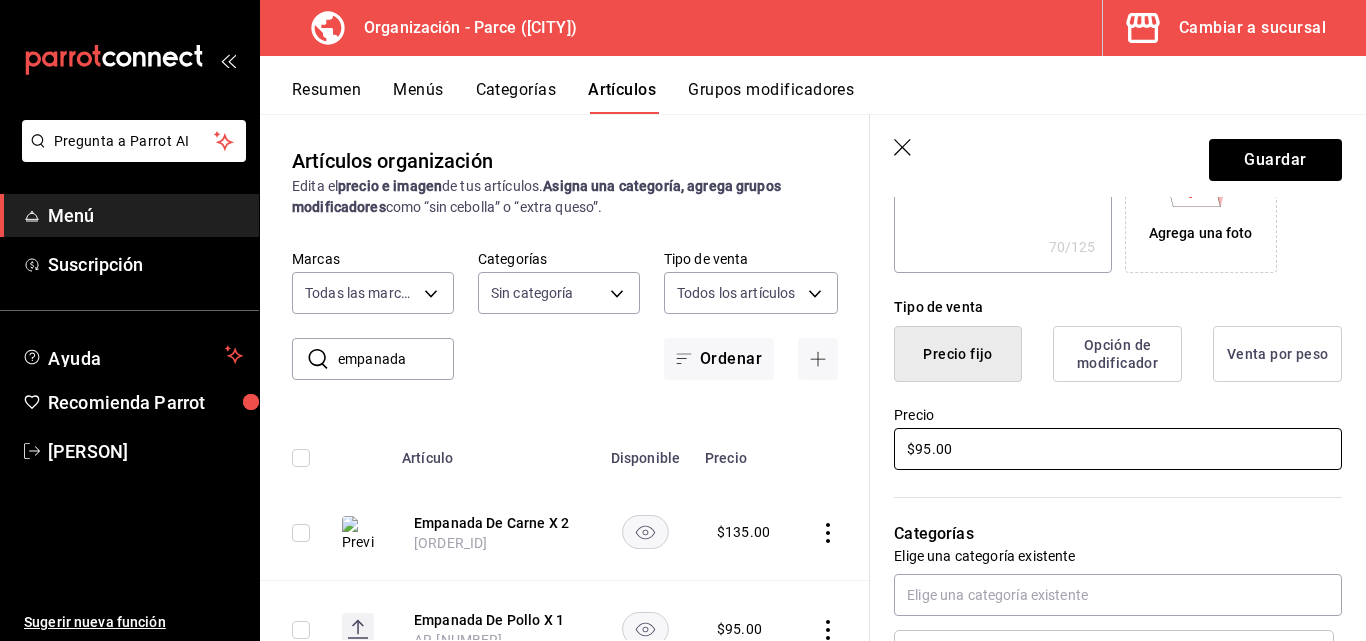 type on "$1.00" 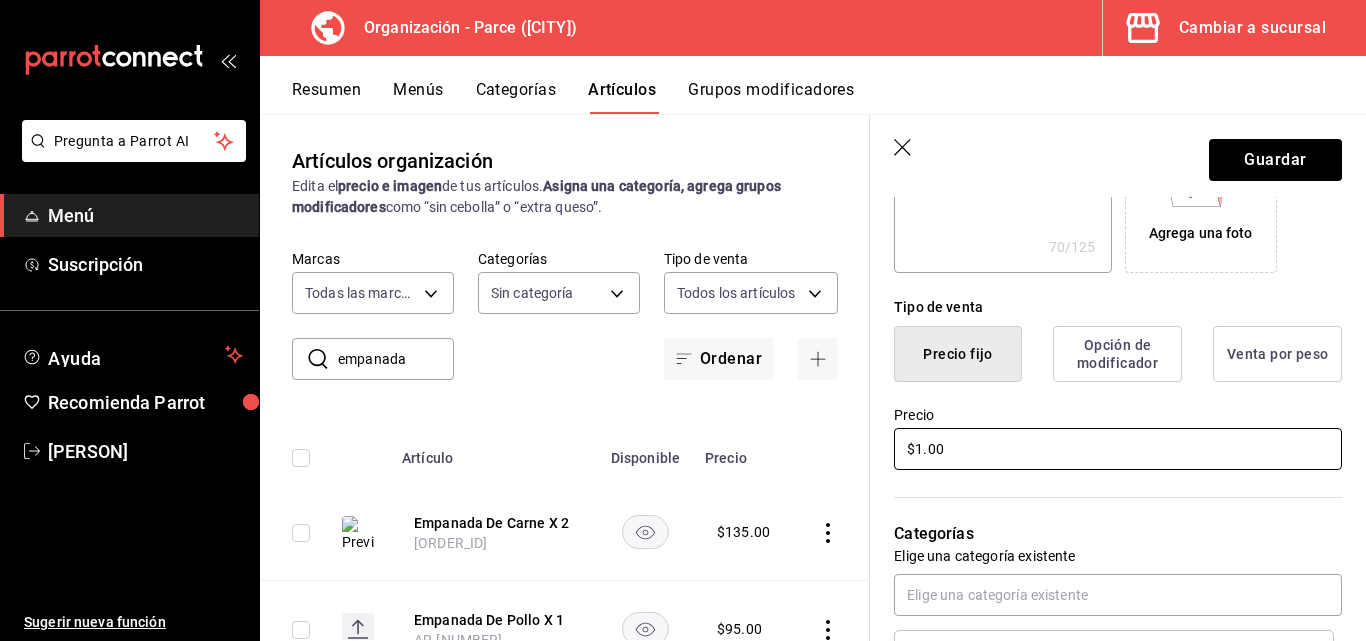 type on "x" 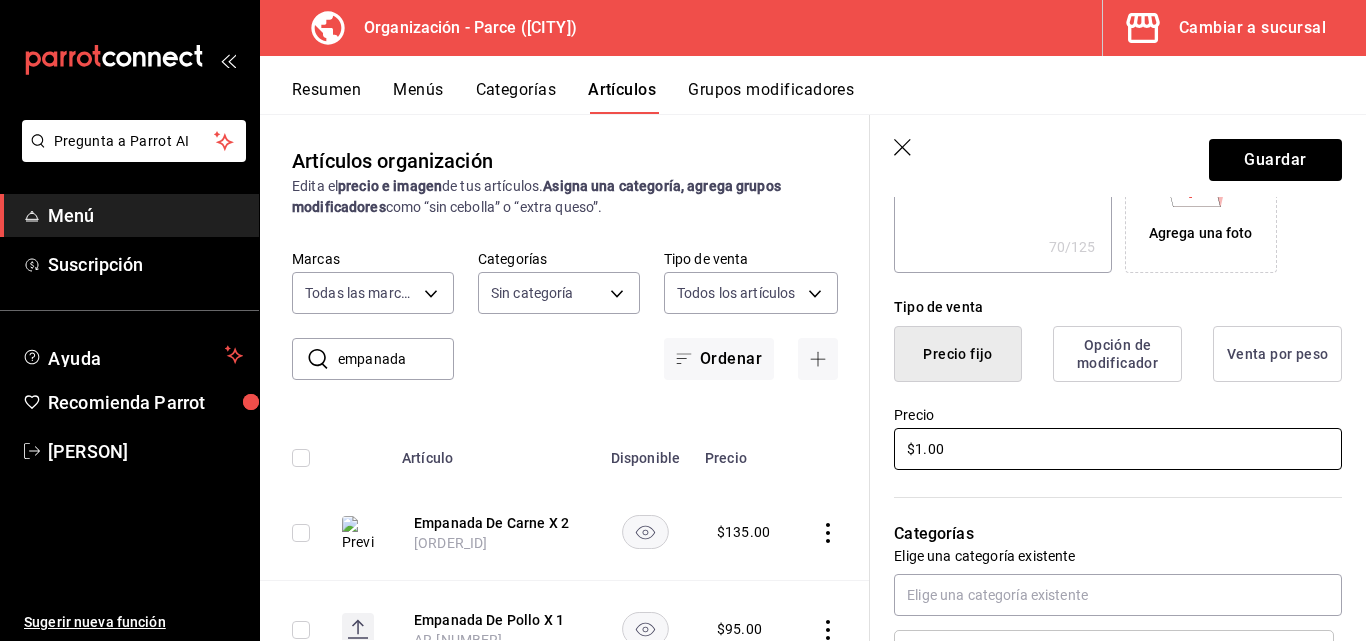 type on "$13.00" 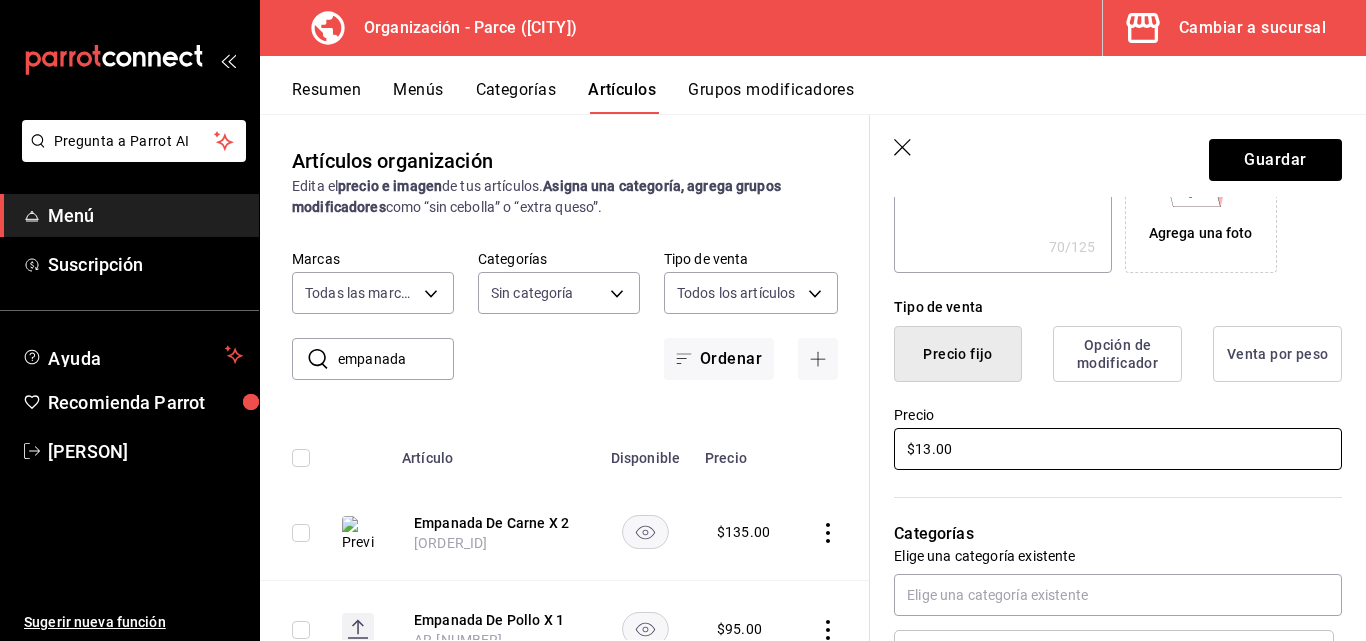 type on "x" 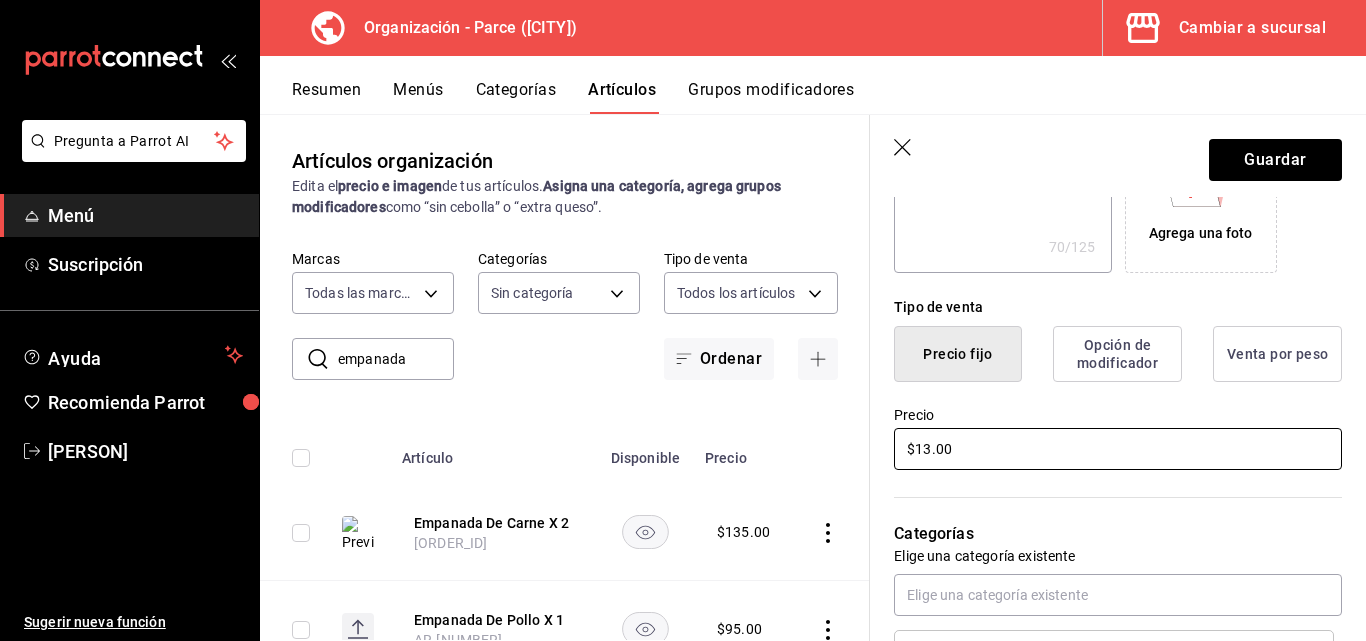 type on "$135.00" 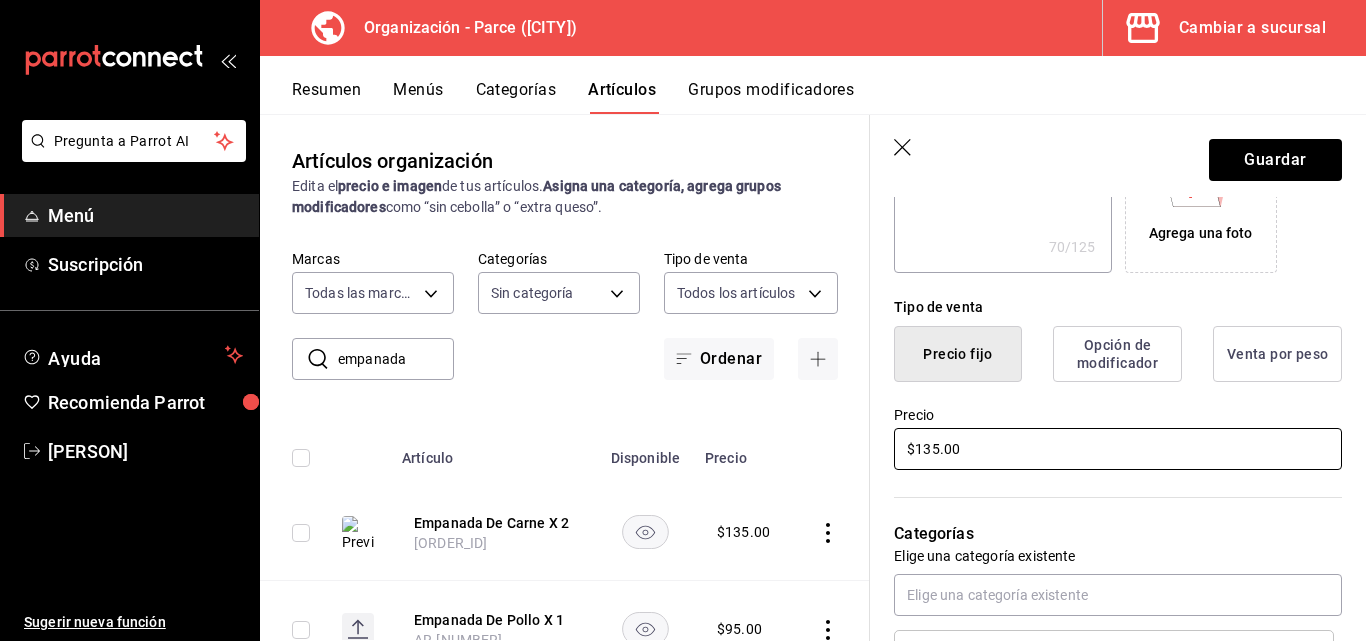type on "x" 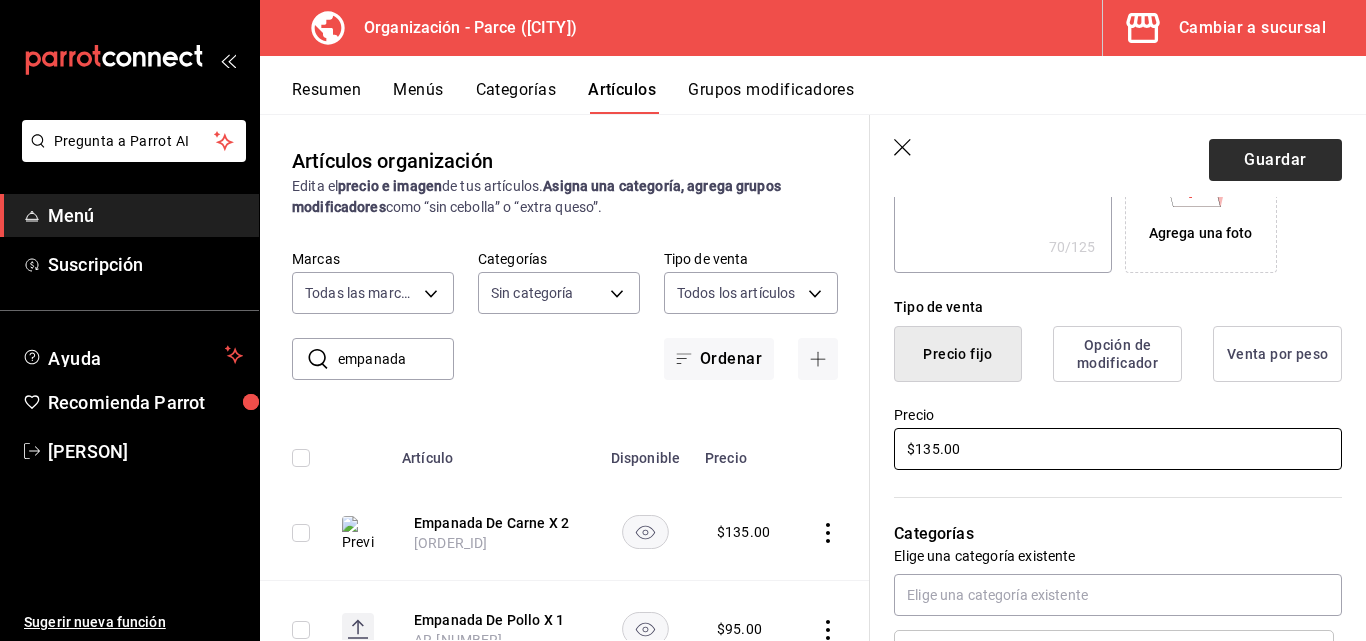 type on "$135.00" 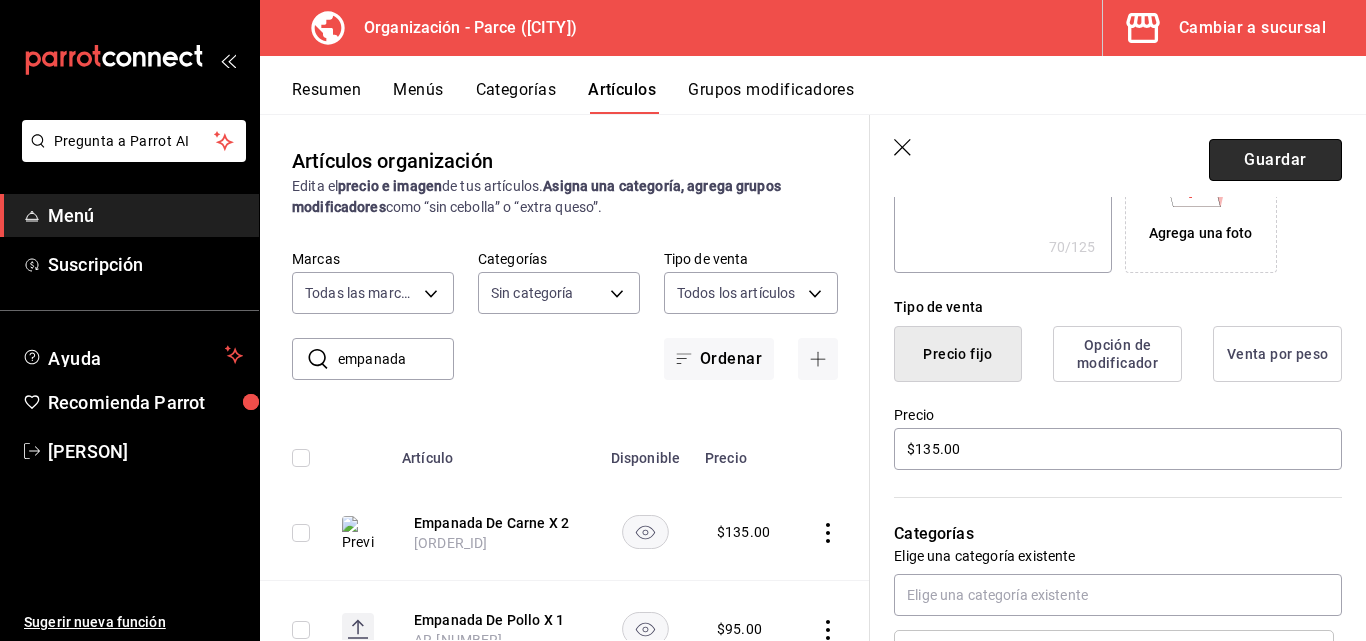 click on "Guardar" at bounding box center [1275, 160] 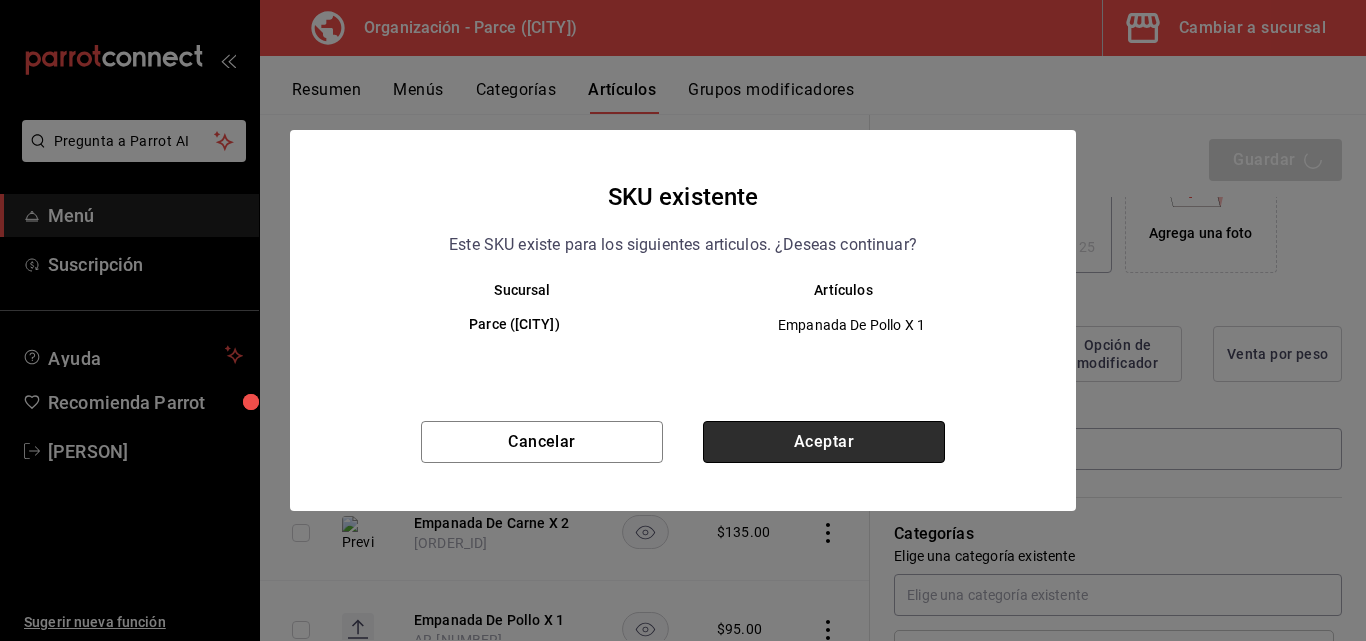 click on "Aceptar" at bounding box center [824, 442] 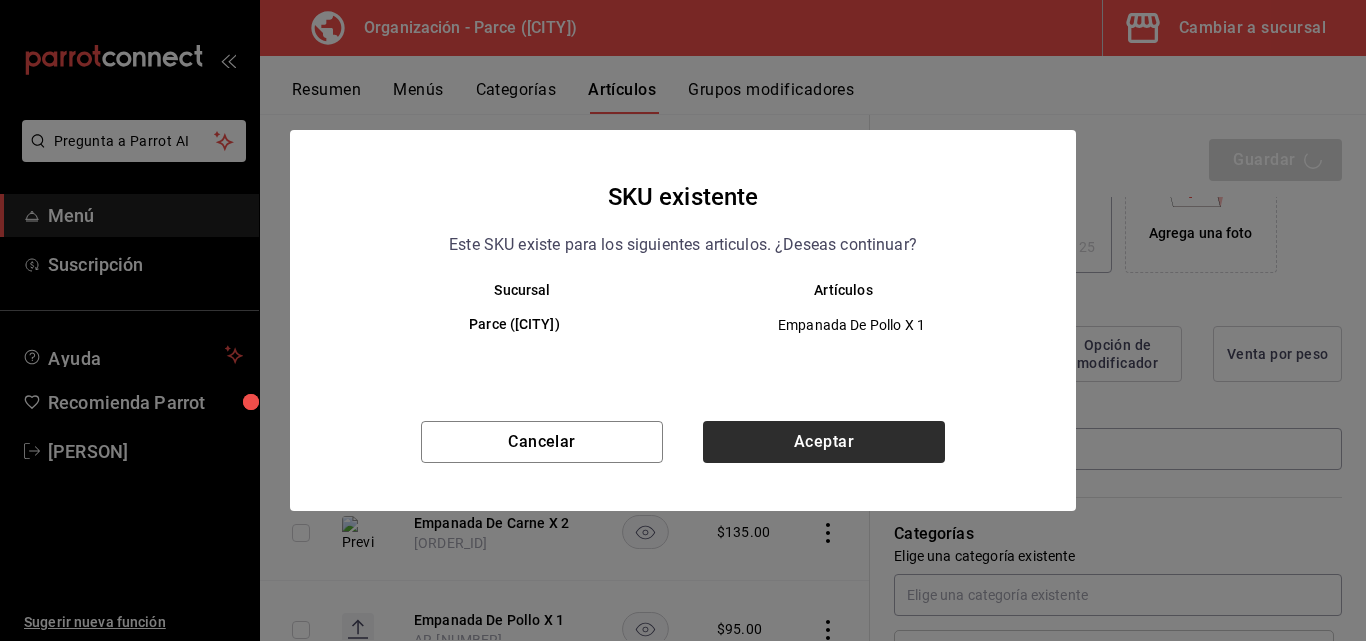 type on "x" 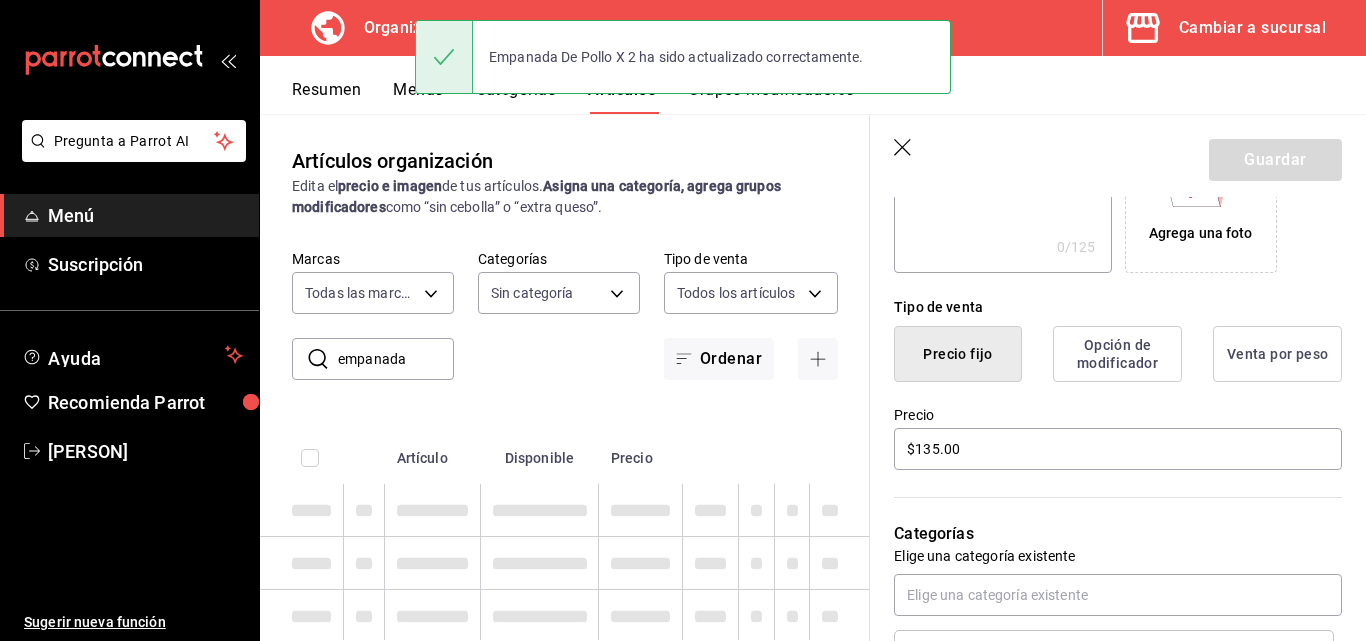 type 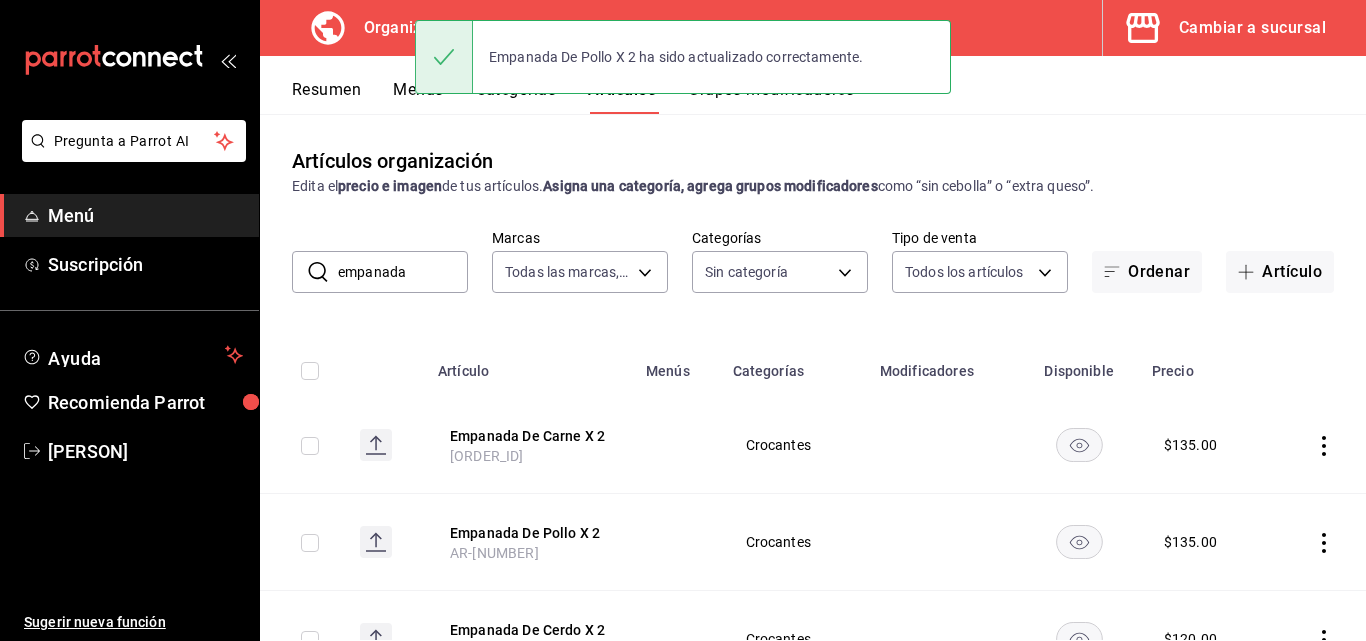 scroll, scrollTop: 0, scrollLeft: 0, axis: both 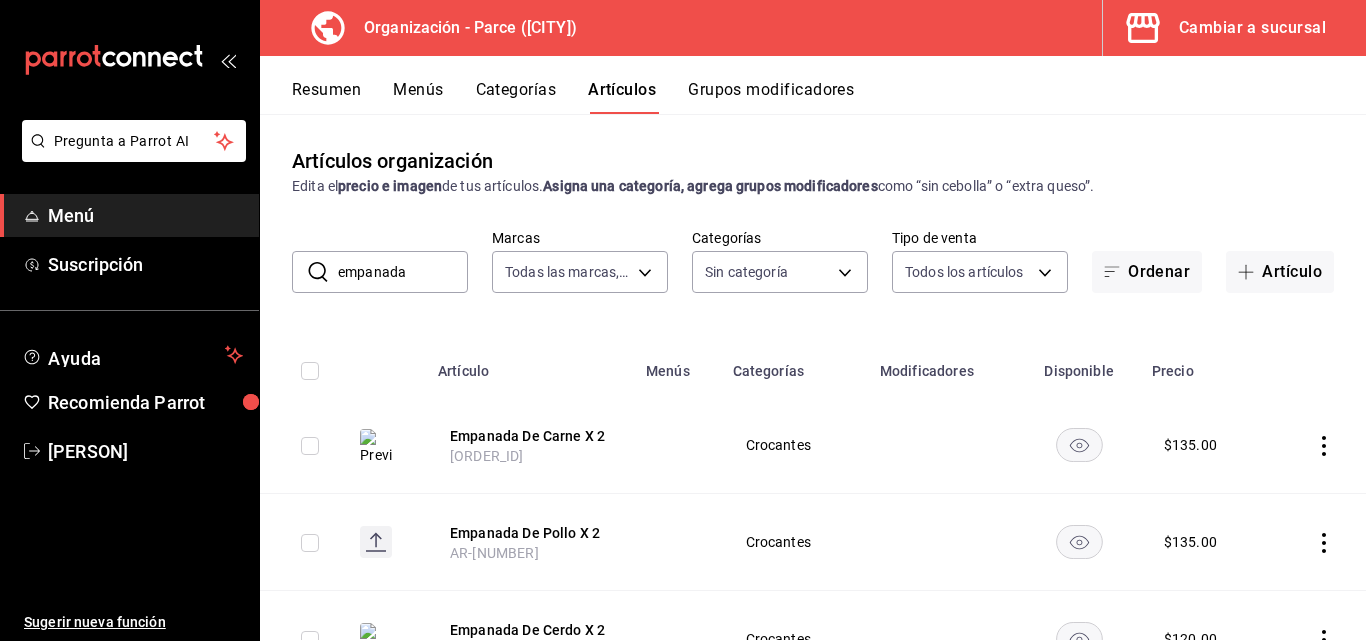 click on "Resumen Menús Categorías Artículos Grupos modificadores" at bounding box center [813, 85] 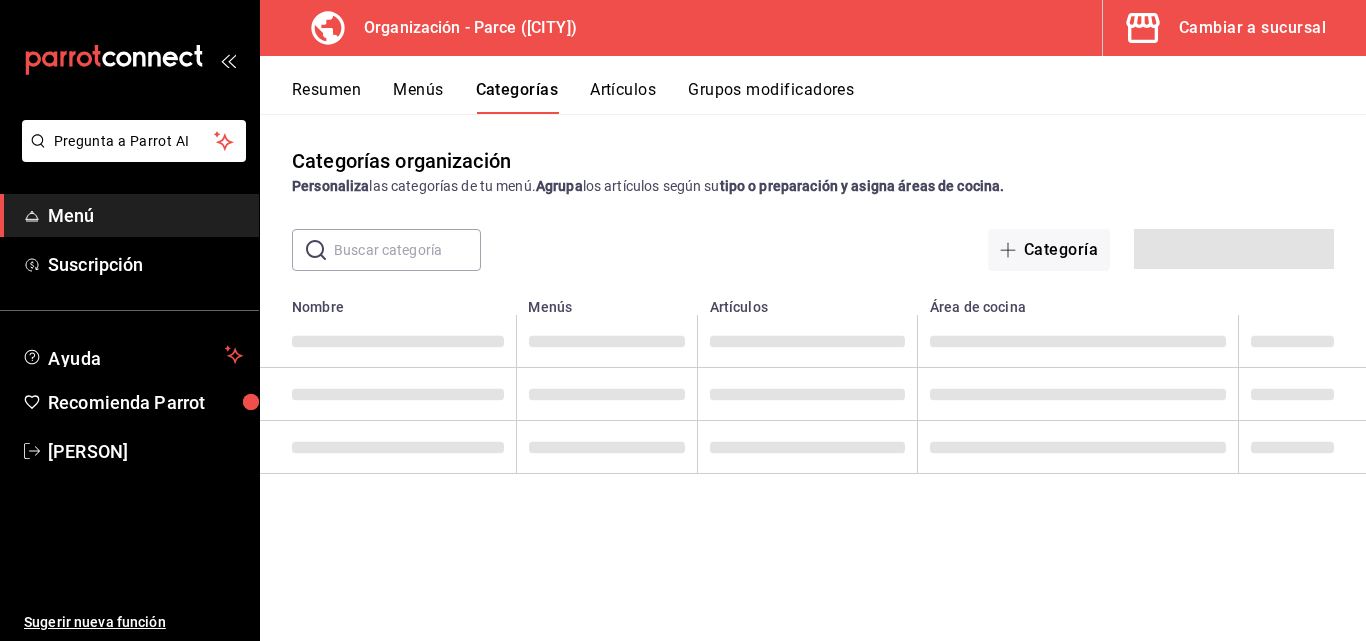 click on "Categoría" at bounding box center [1133, 250] 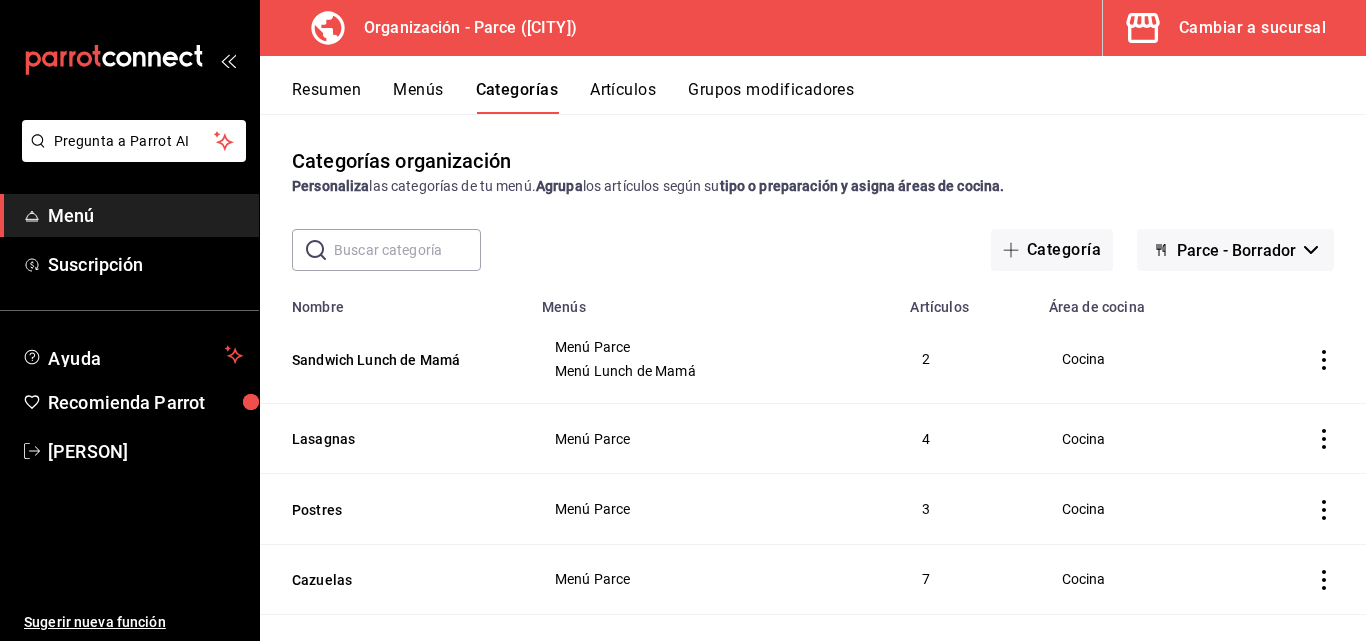 click on "Parce - Borrador" at bounding box center [1236, 250] 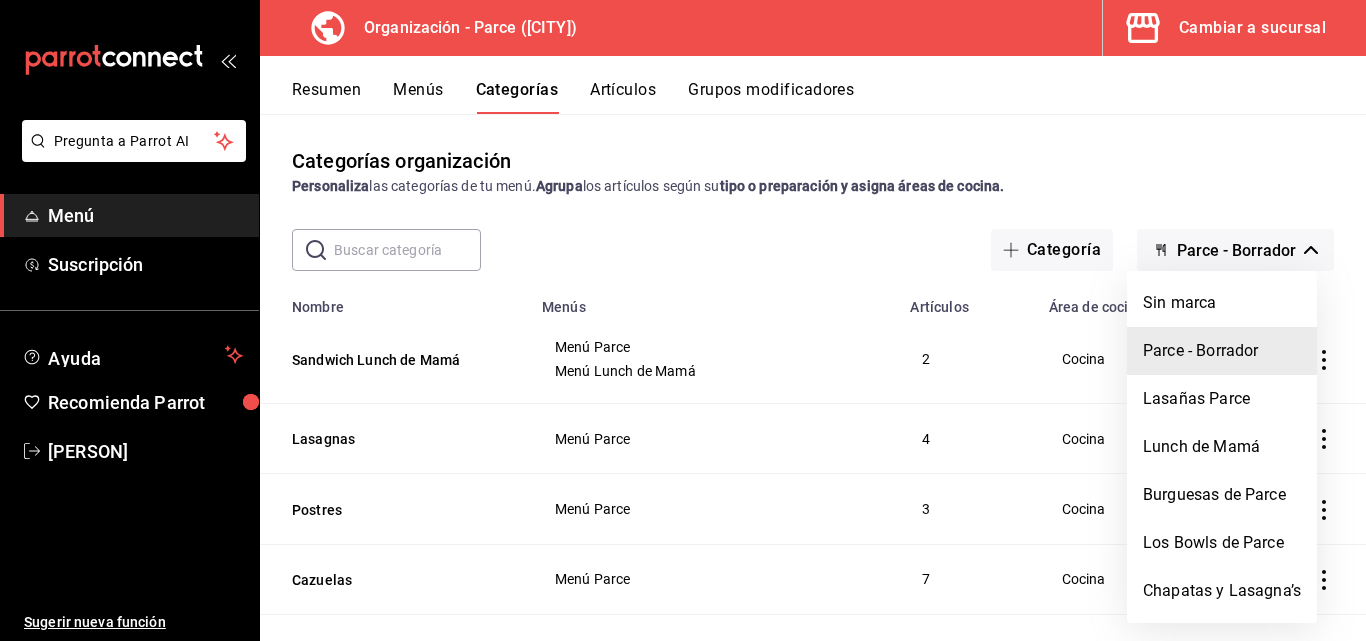 click at bounding box center [683, 320] 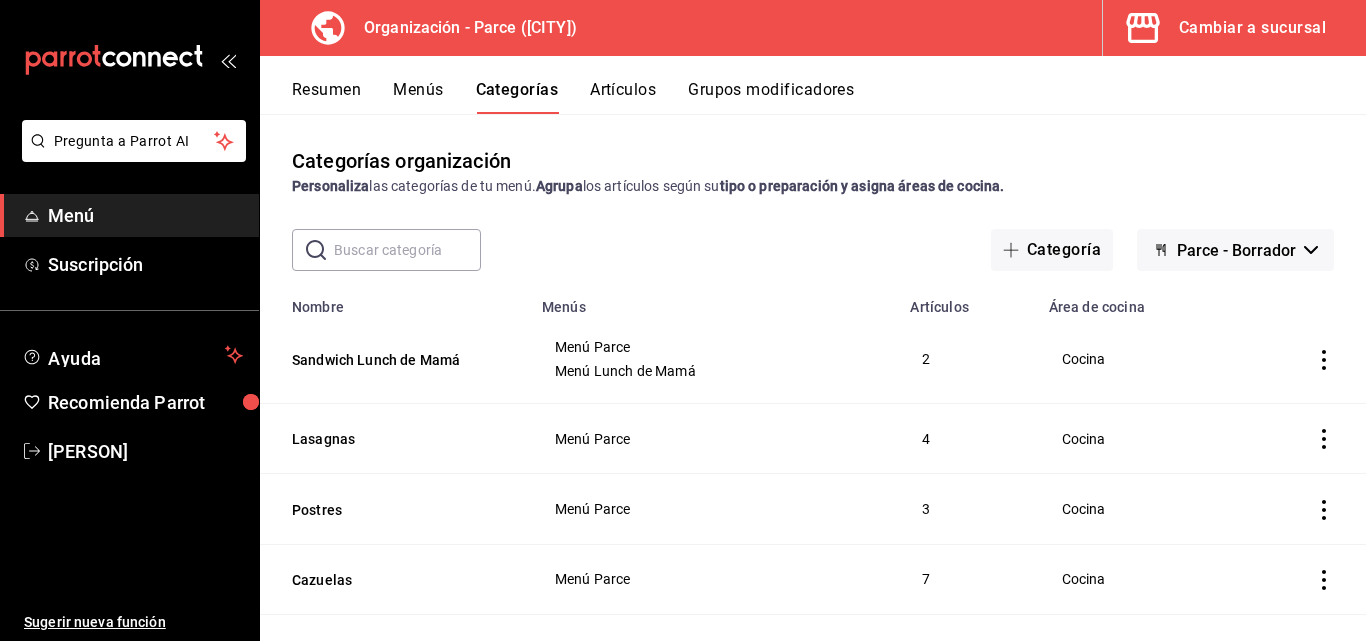 click on "Sandwich Lunch de Mamá" at bounding box center (392, 360) 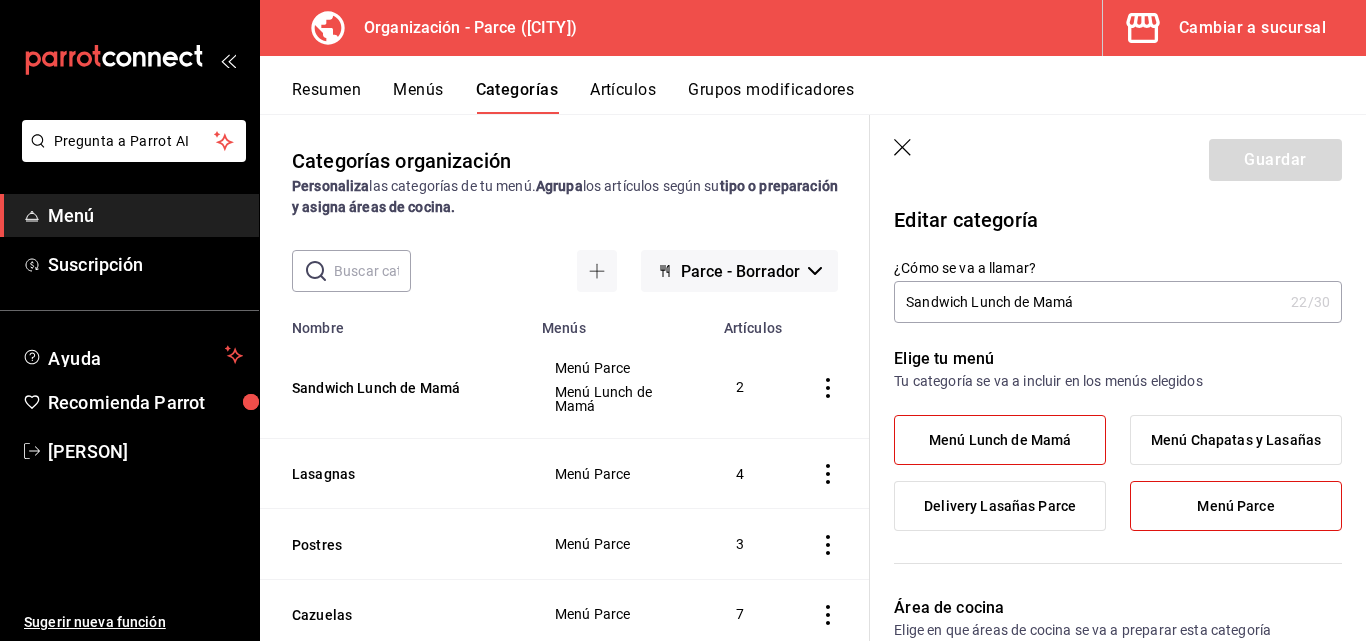 drag, startPoint x: 1013, startPoint y: 301, endPoint x: 971, endPoint y: 302, distance: 42.0119 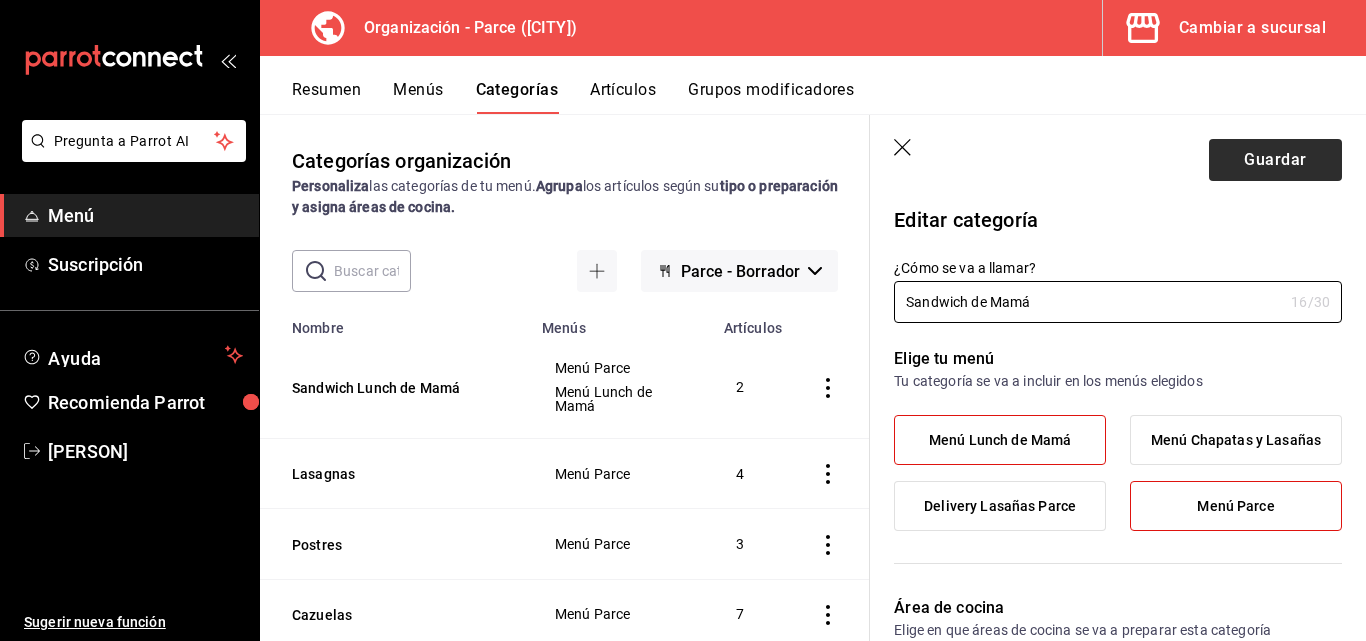 type on "Sandwich de Mamá" 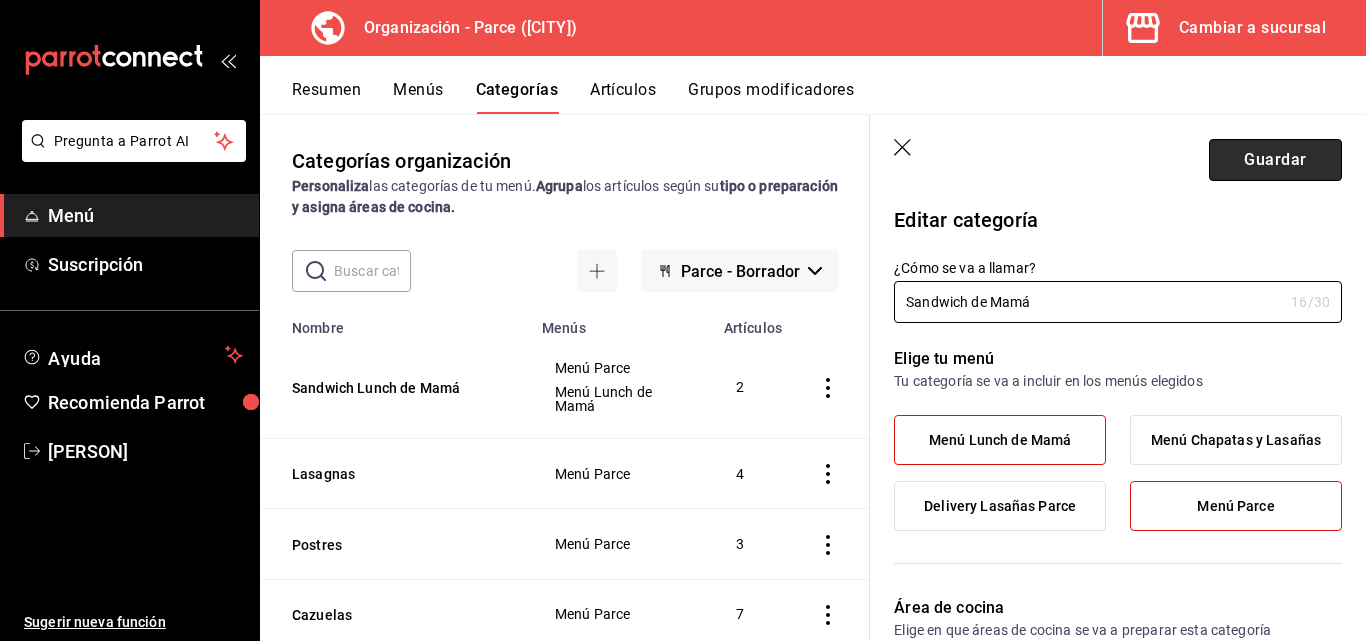 click on "Guardar" at bounding box center (1275, 160) 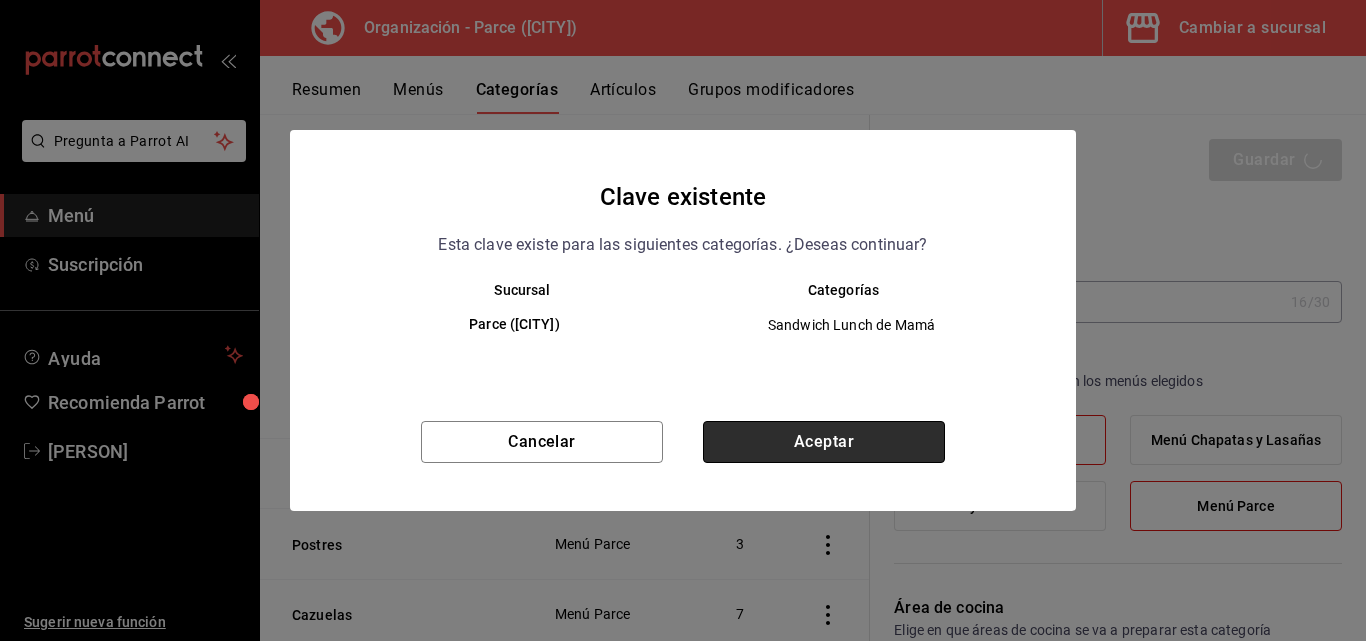 click on "Aceptar" at bounding box center (824, 442) 